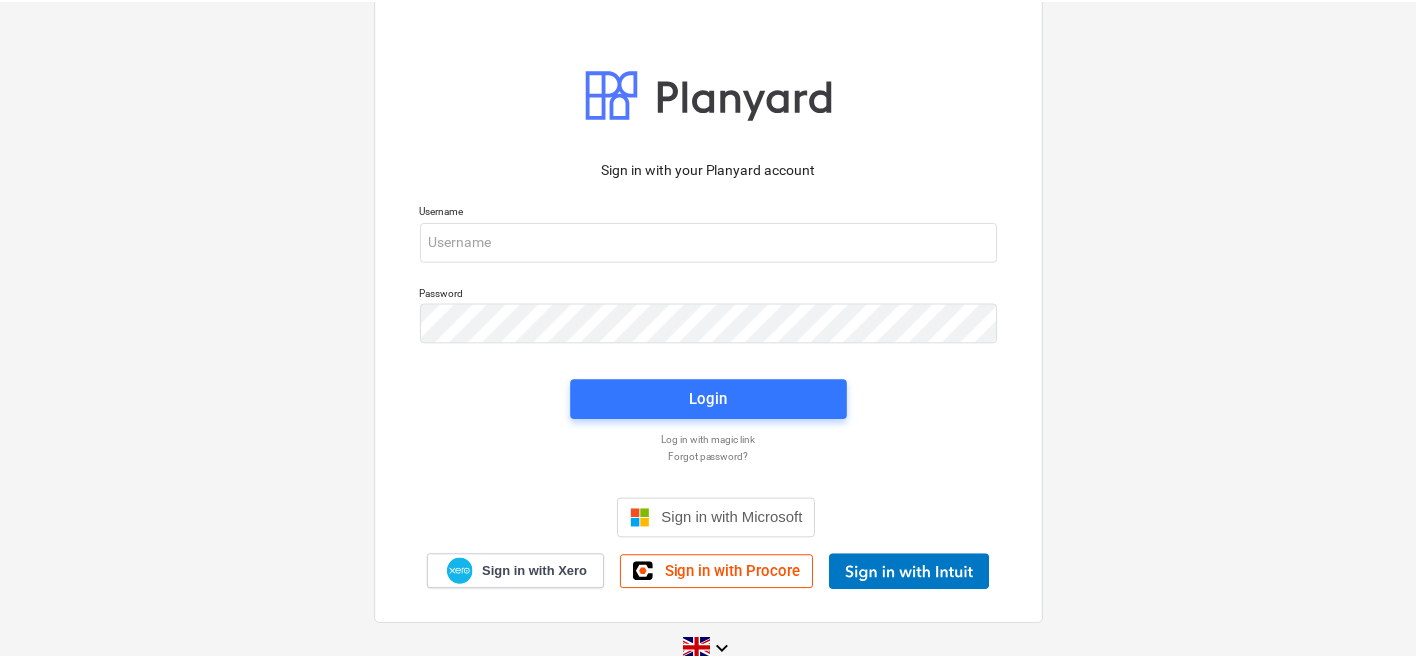 scroll, scrollTop: 0, scrollLeft: 0, axis: both 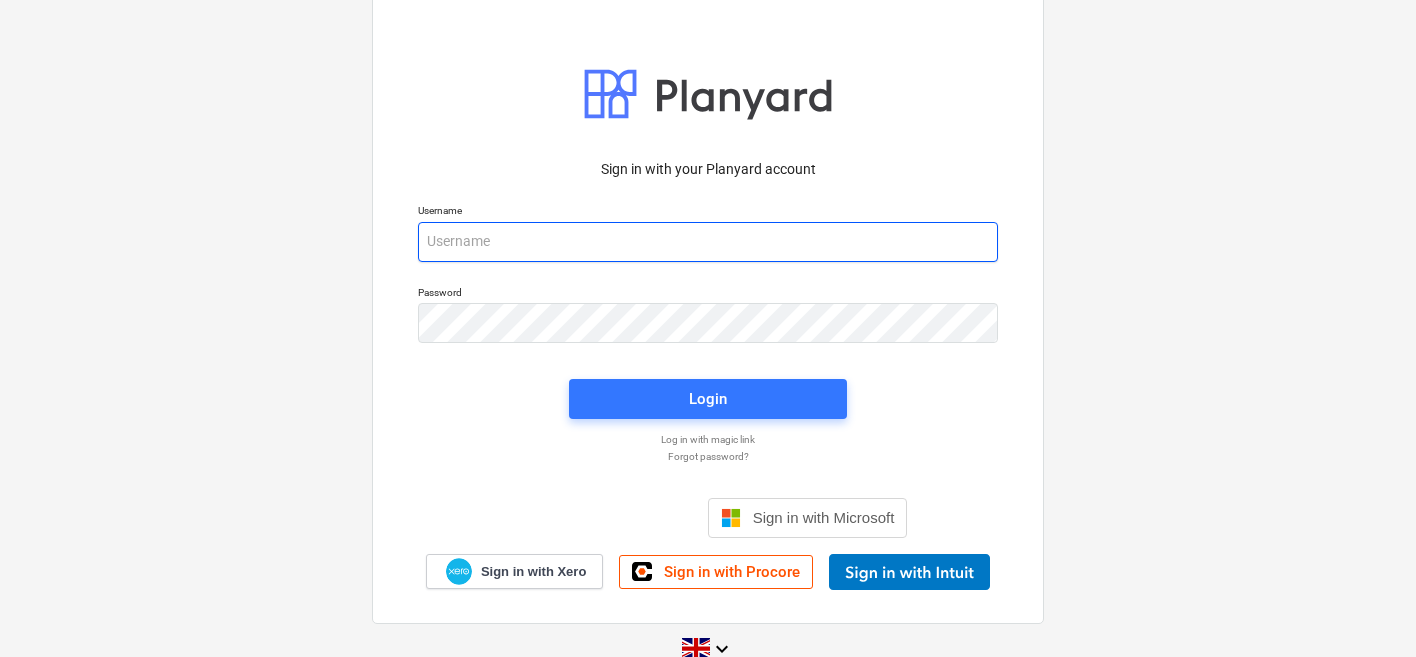 click at bounding box center [708, 242] 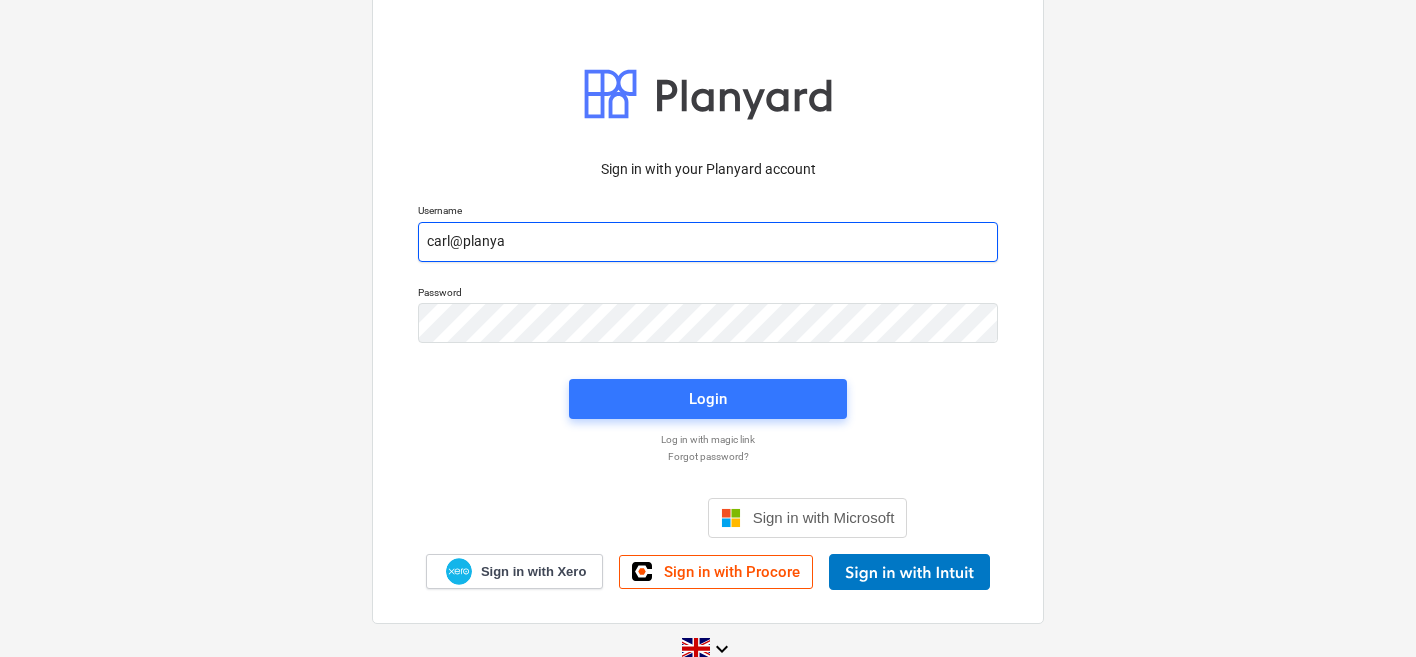 type on "[EMAIL]" 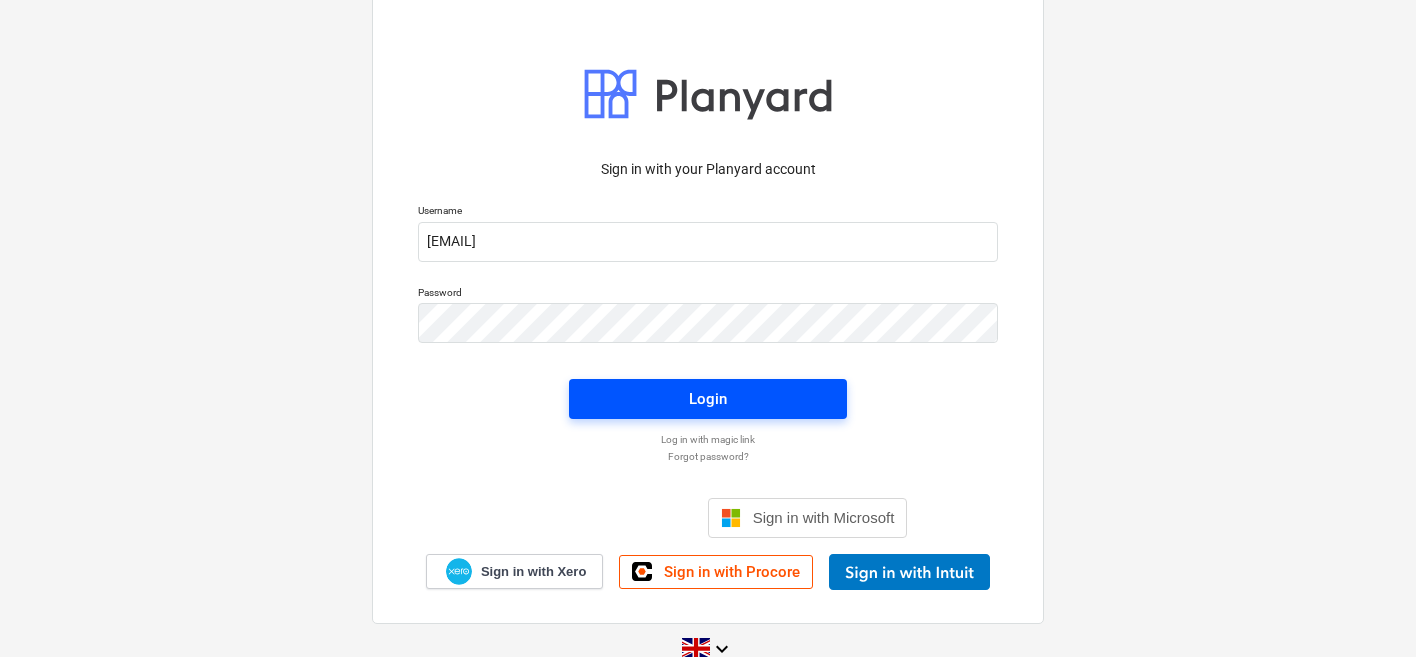 click on "Login" at bounding box center [708, 399] 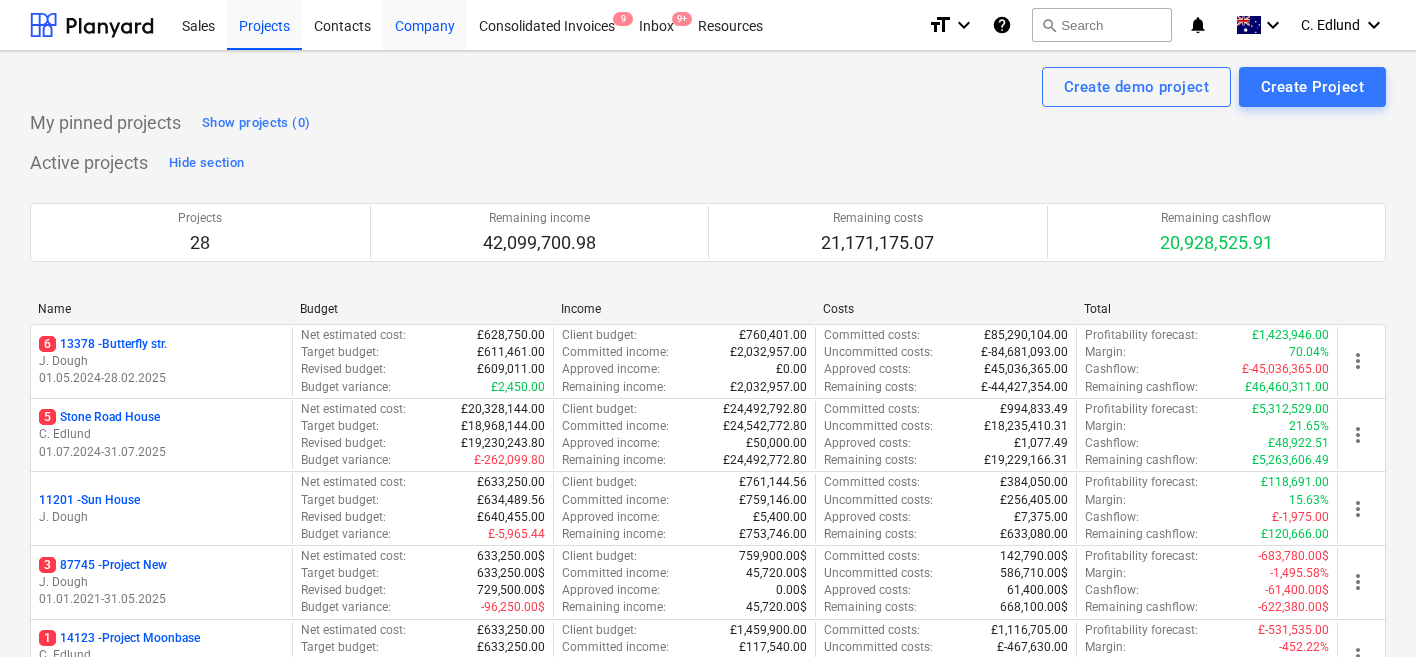click on "Company" at bounding box center (425, 24) 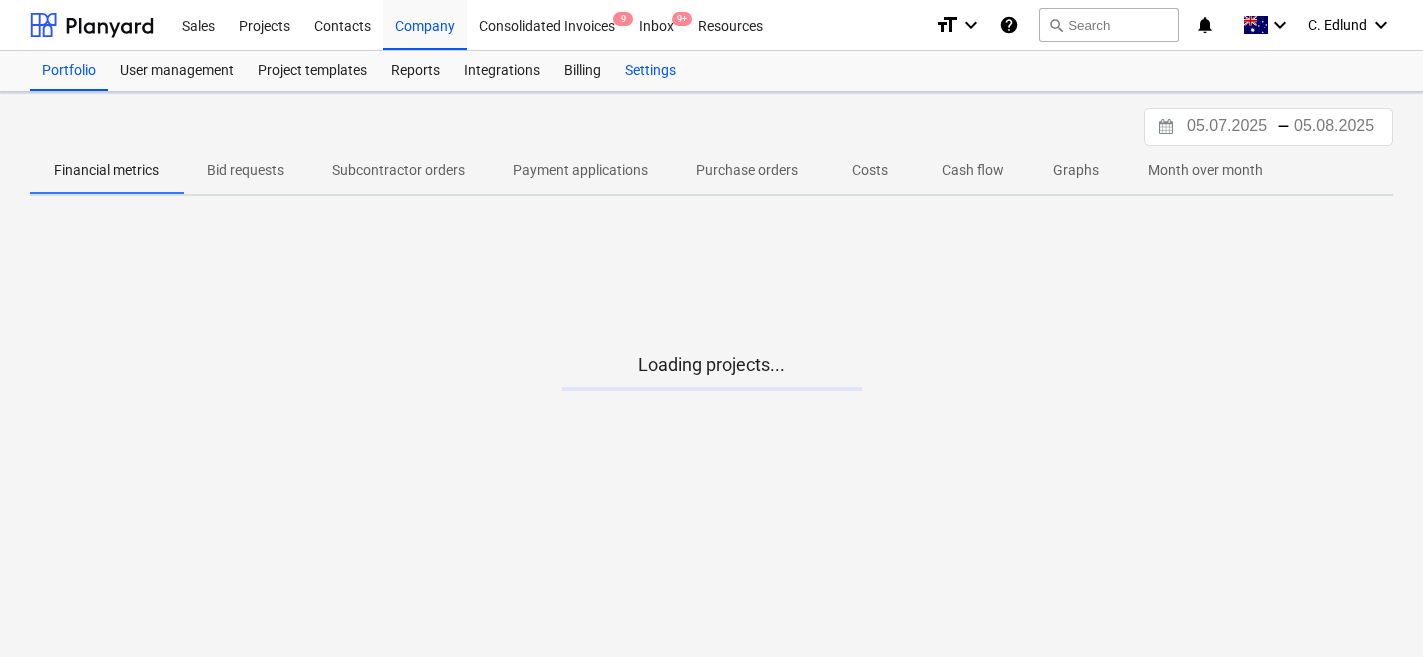 click on "Settings" at bounding box center (650, 71) 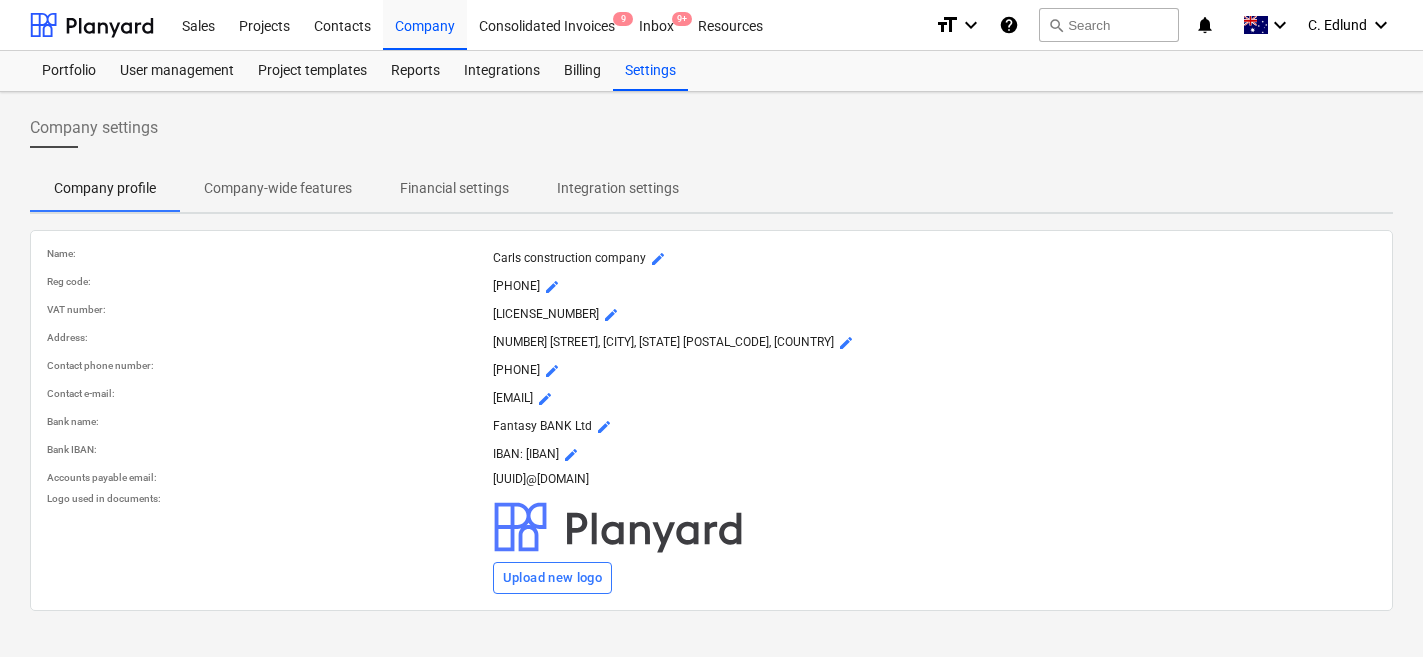 click on "Company-wide features" at bounding box center (278, 188) 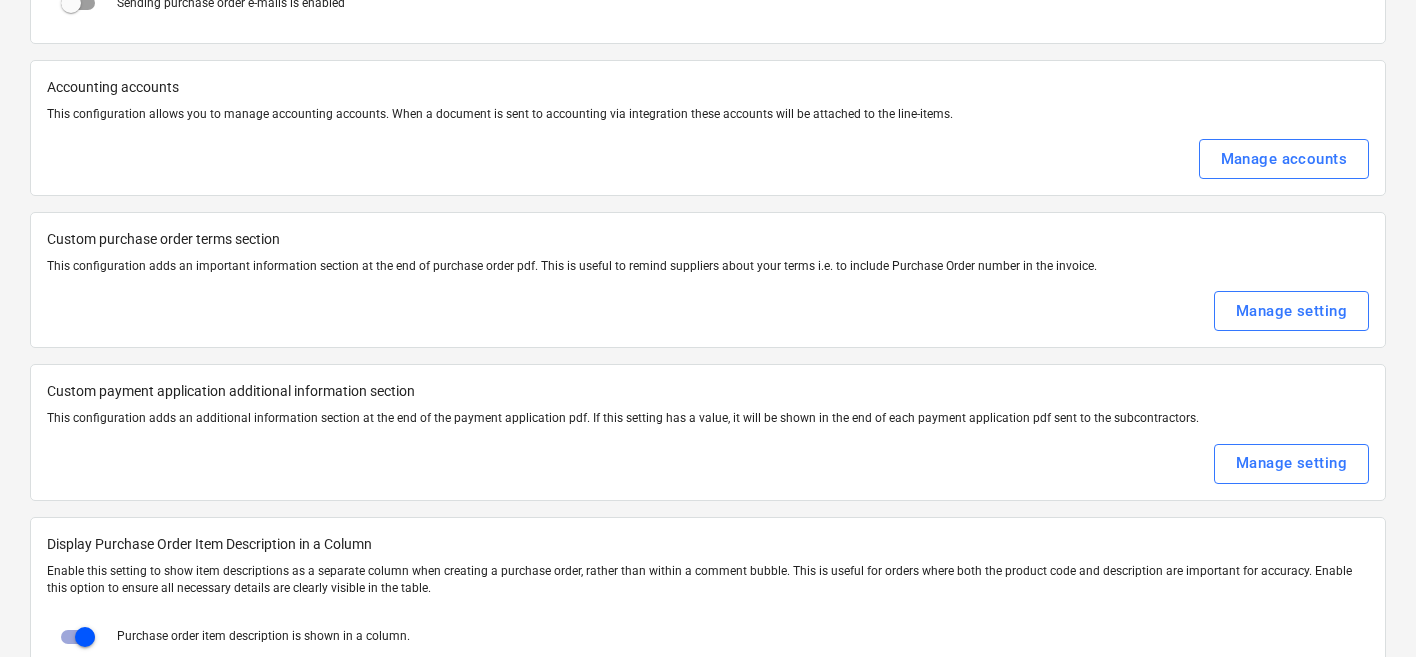 scroll, scrollTop: 2566, scrollLeft: 0, axis: vertical 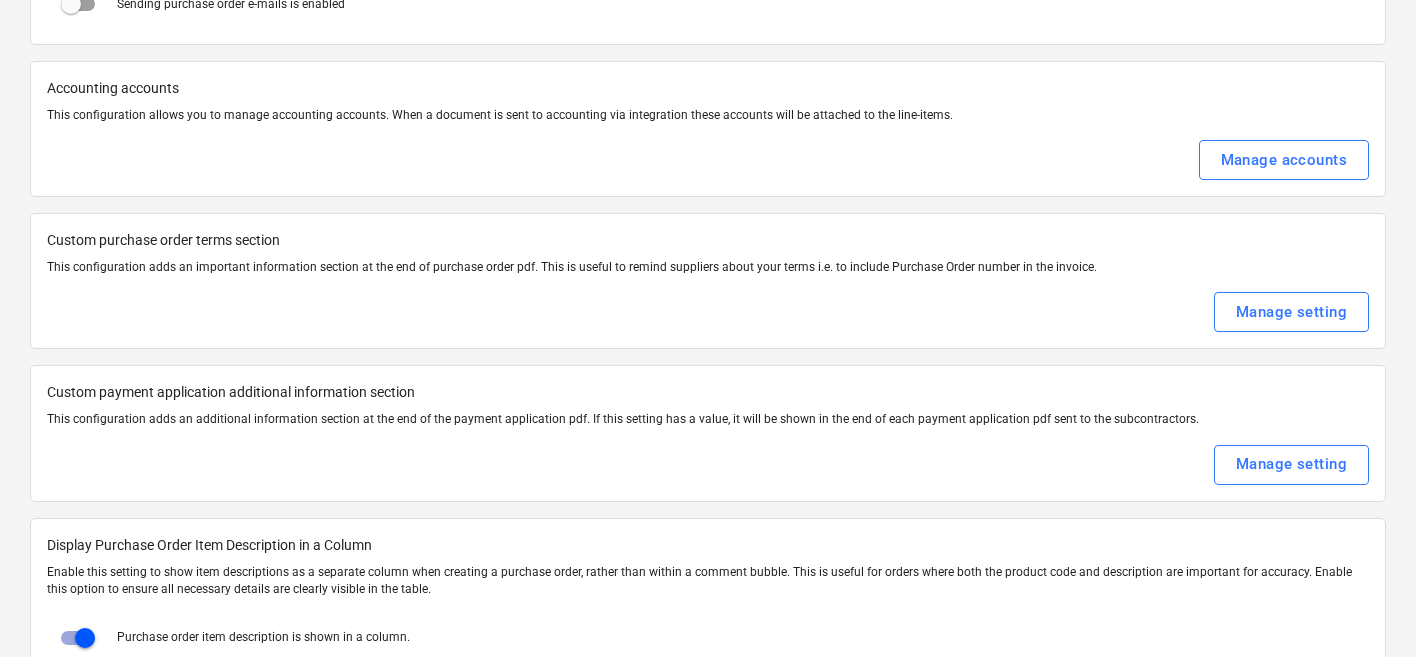 click at bounding box center [708, 437] 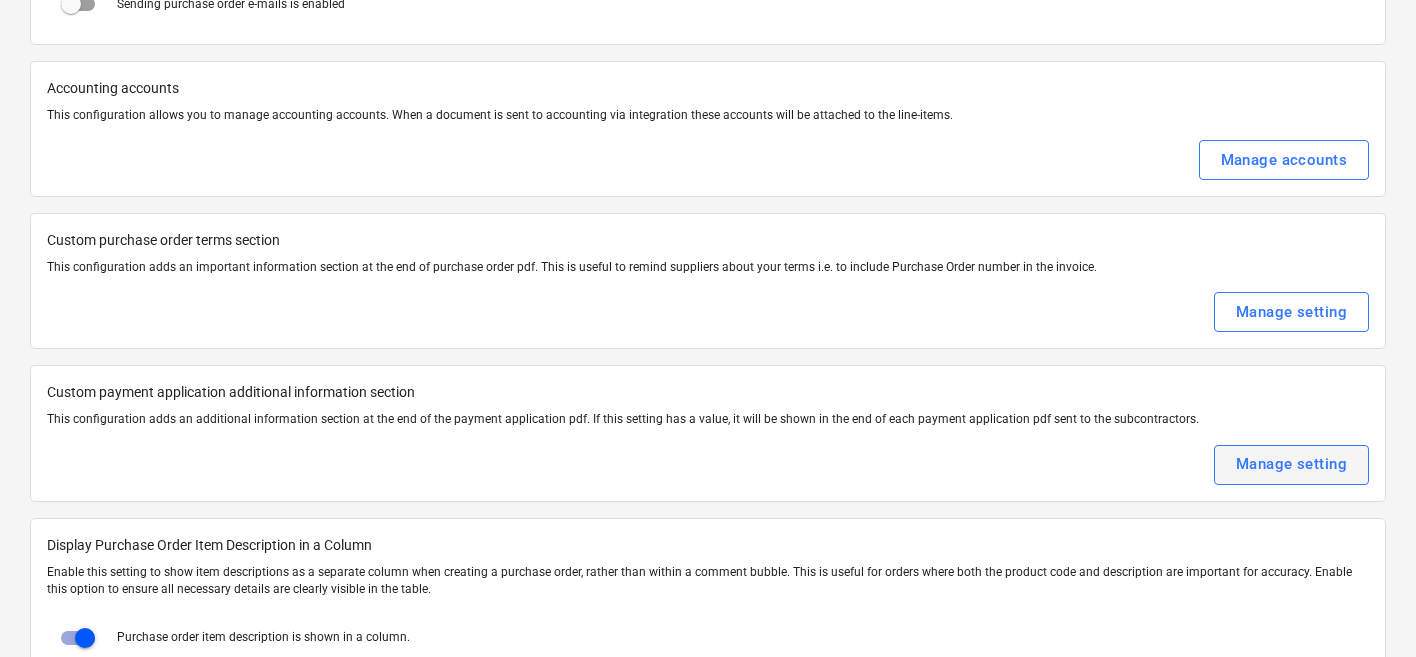 click on "Manage setting" at bounding box center [1291, 465] 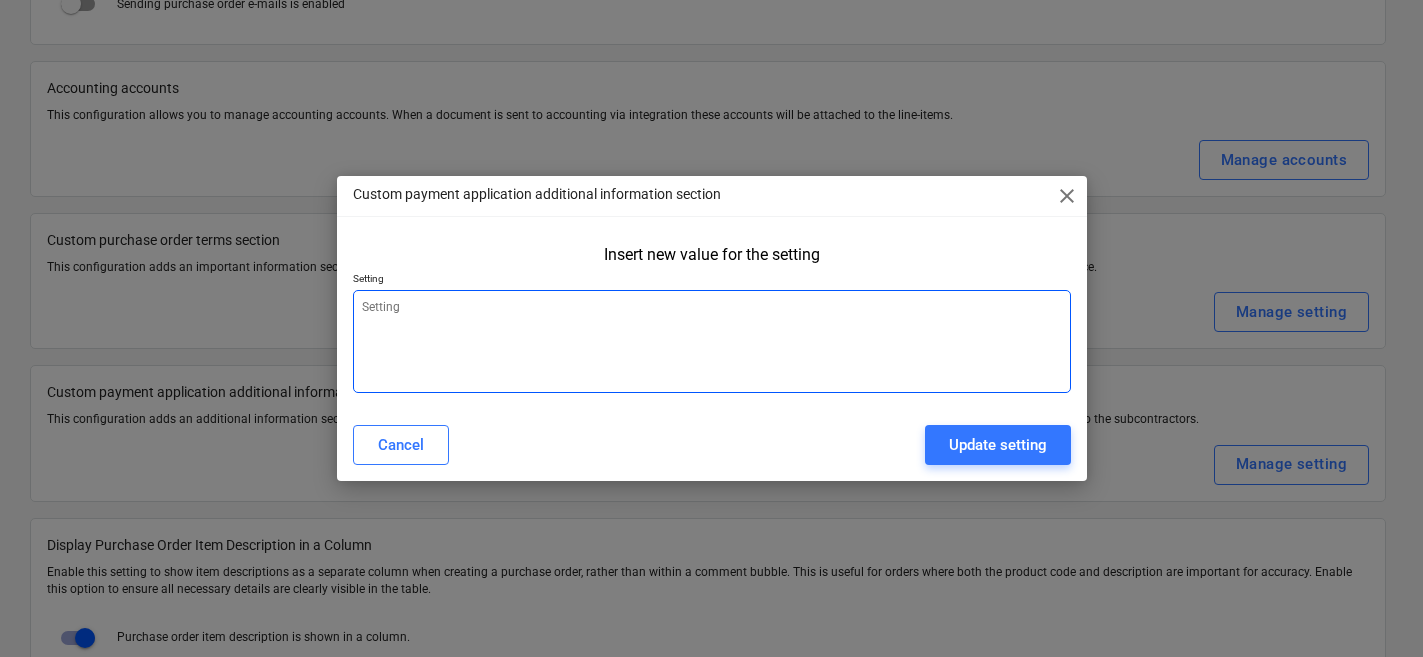 click at bounding box center (712, 341) 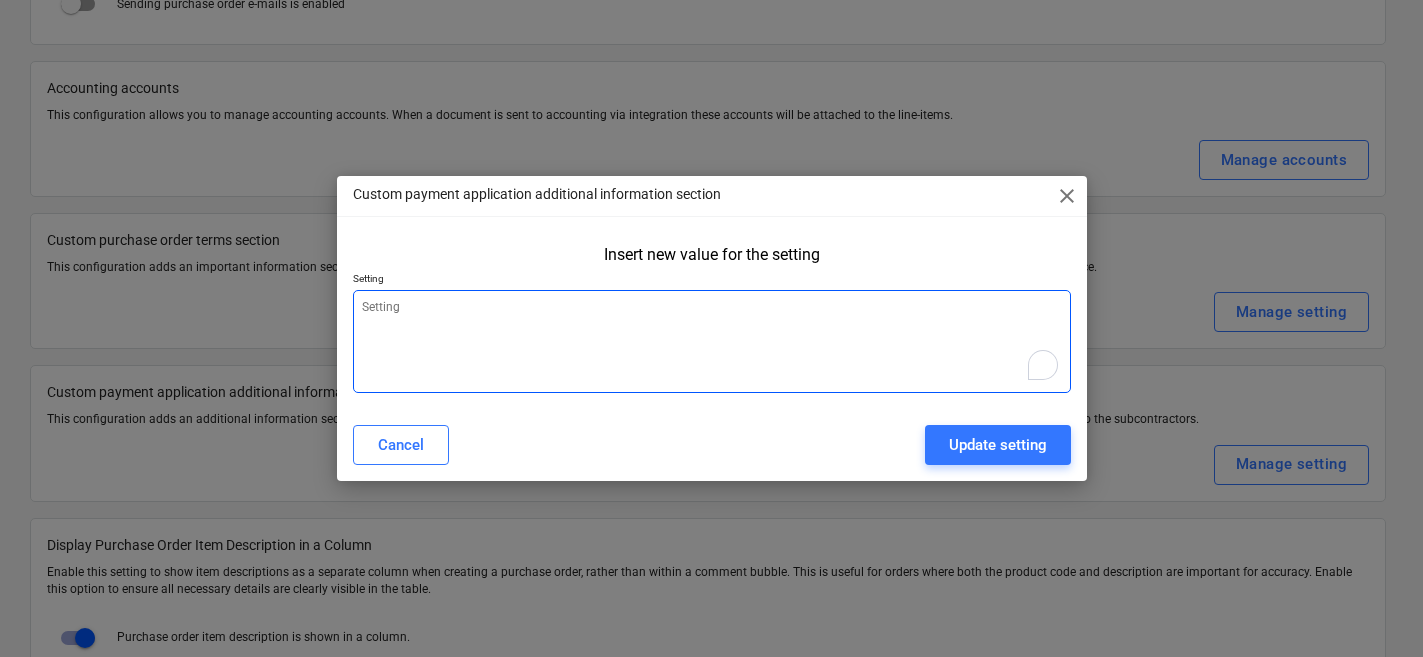 type on "x" 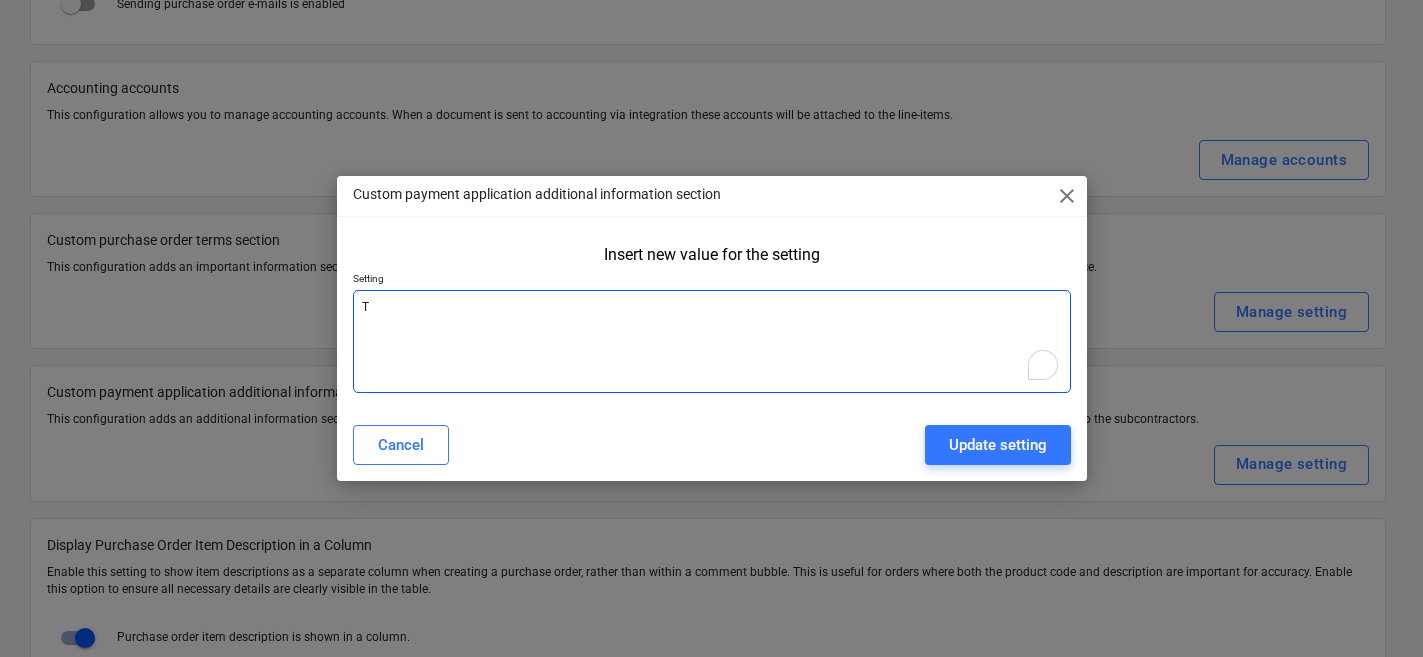 type on "Th" 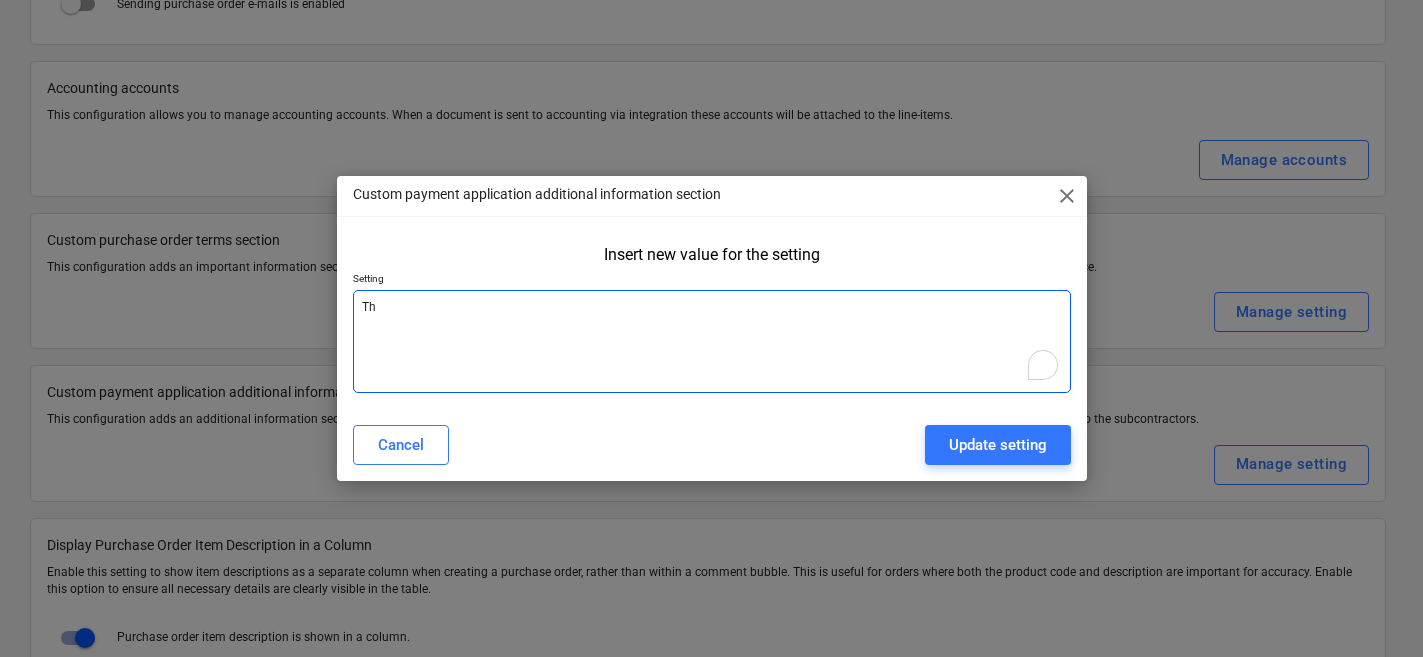 type on "x" 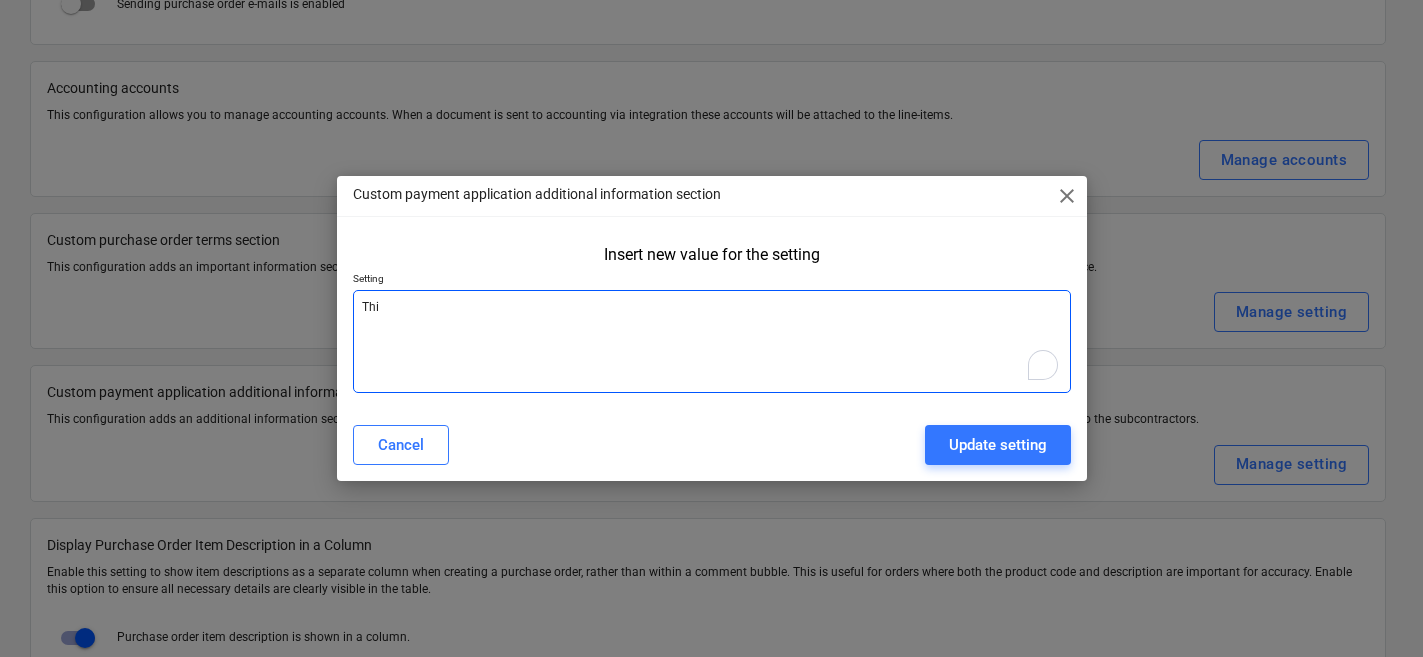 type on "This" 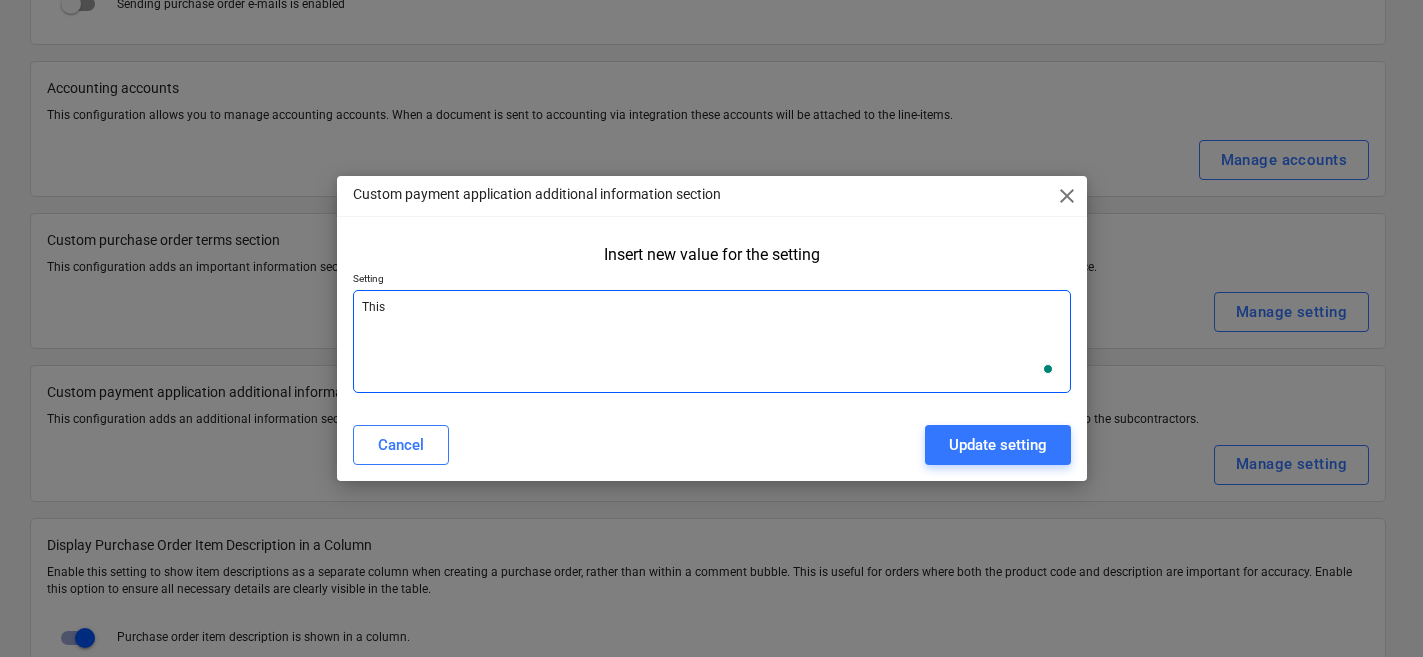 type on "This" 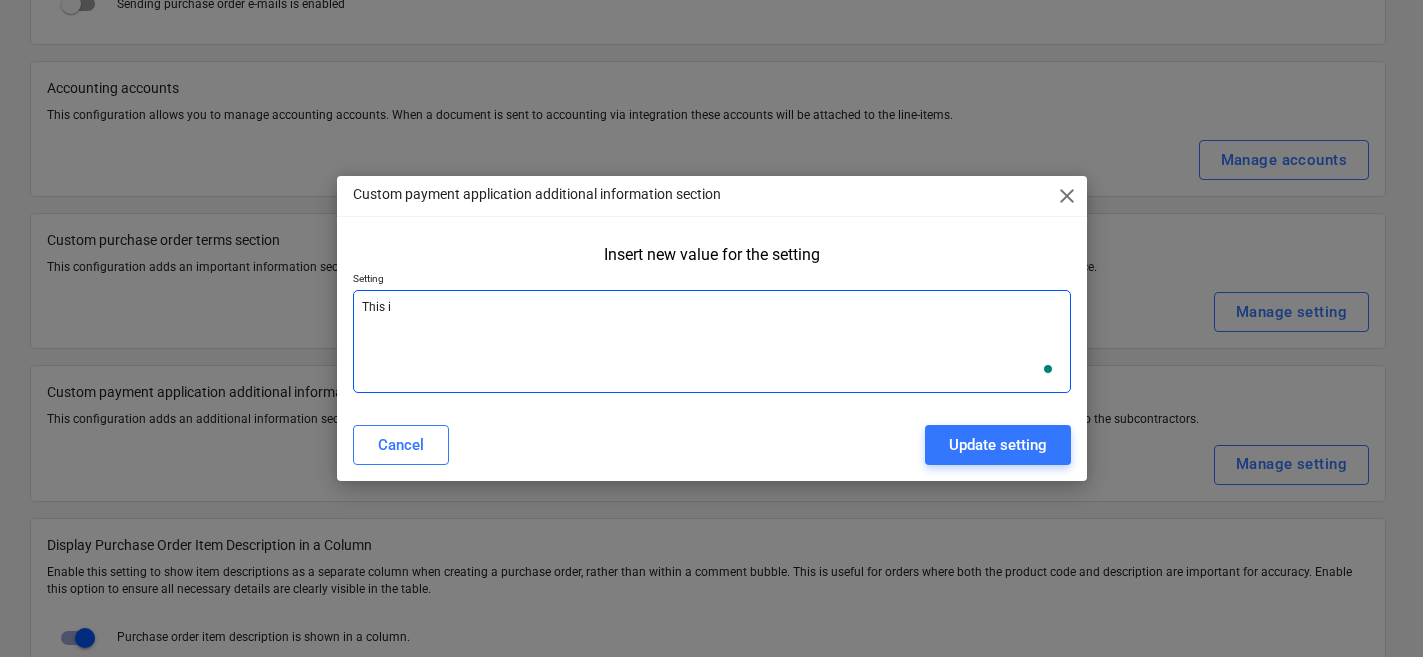 type on "This is" 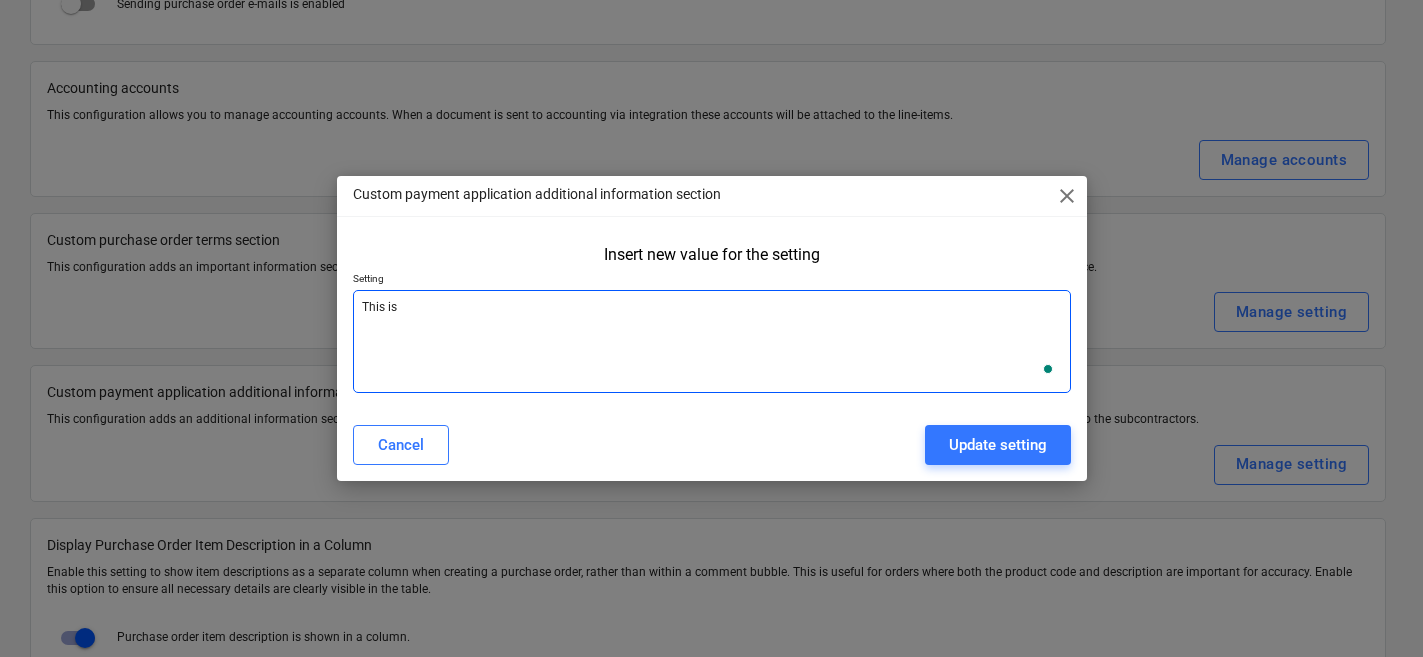 type on "This is" 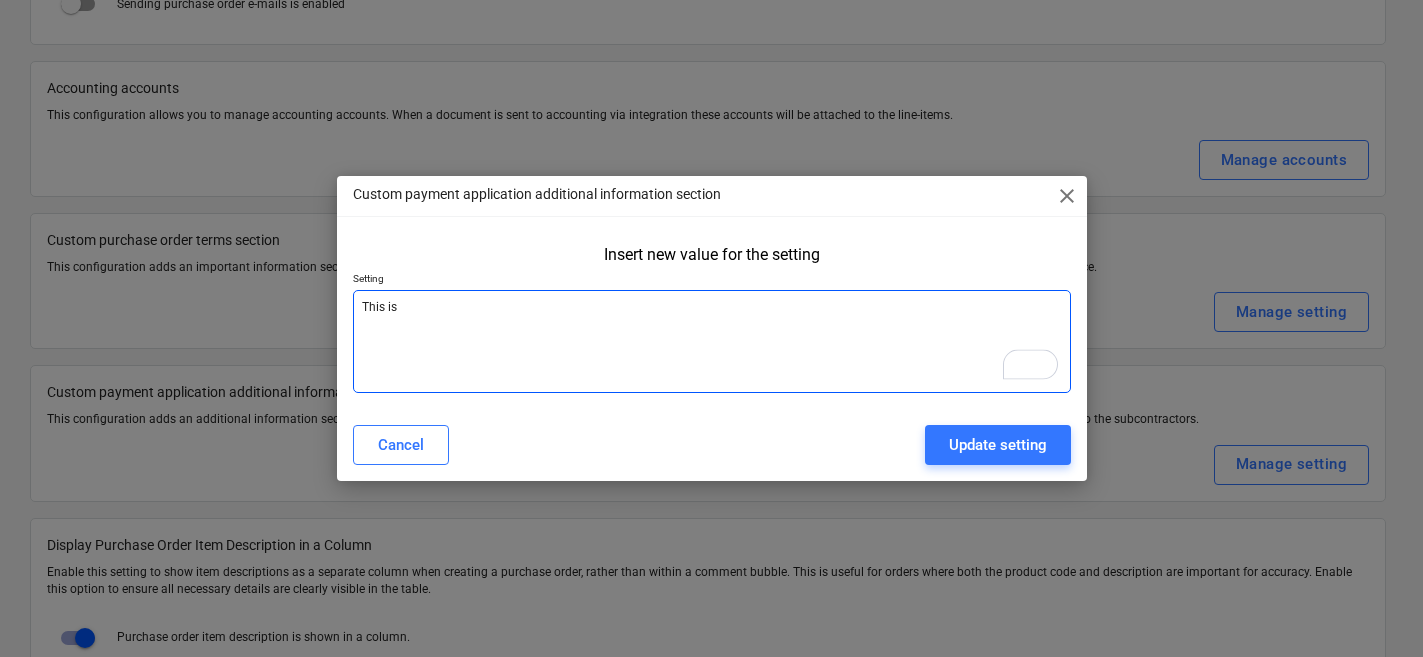 type on "This is" 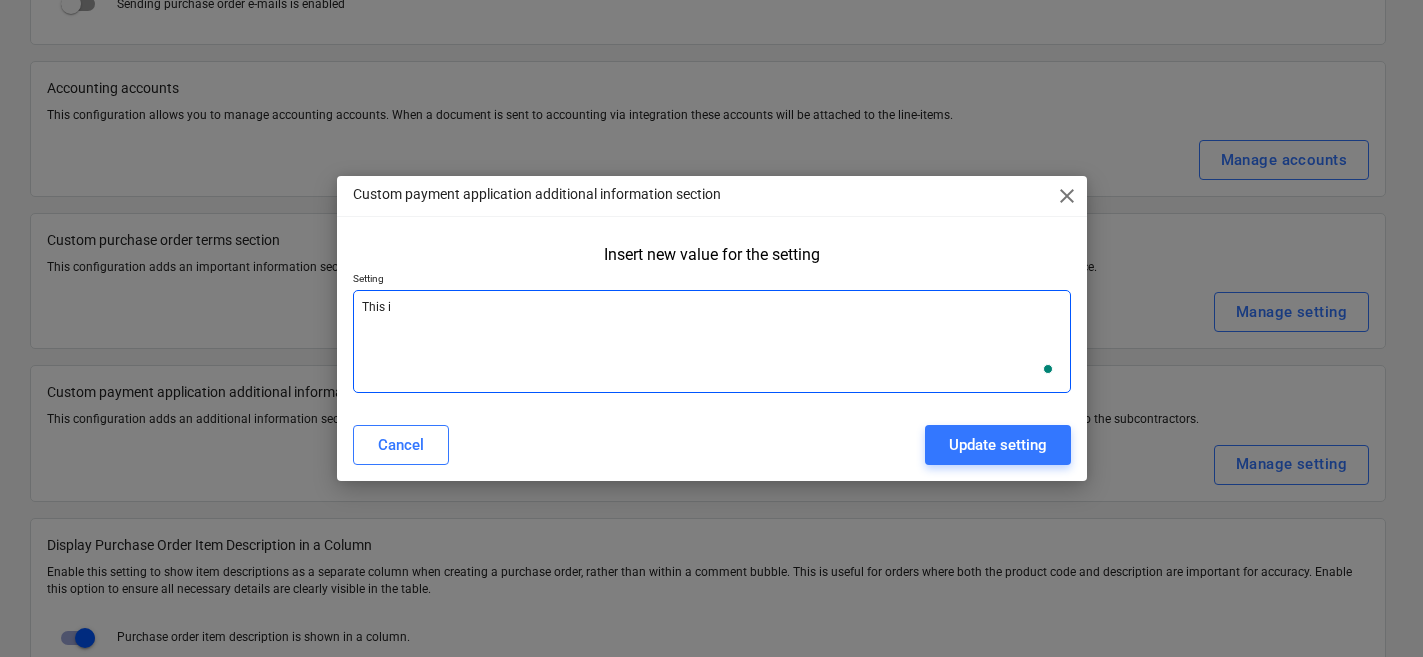 type on "This" 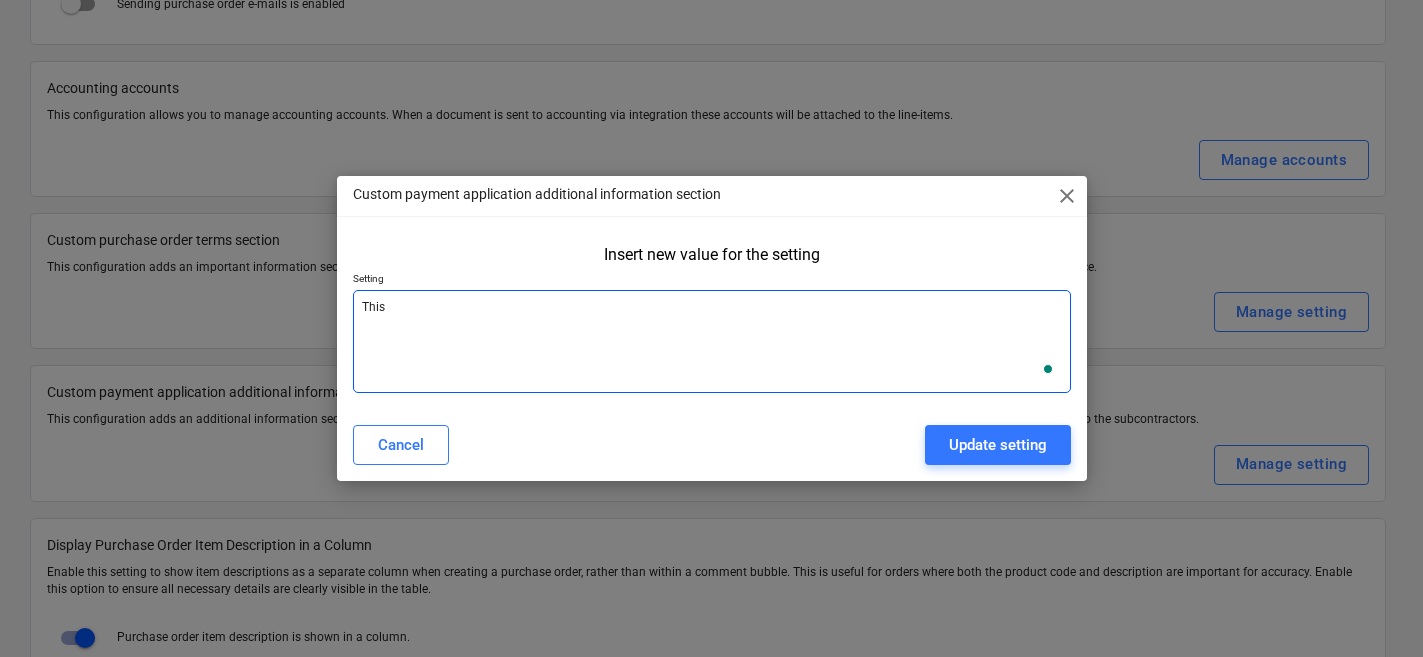 type on "This" 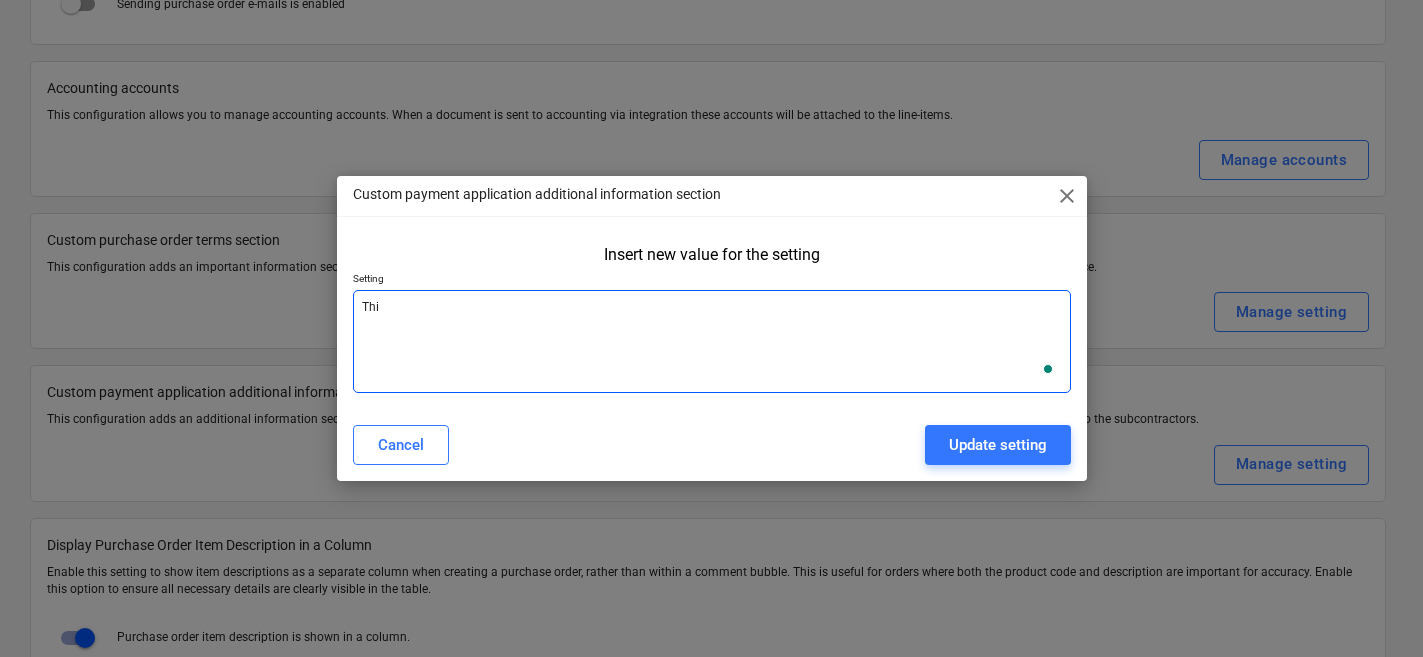 type on "Th" 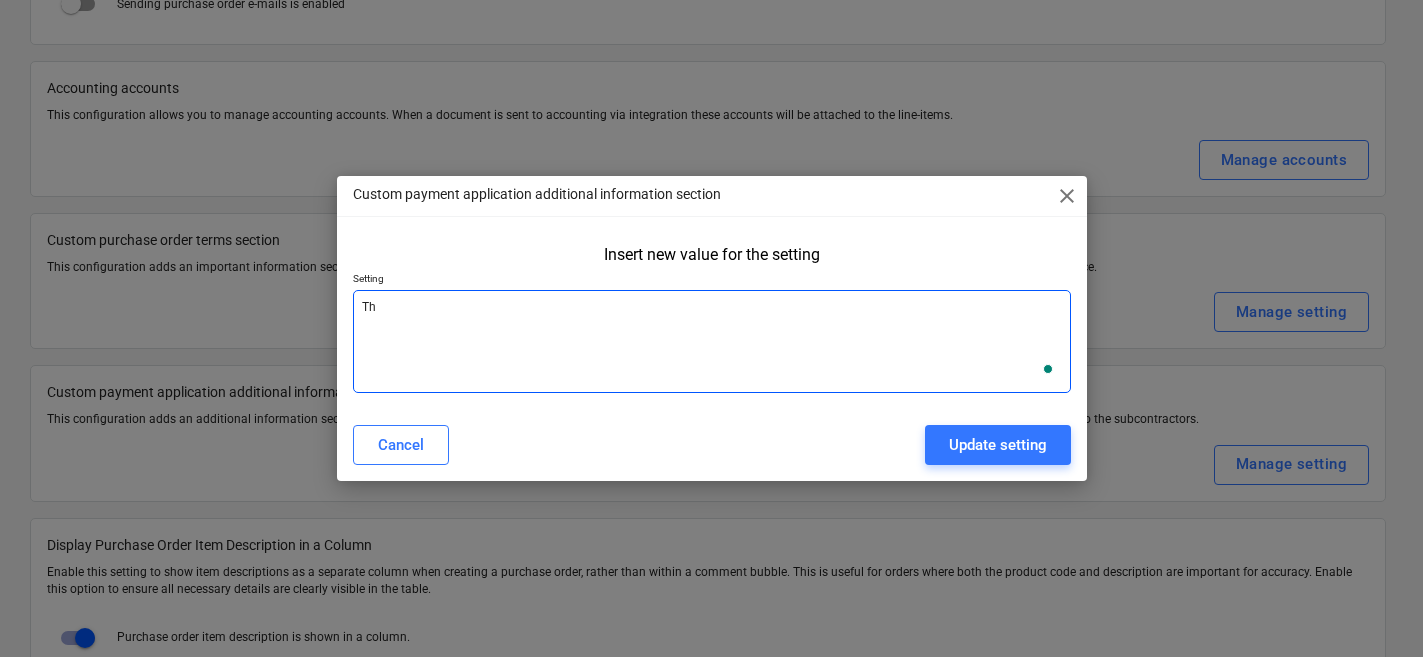 type on "T" 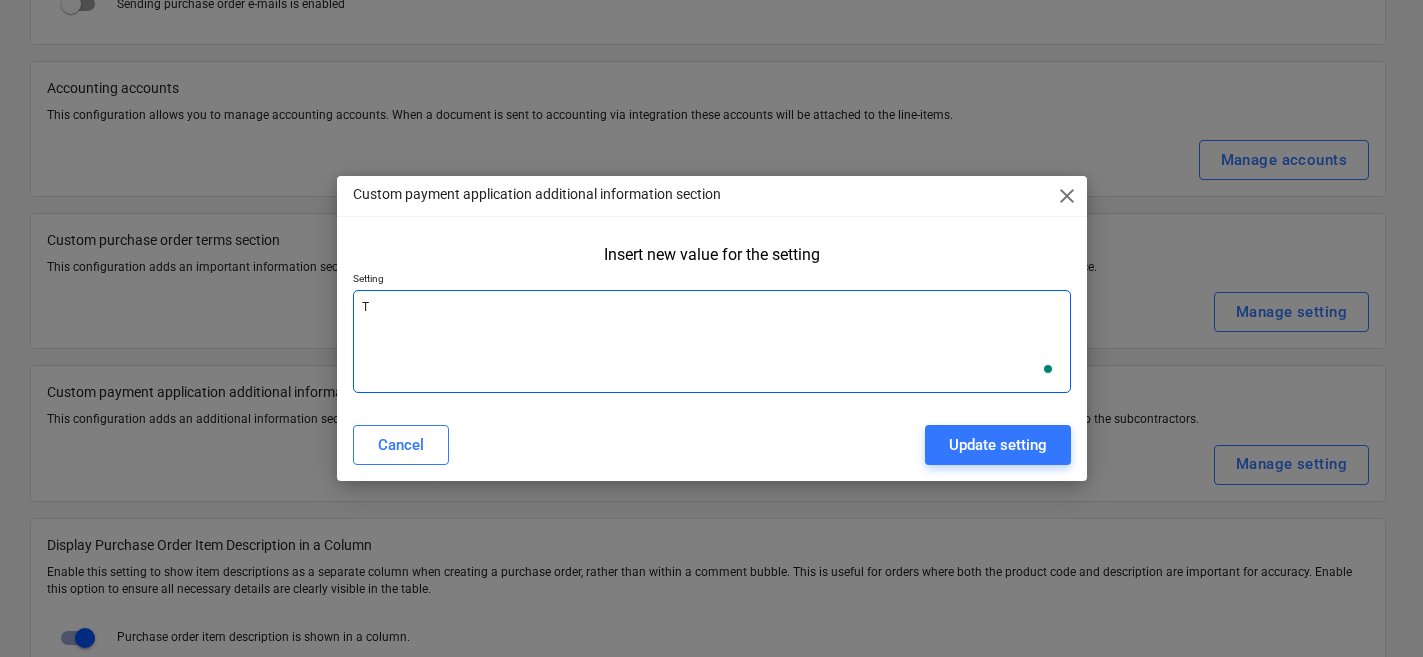 type 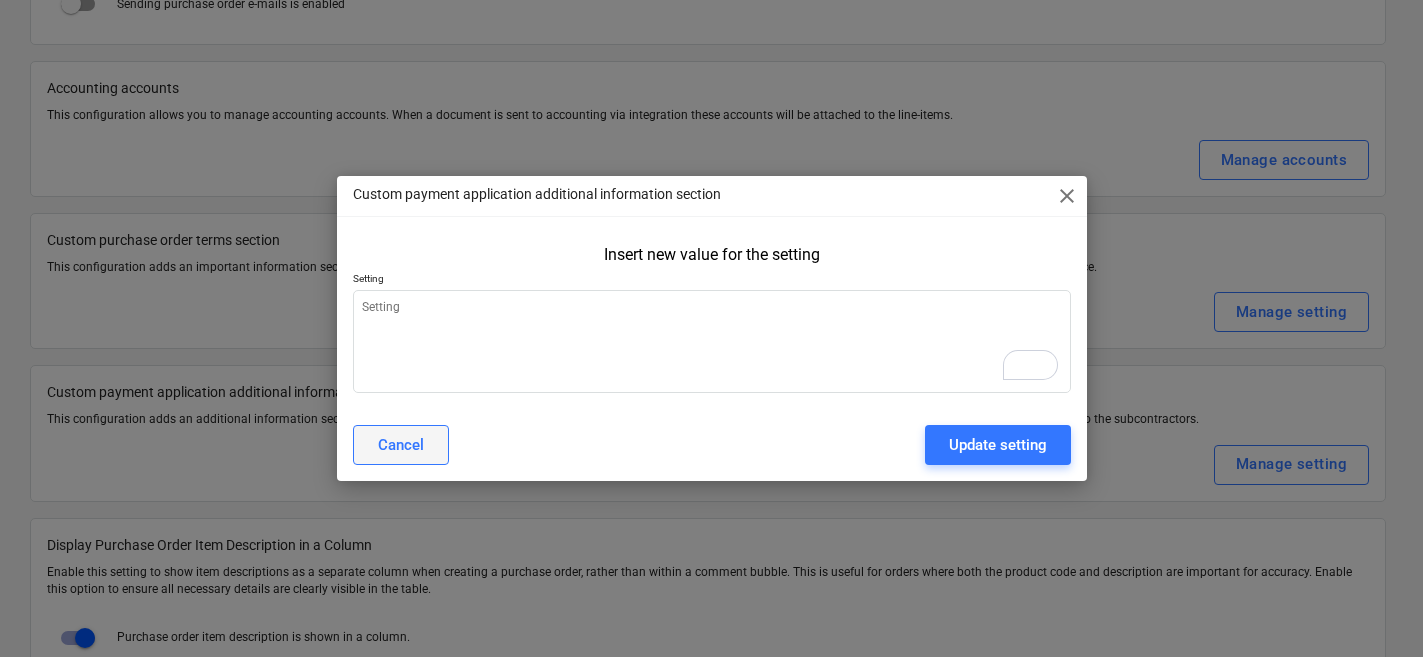 click on "Cancel" at bounding box center (401, 445) 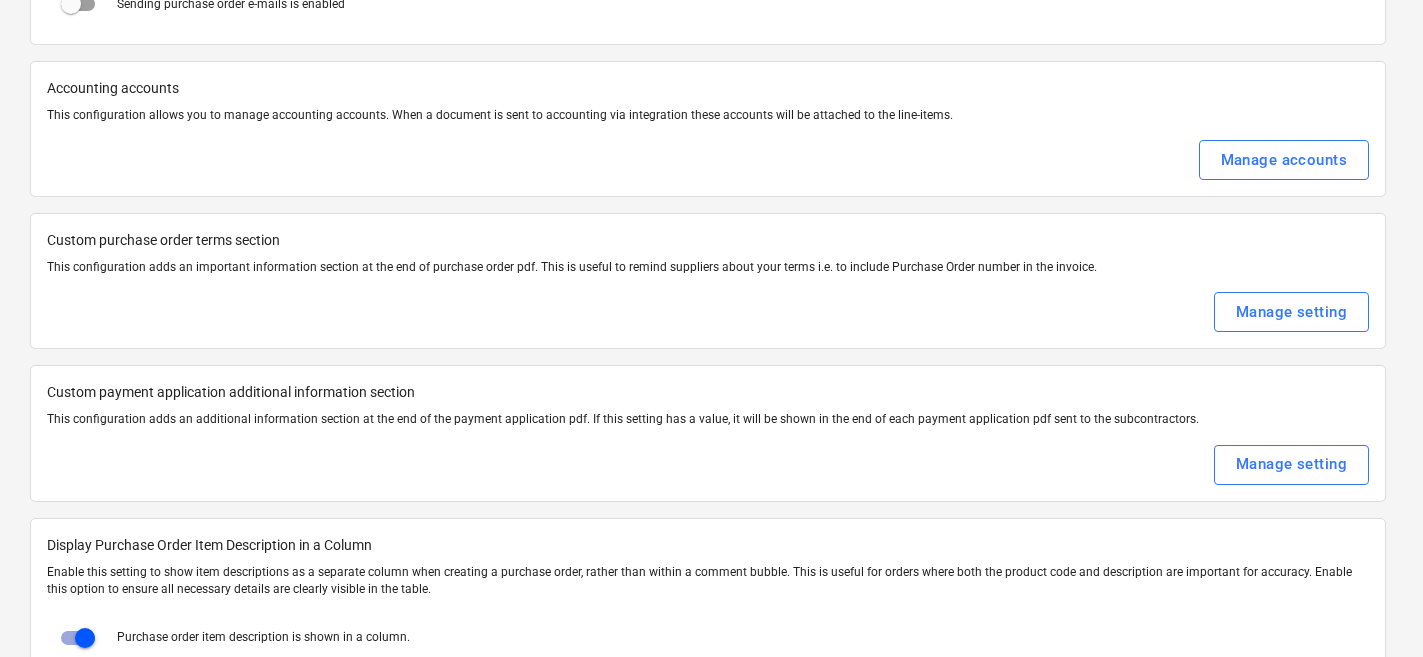 type on "x" 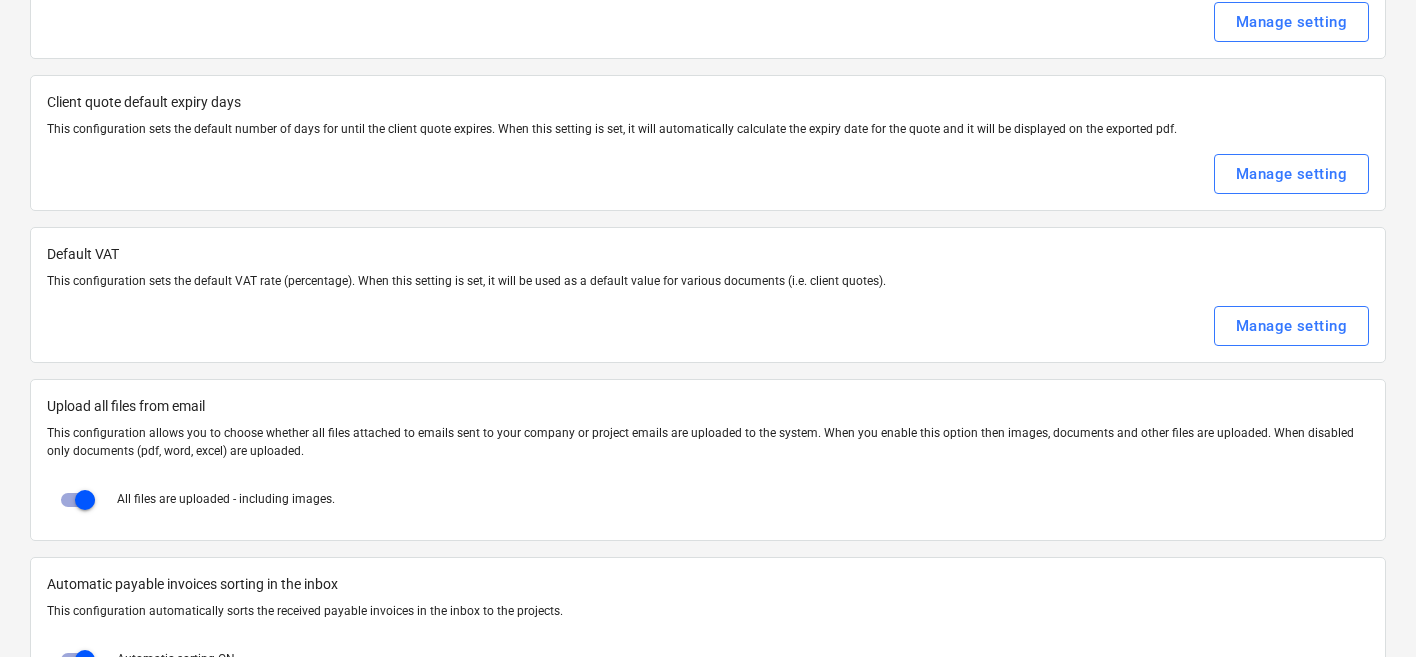 scroll, scrollTop: 0, scrollLeft: 0, axis: both 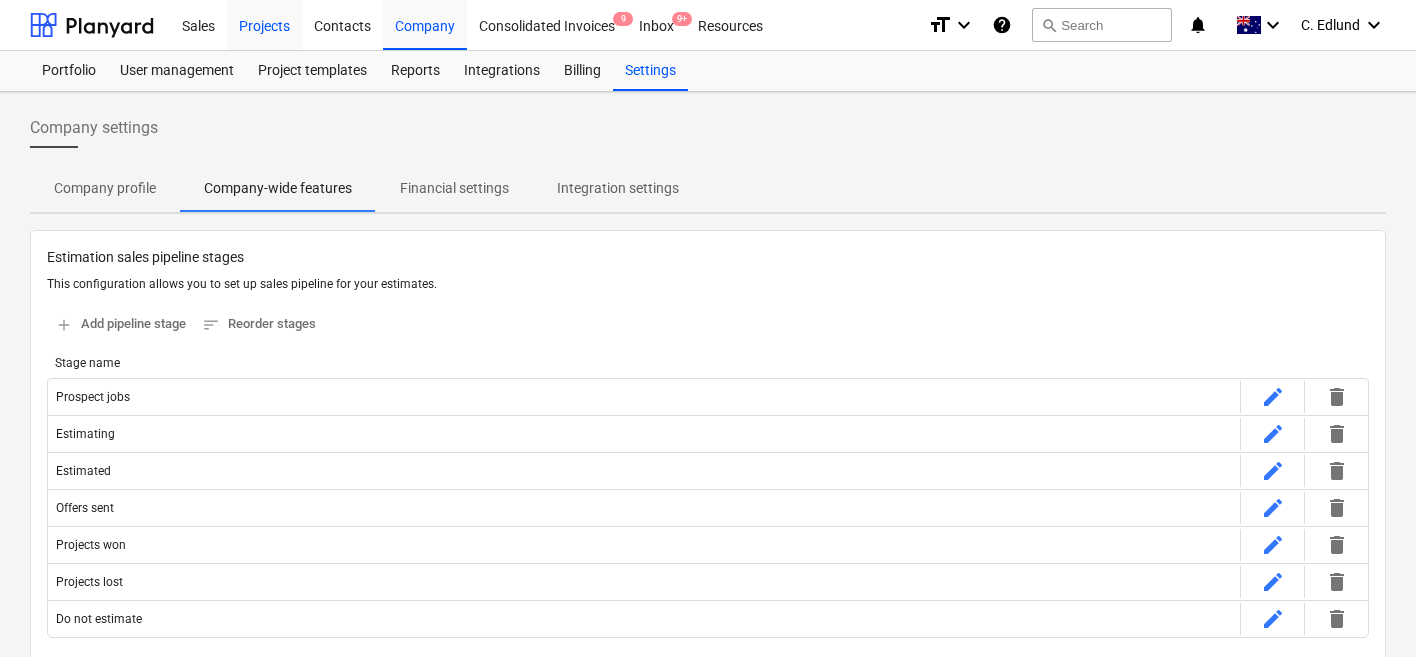 click on "Projects" at bounding box center (264, 24) 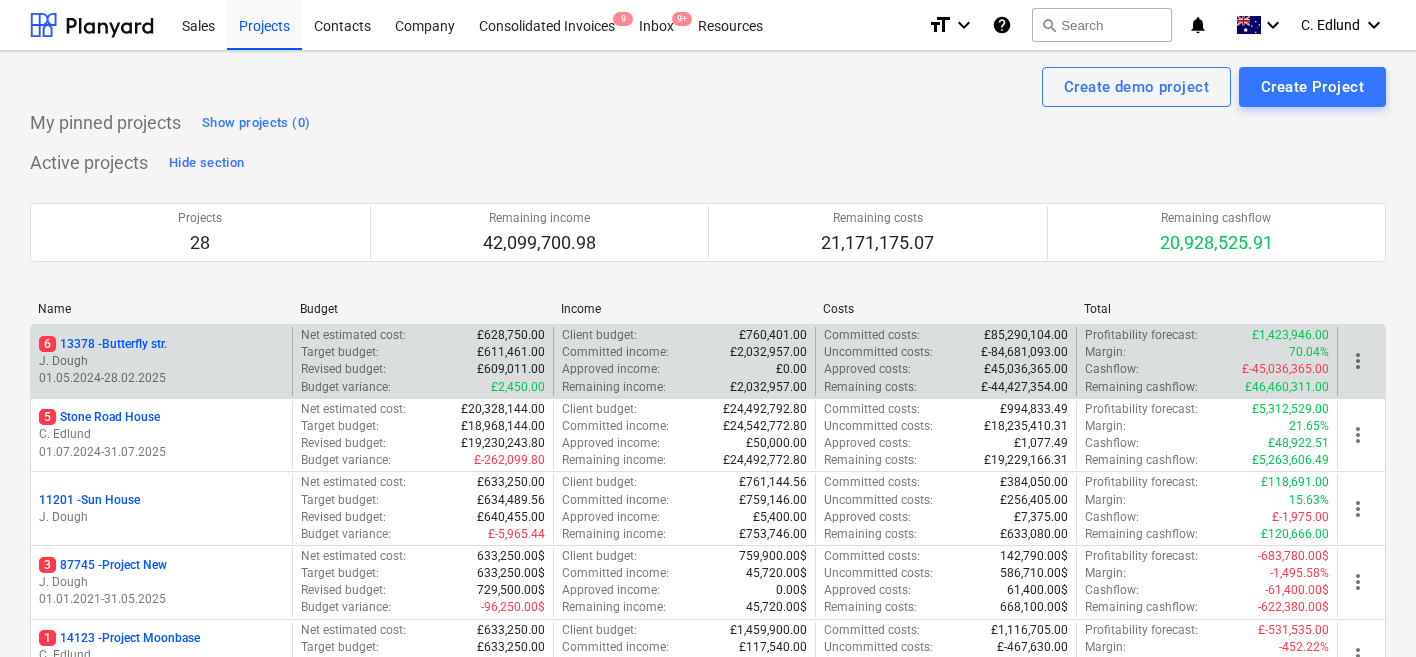 click on "J. Dough" at bounding box center (161, 361) 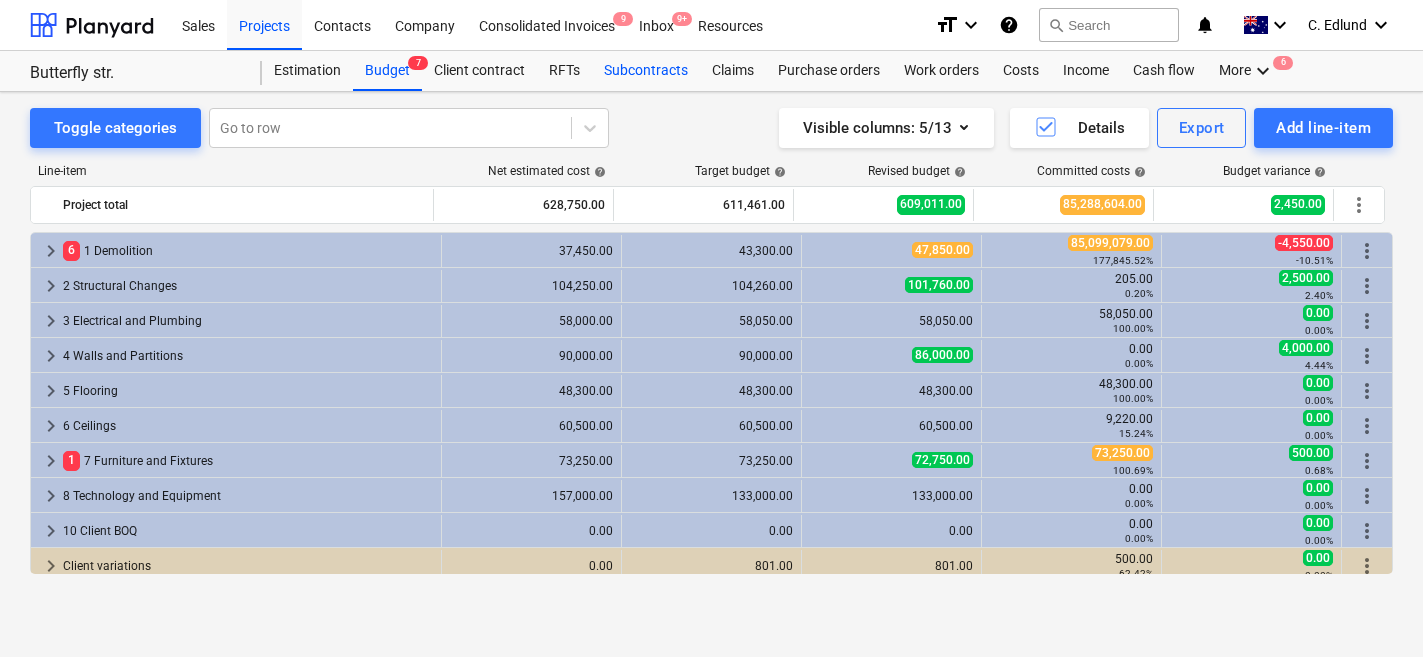 click on "Subcontracts" at bounding box center [646, 71] 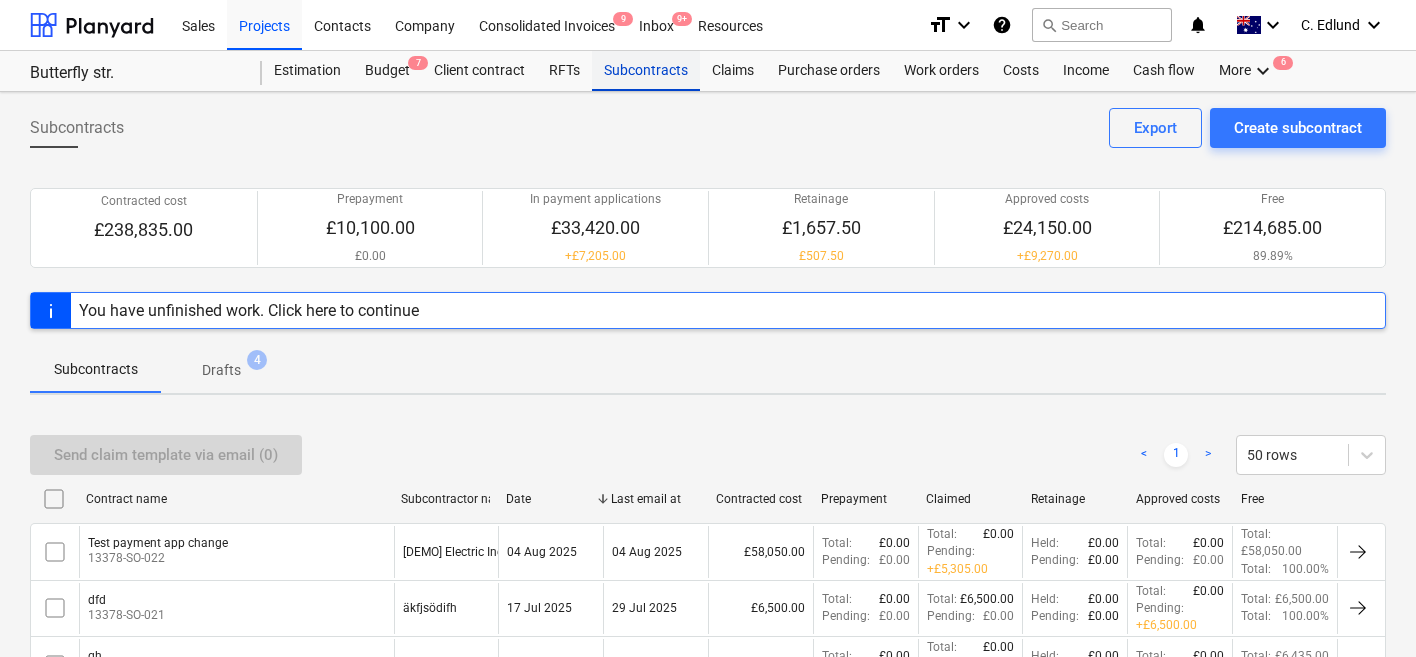 click on "Subcontracts" at bounding box center [646, 71] 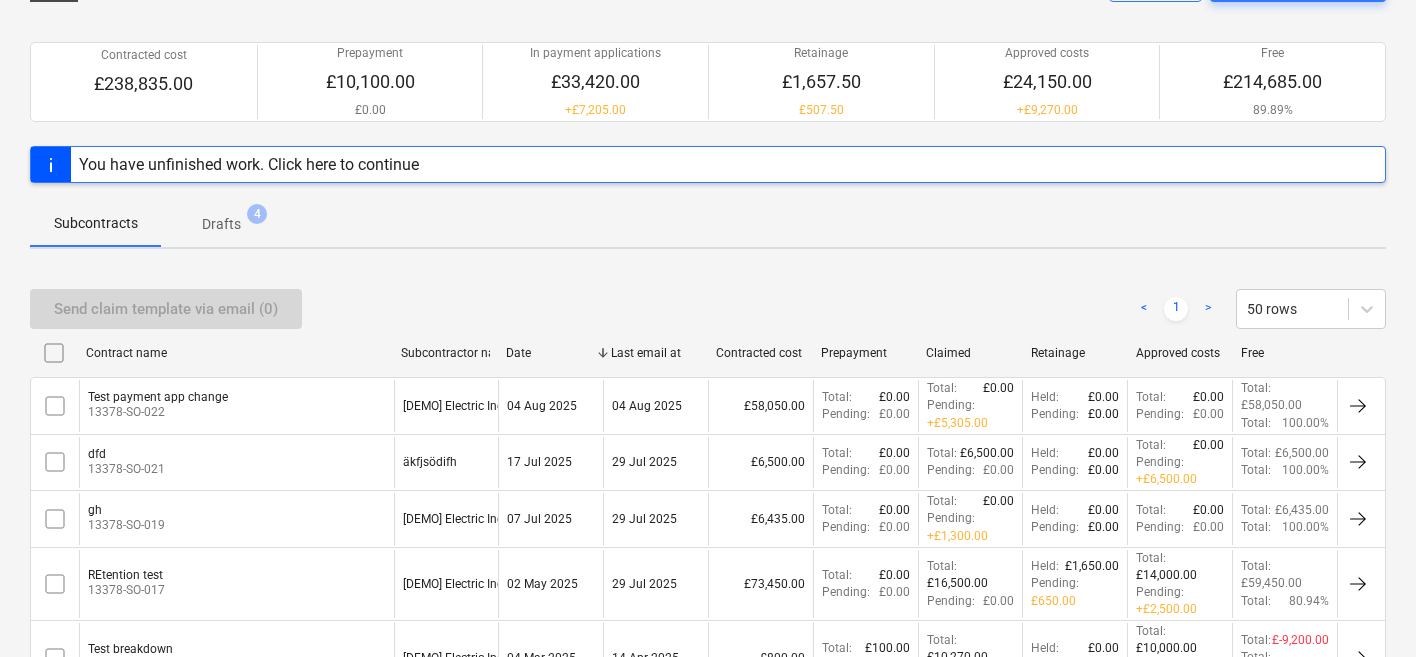 scroll, scrollTop: 191, scrollLeft: 0, axis: vertical 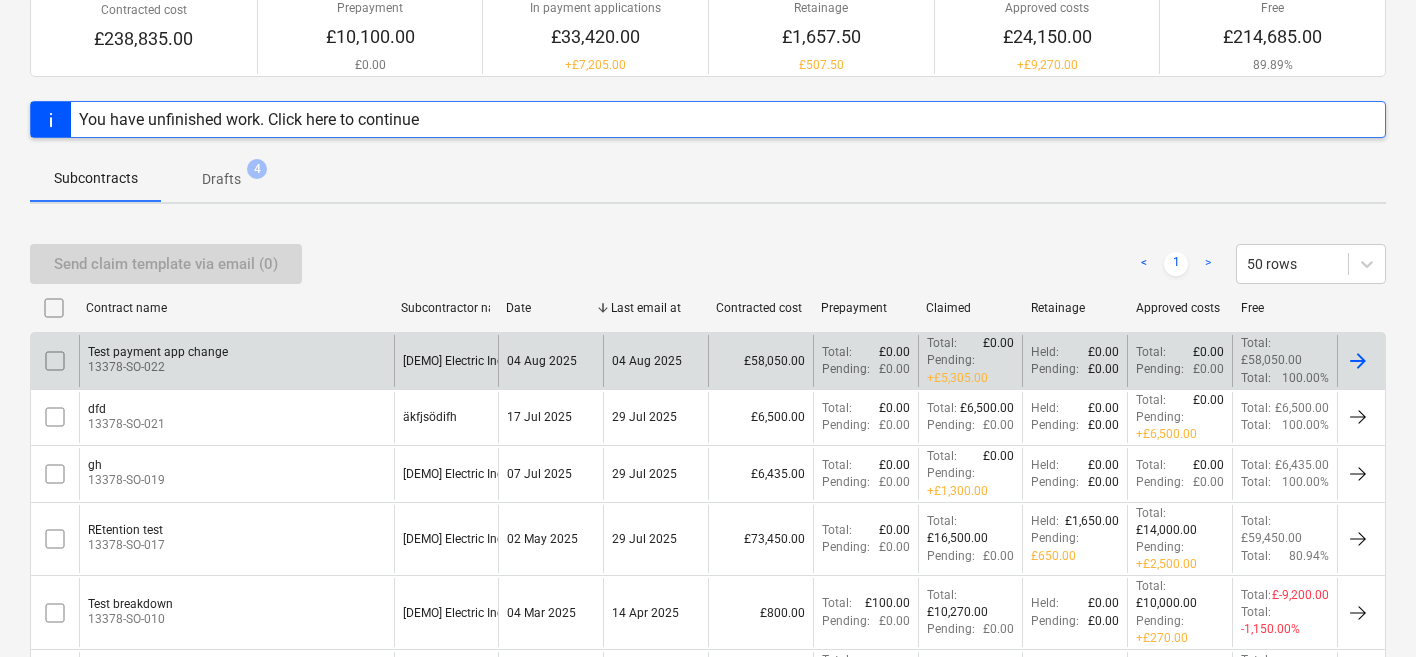 click on "Test payment app change  [SO_NUMBER]" at bounding box center (236, 360) 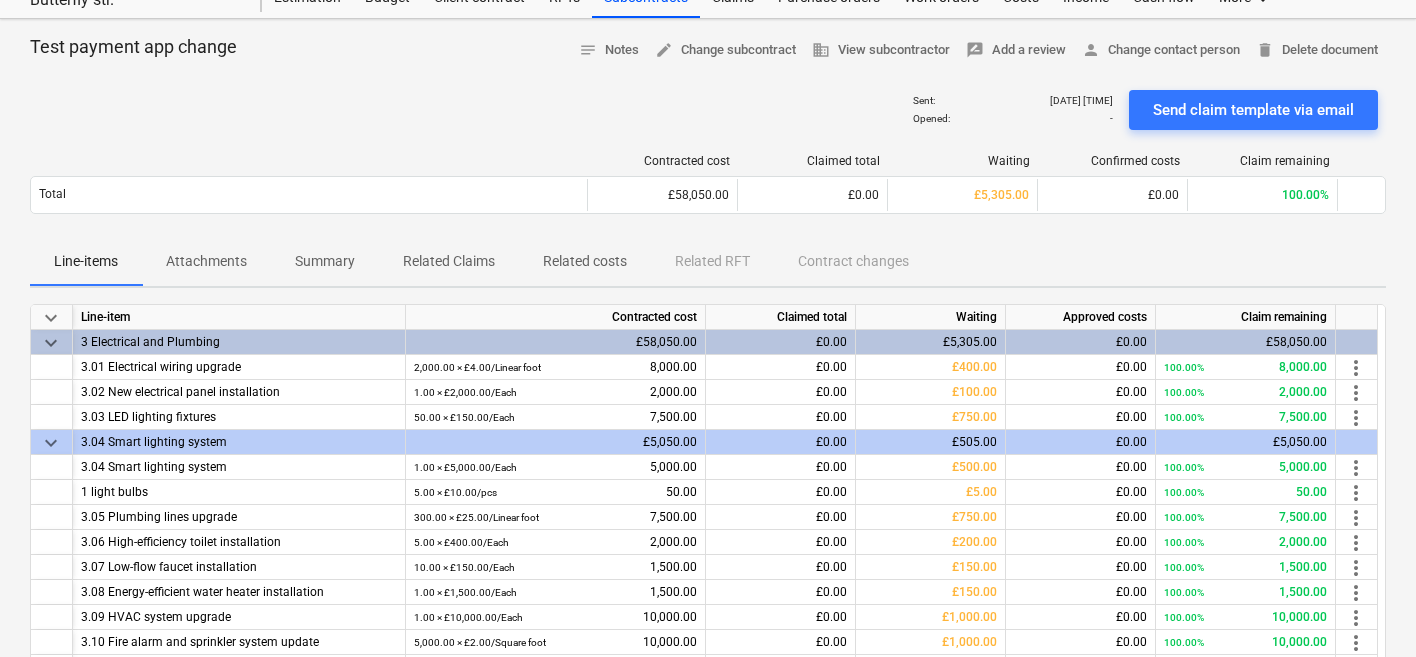 scroll, scrollTop: 0, scrollLeft: 0, axis: both 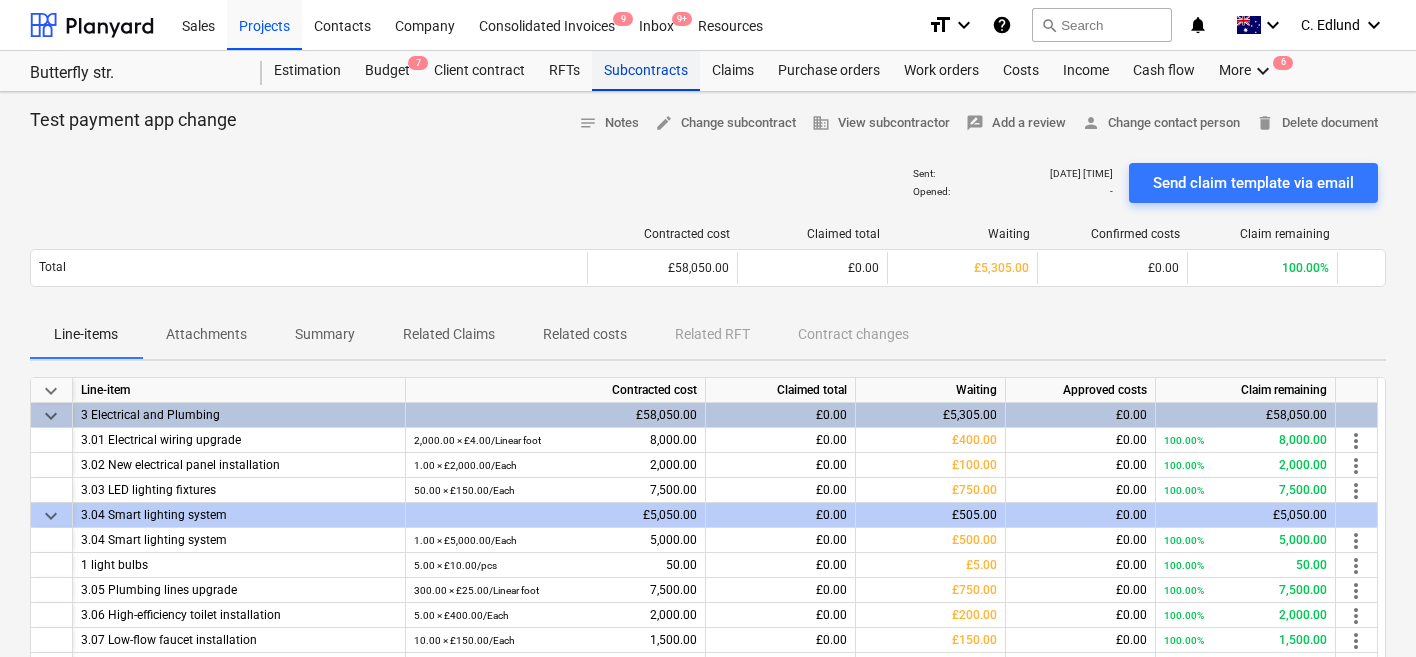 click on "Subcontracts" at bounding box center [646, 71] 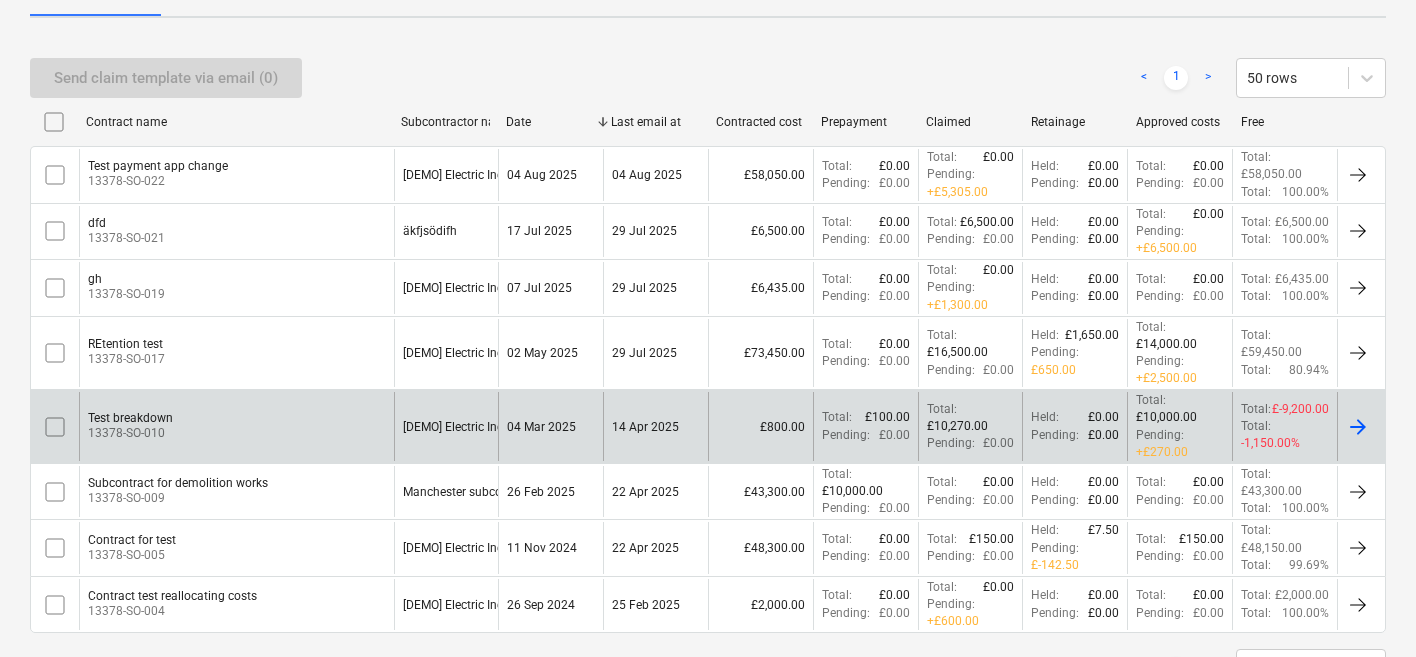 scroll, scrollTop: 465, scrollLeft: 0, axis: vertical 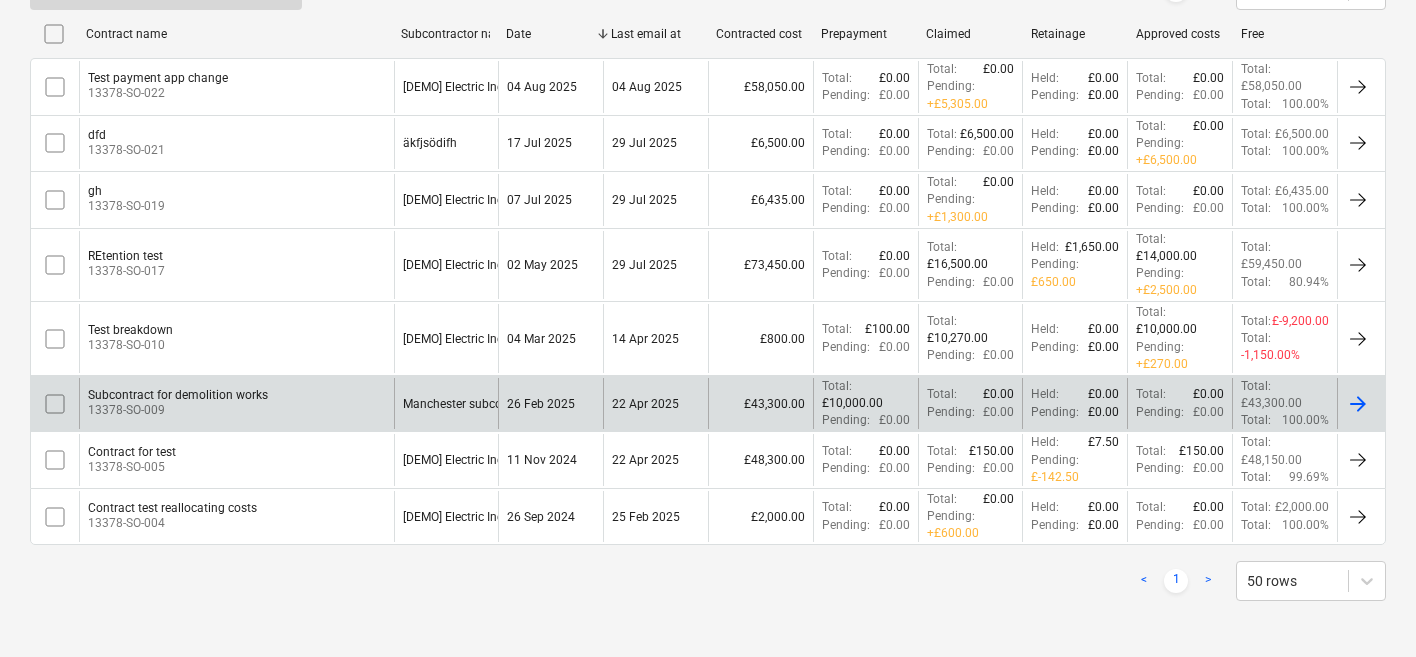 click on "Subcontract for demolition works 13378-SO-009" at bounding box center (236, 403) 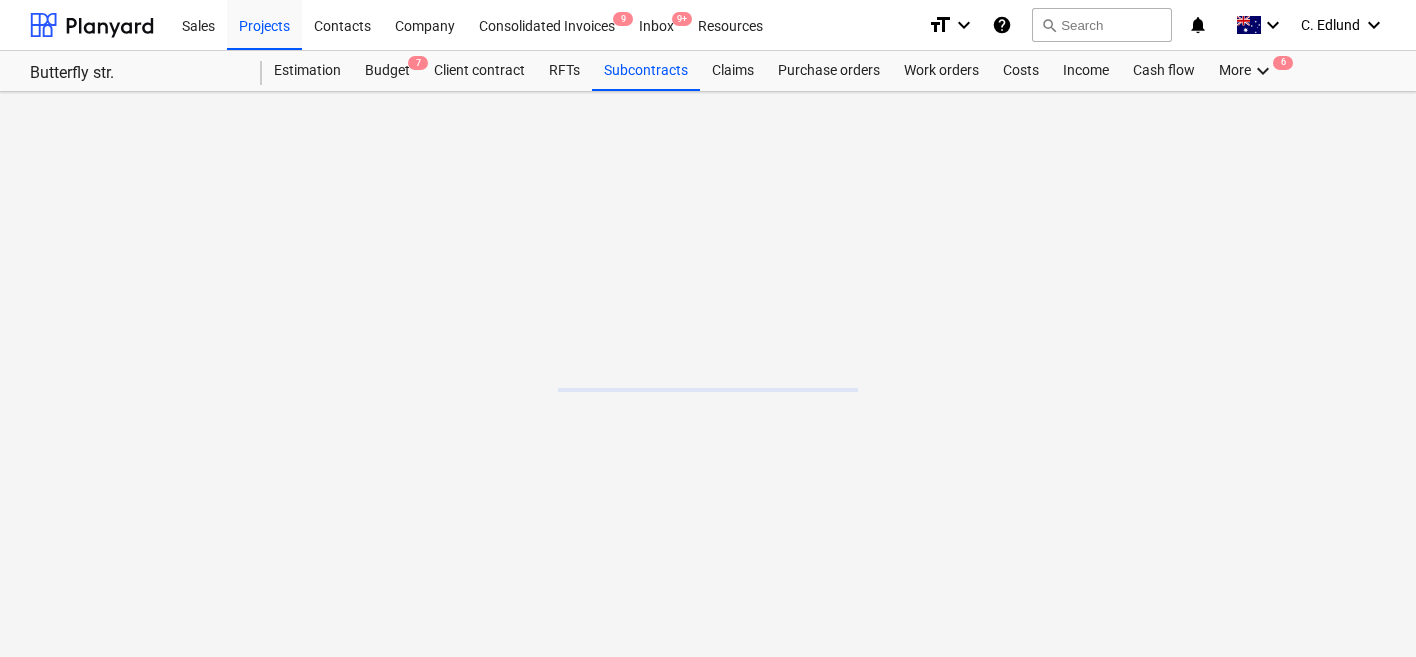 scroll, scrollTop: 0, scrollLeft: 0, axis: both 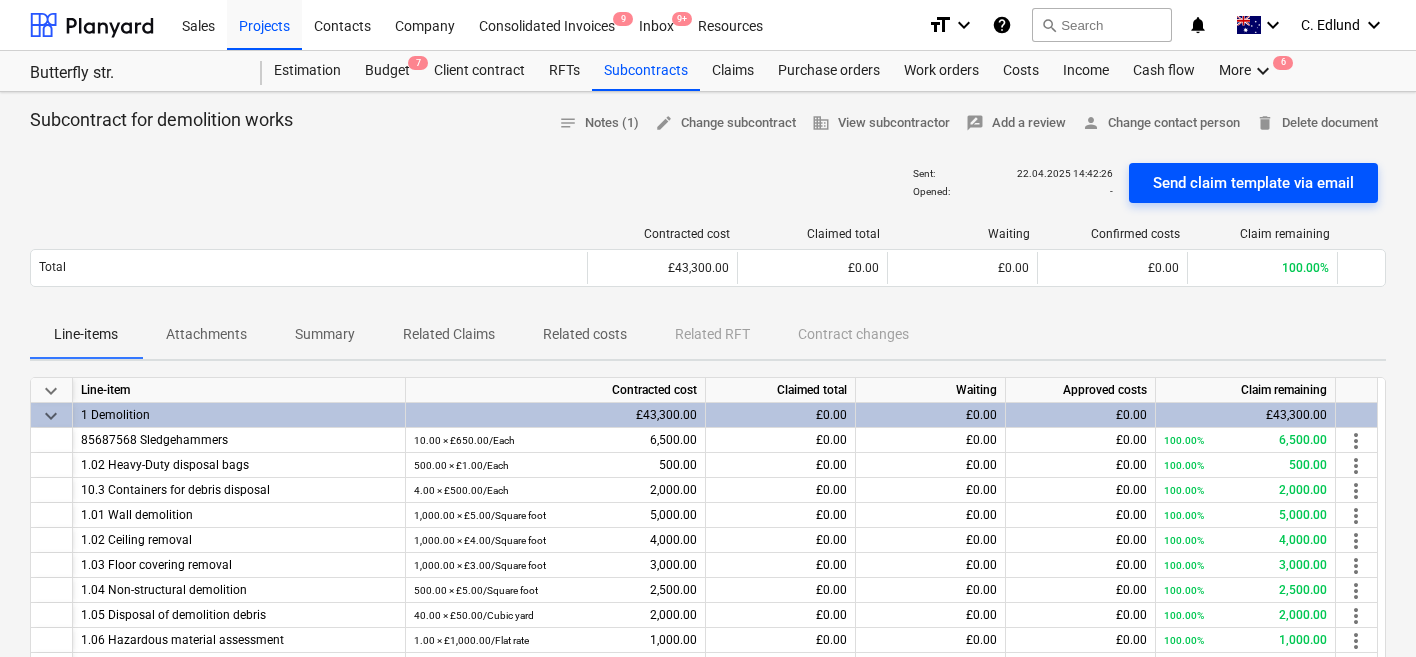 click on "Send claim template via email" at bounding box center (1253, 183) 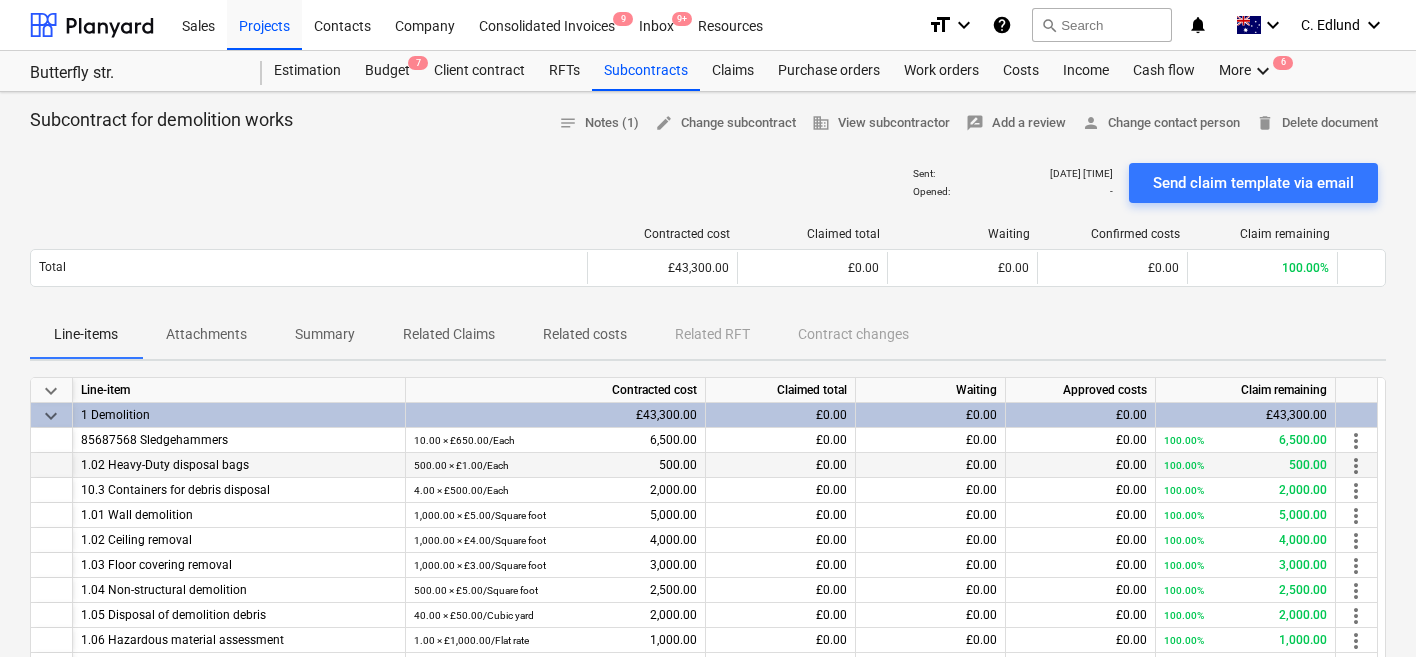 scroll, scrollTop: 8, scrollLeft: 0, axis: vertical 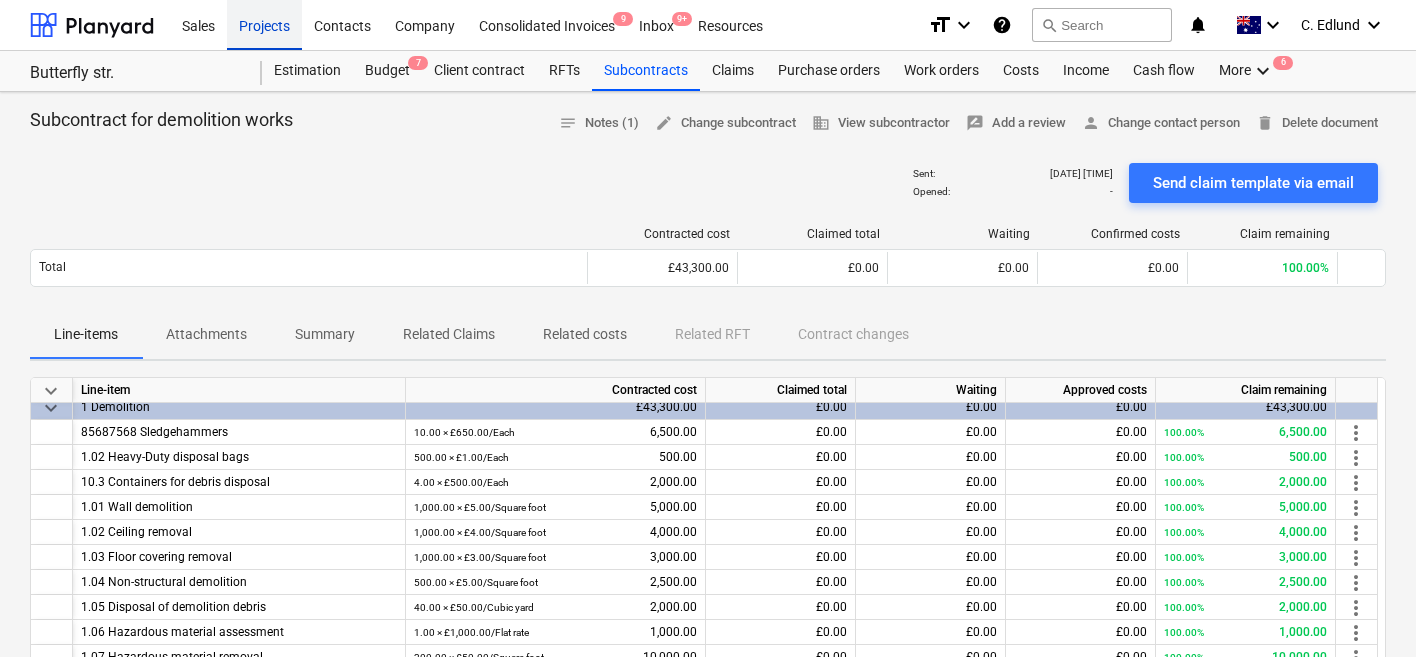 click on "Projects" at bounding box center [264, 24] 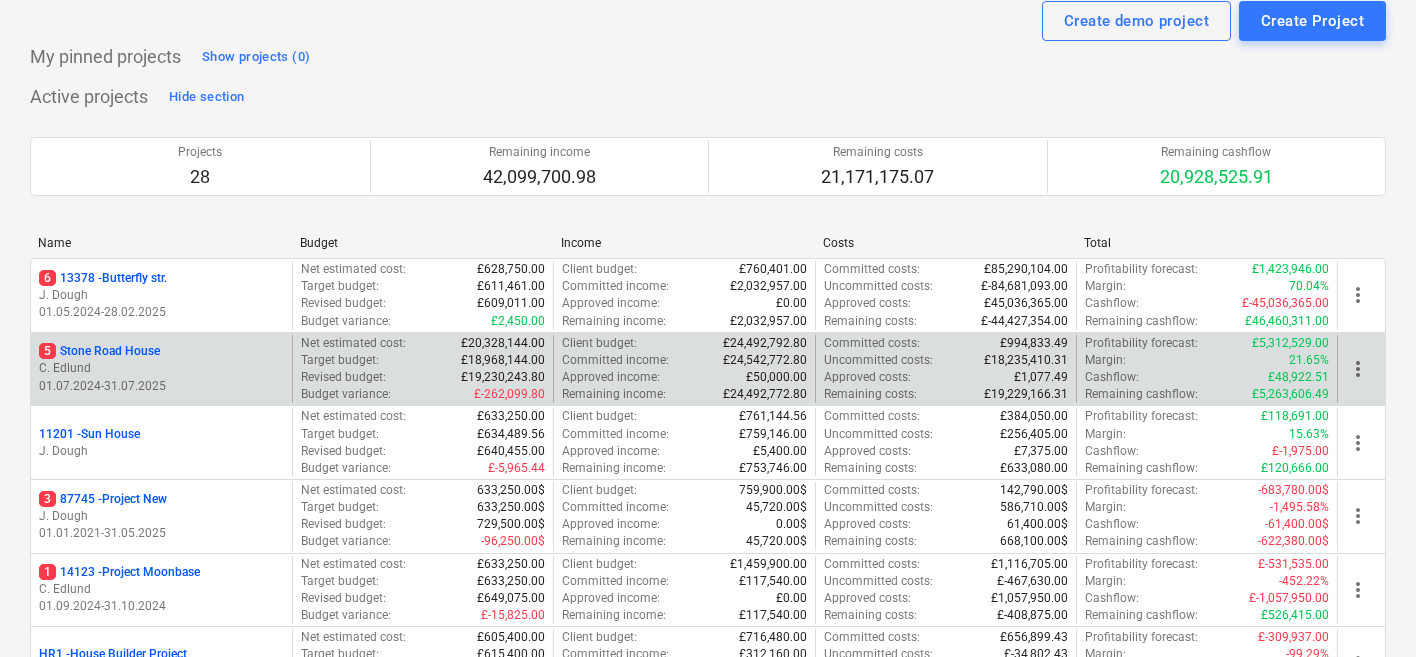 scroll, scrollTop: 71, scrollLeft: 0, axis: vertical 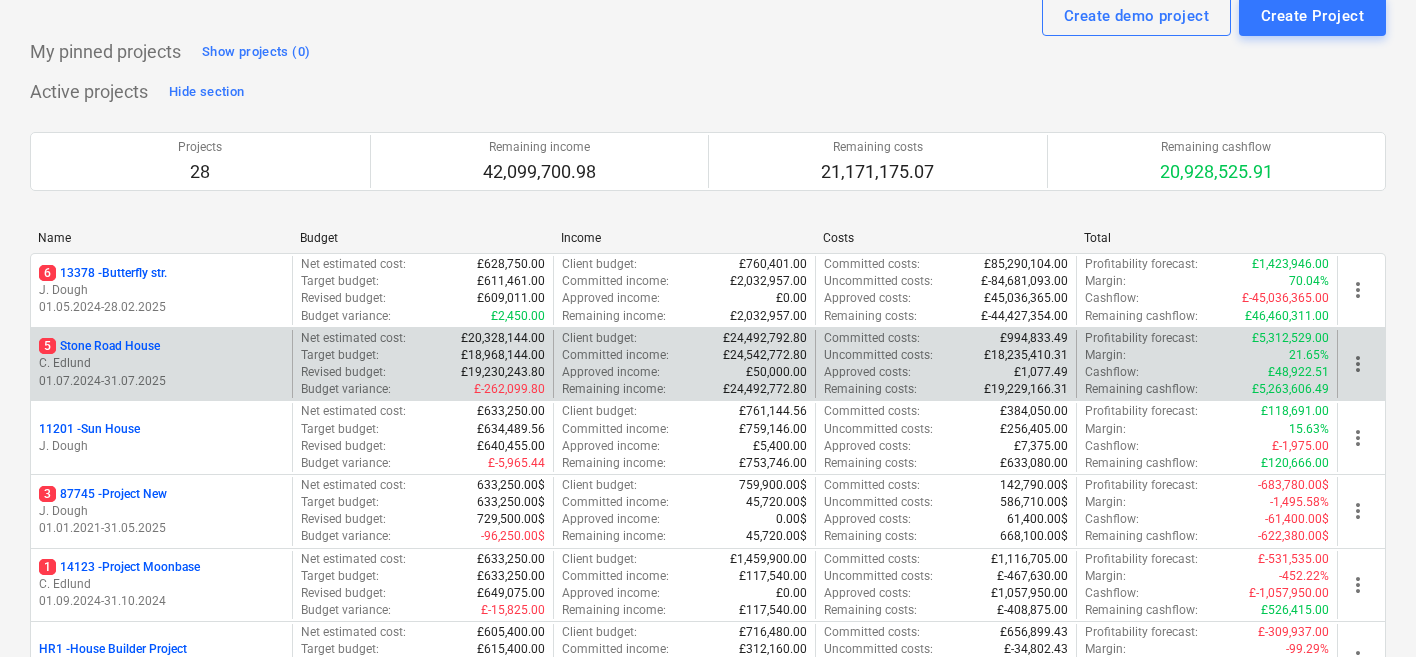 click on "[NUMBER] [STREET] [HOUSE_NAME]" at bounding box center (161, 346) 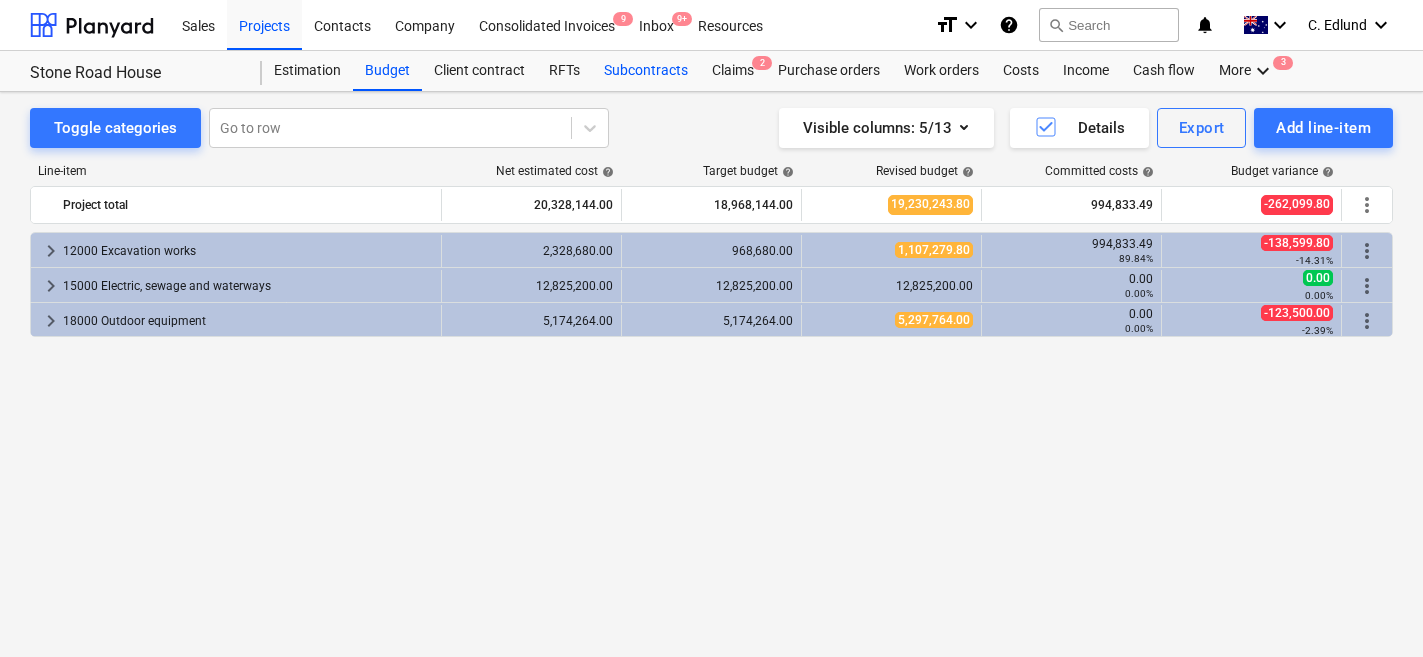 click on "Subcontracts" at bounding box center (646, 71) 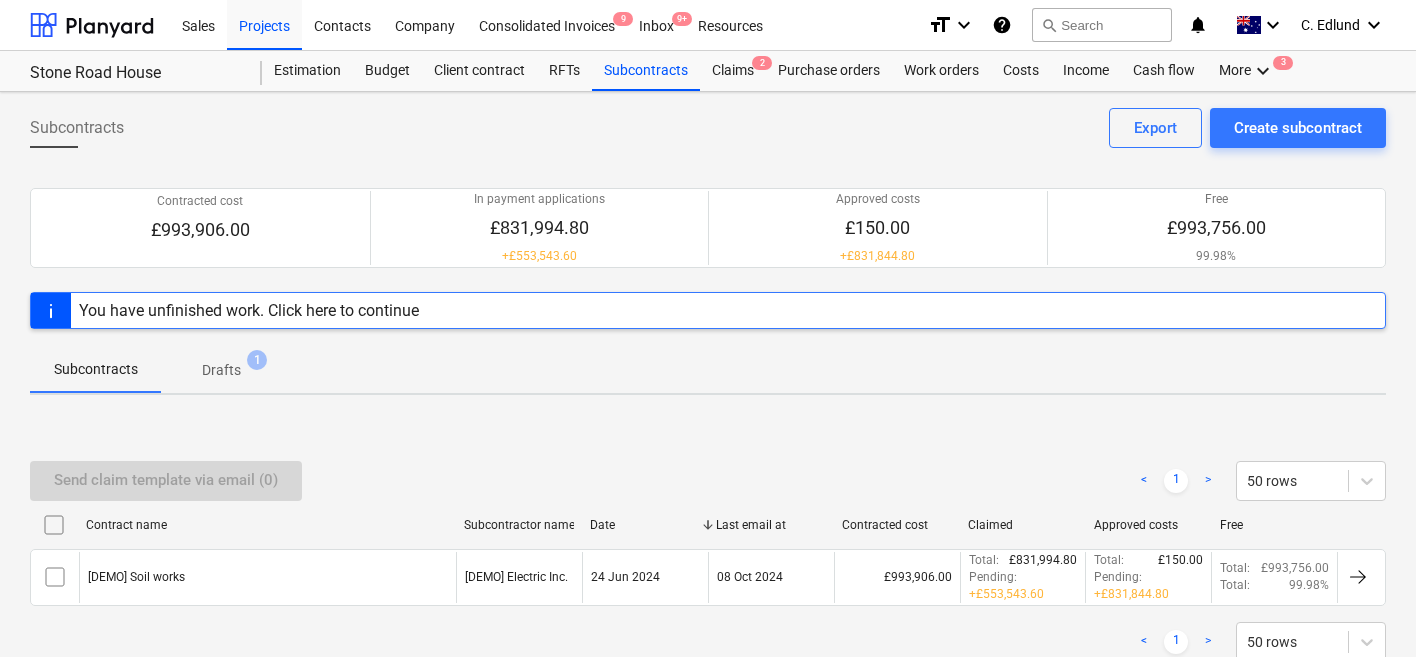scroll, scrollTop: 86, scrollLeft: 0, axis: vertical 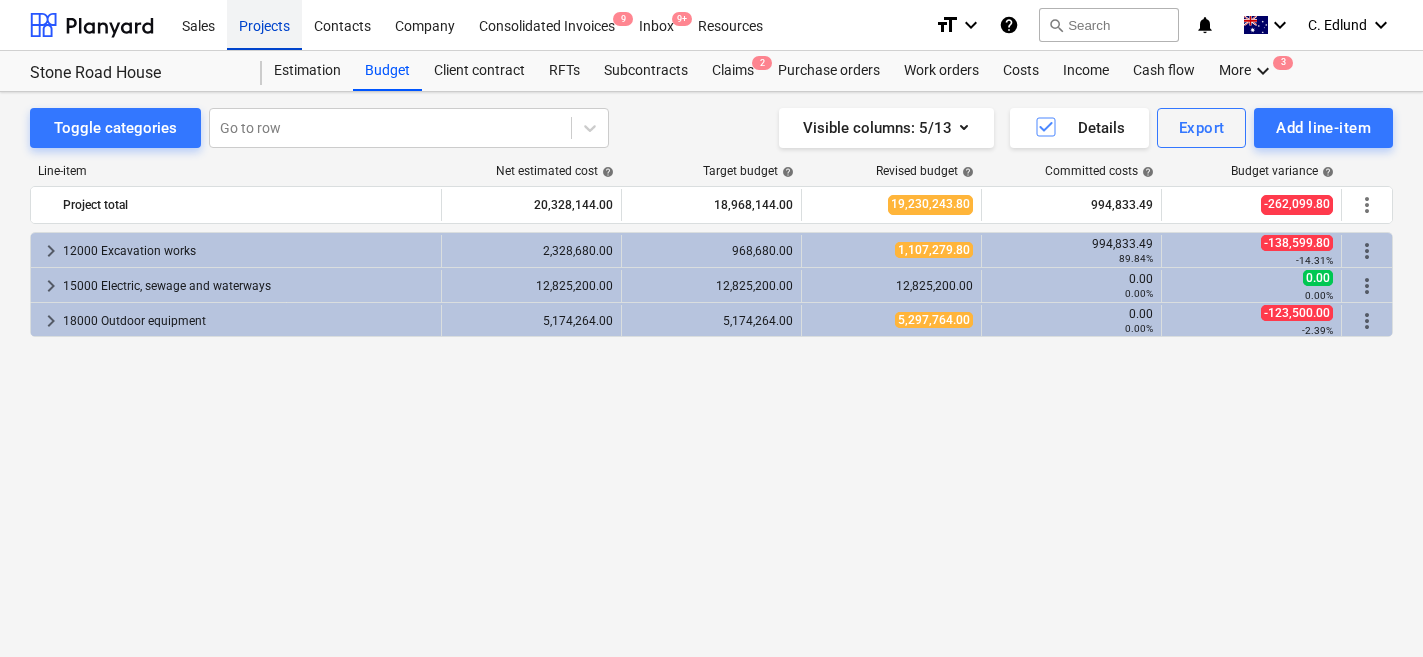 click on "Projects" at bounding box center (264, 24) 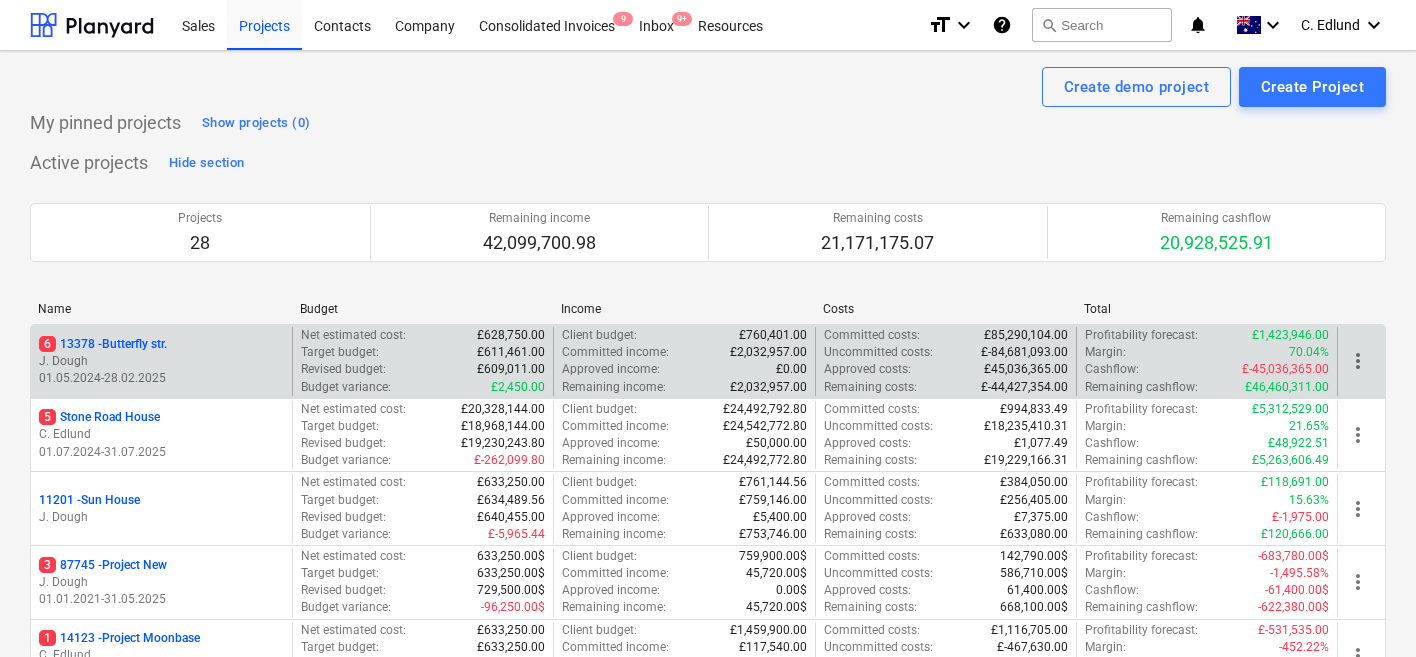 scroll, scrollTop: 108, scrollLeft: 0, axis: vertical 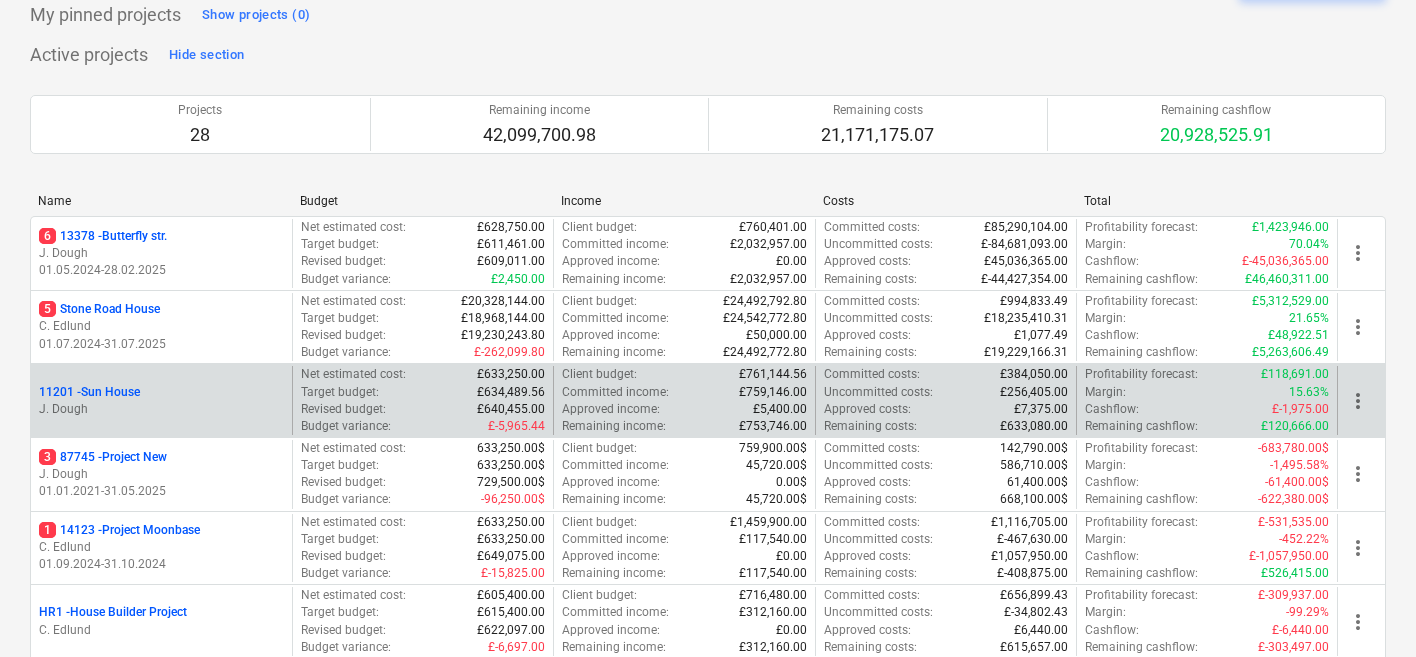 click on "J. Dough" at bounding box center [161, 409] 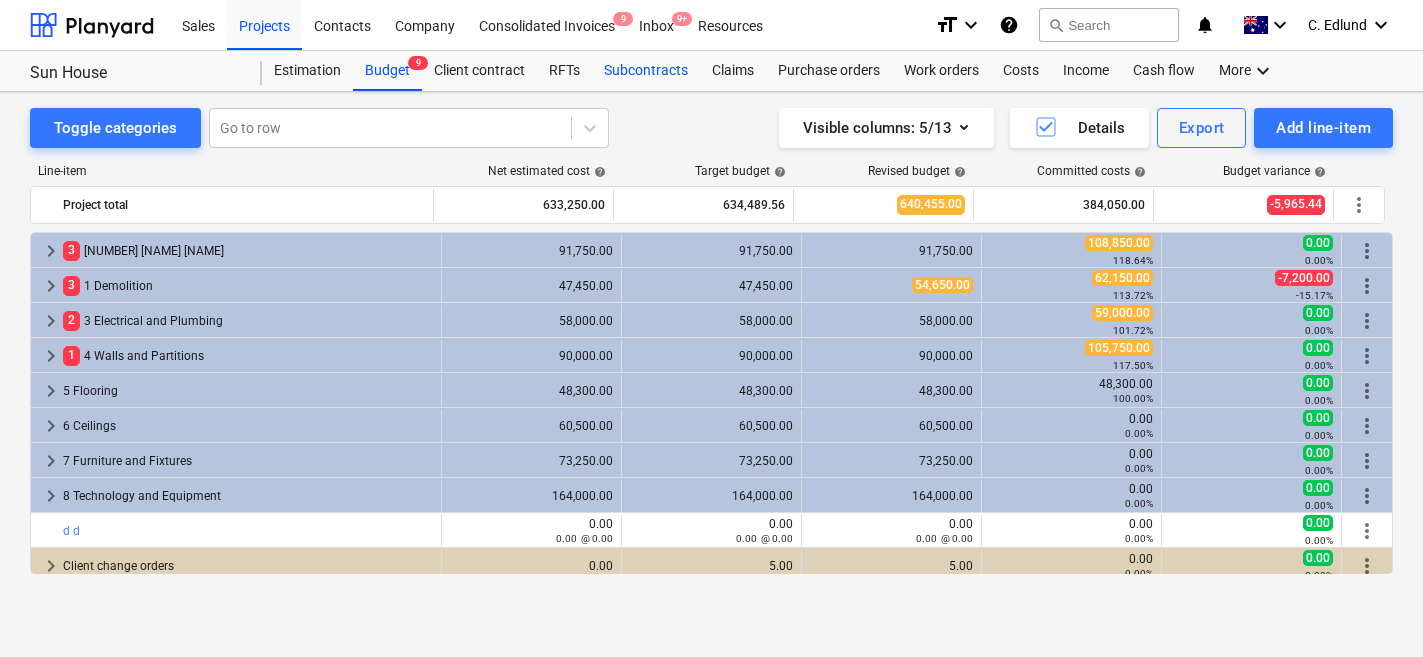 click on "Subcontracts" at bounding box center [646, 71] 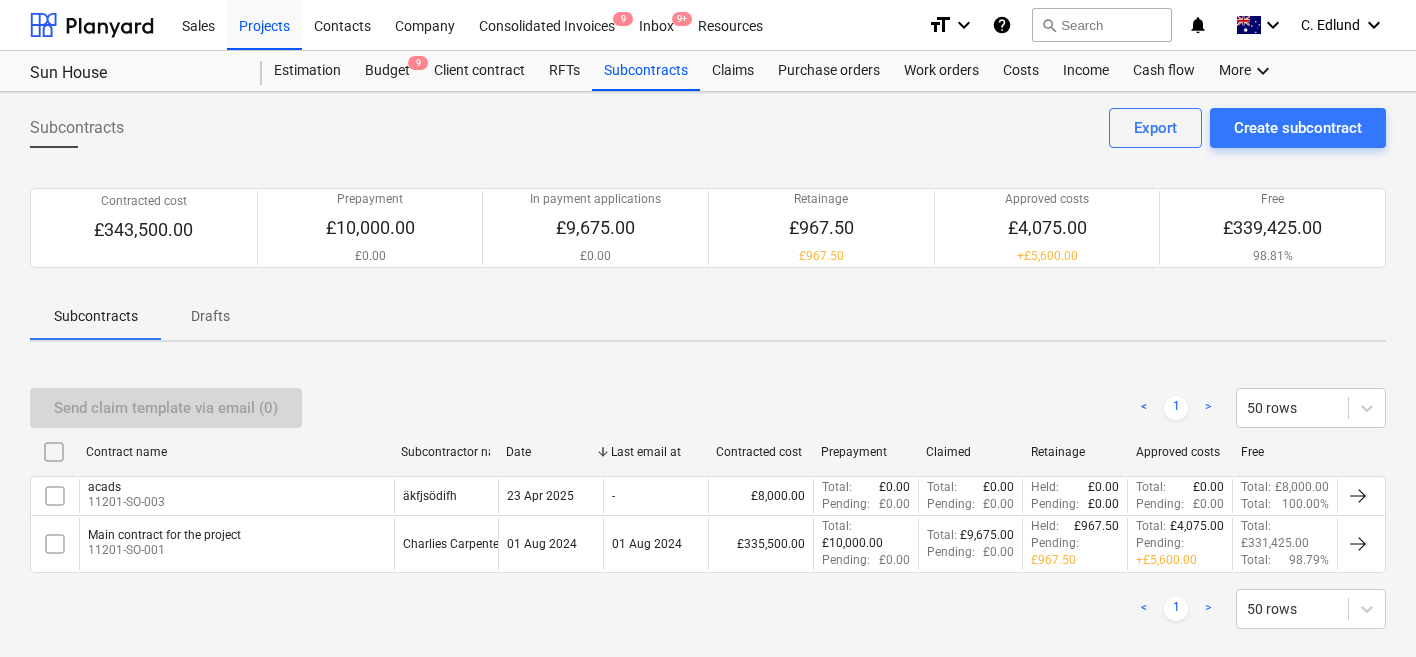 scroll, scrollTop: 33, scrollLeft: 0, axis: vertical 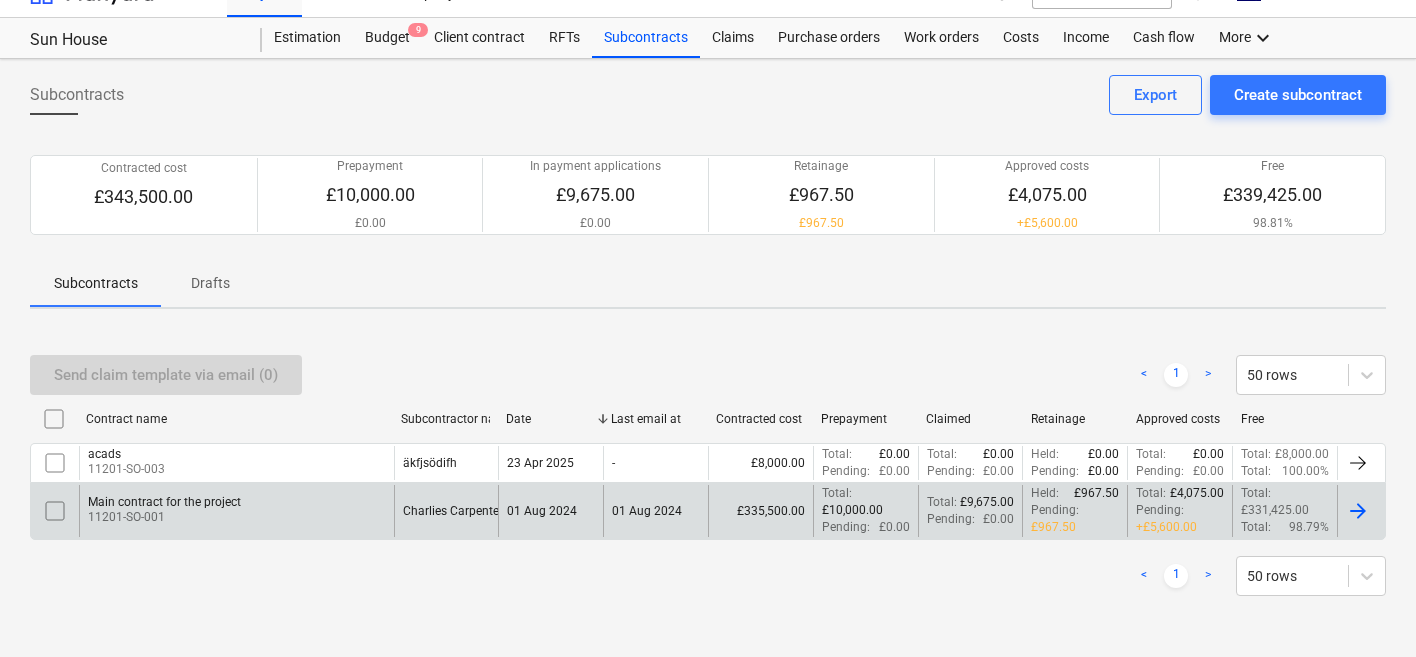 click on "Main contract for the project  [SO_NUMBER]" at bounding box center [236, 510] 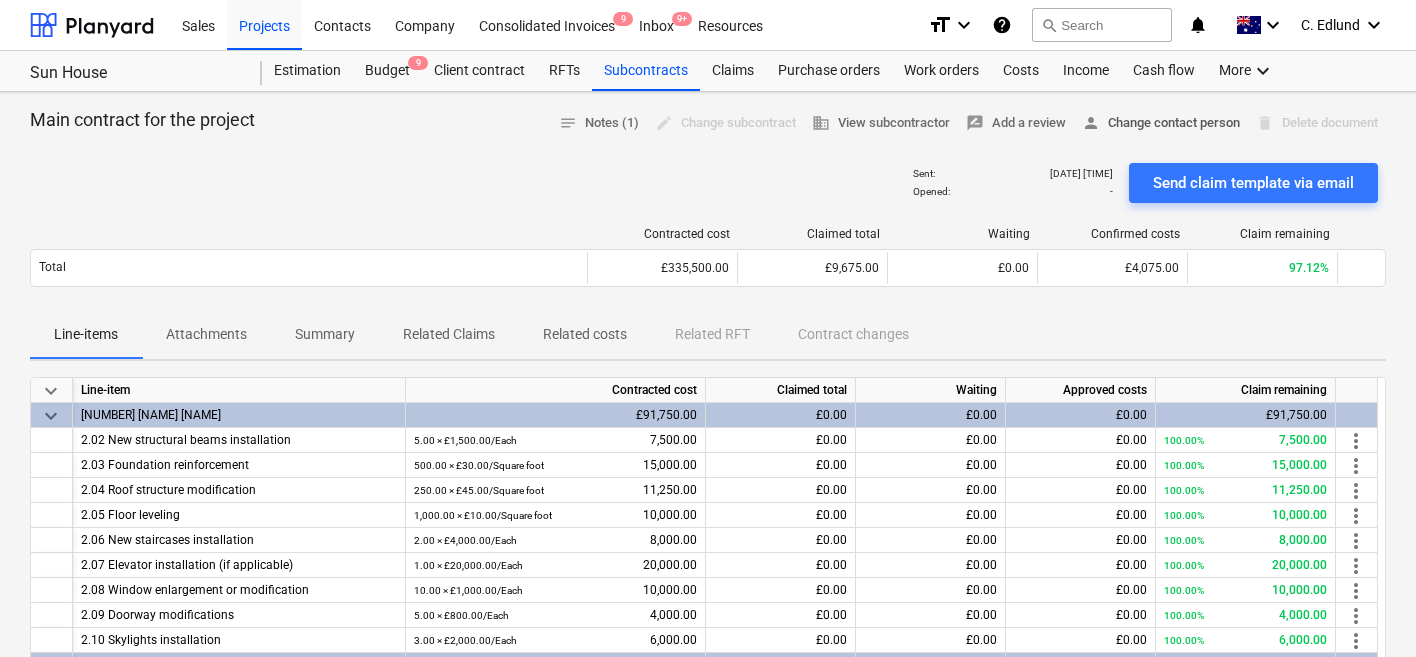 click on "person Change contact person" at bounding box center (1161, 123) 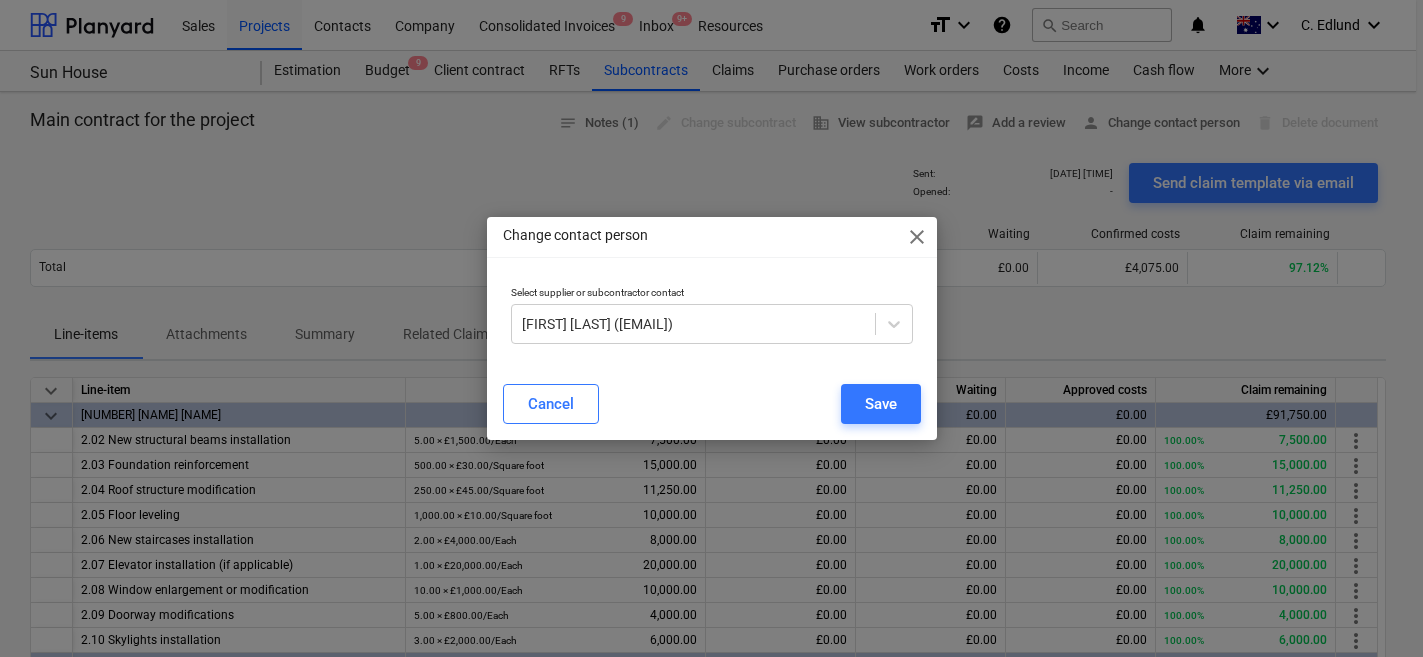 click on "close" at bounding box center [917, 237] 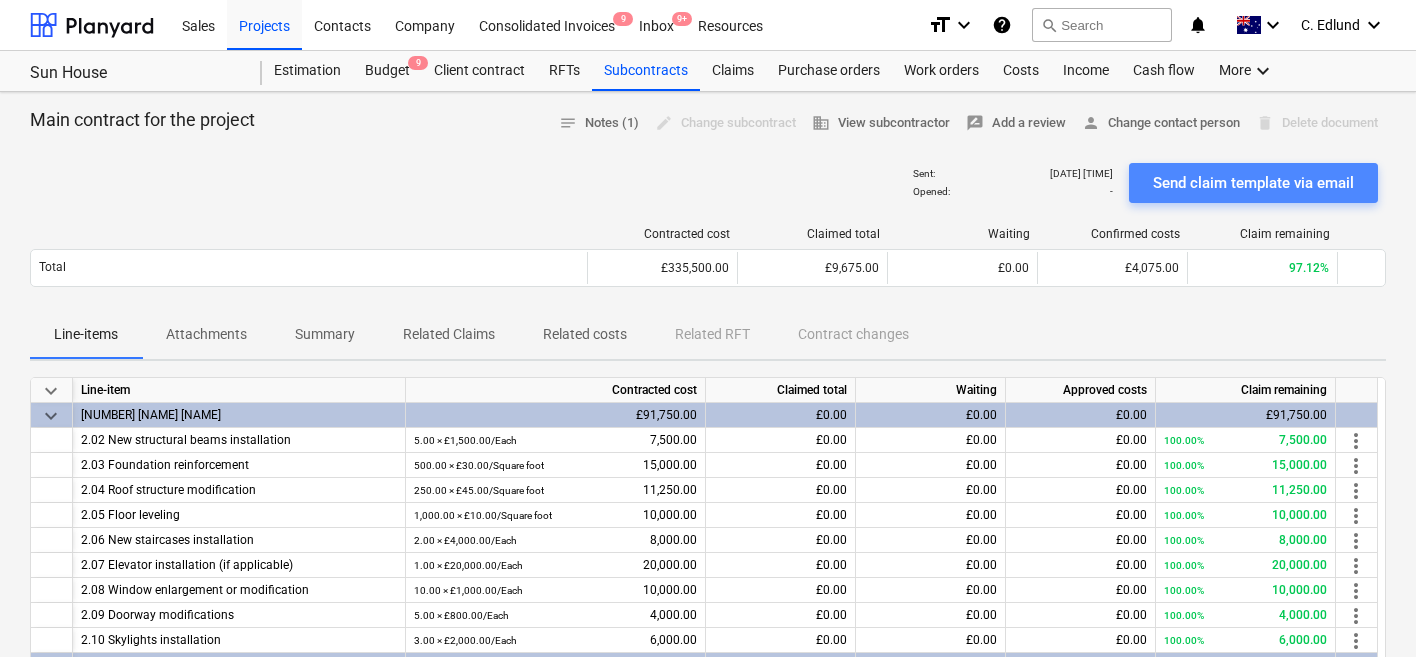 click on "Send claim template via email" at bounding box center [1253, 183] 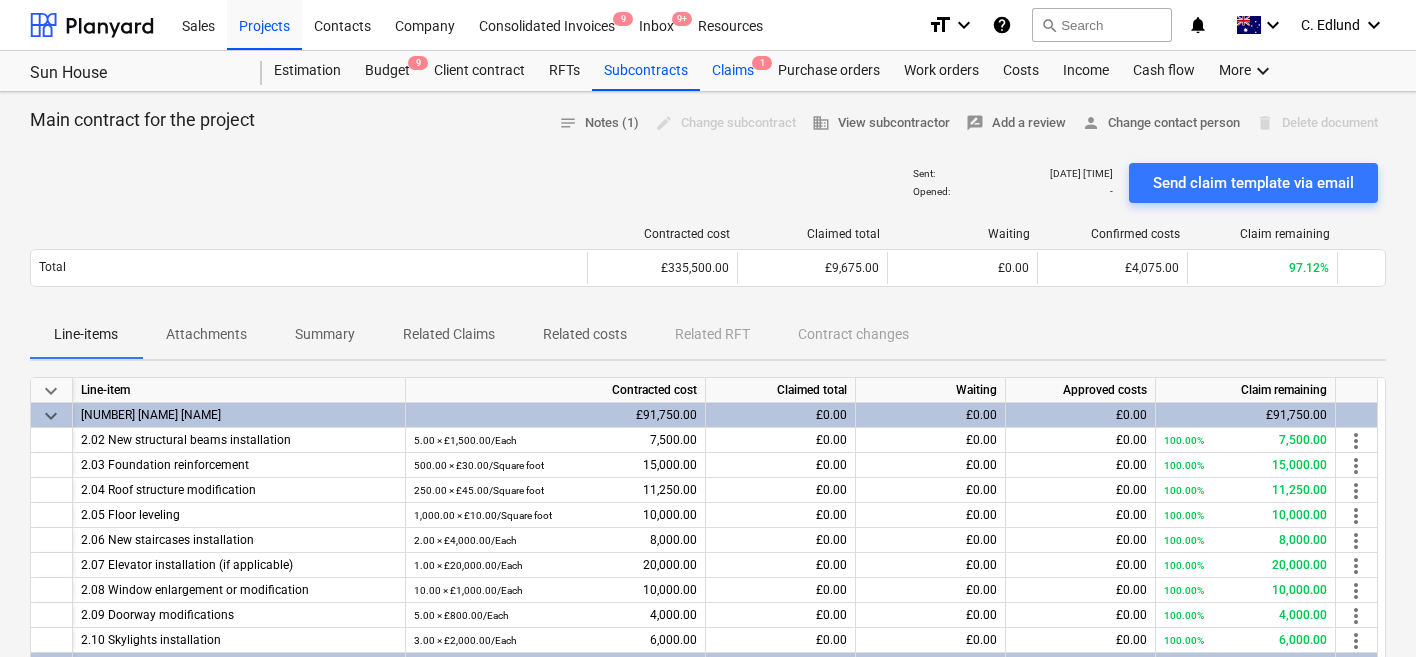 click on "Claims 1" at bounding box center [733, 71] 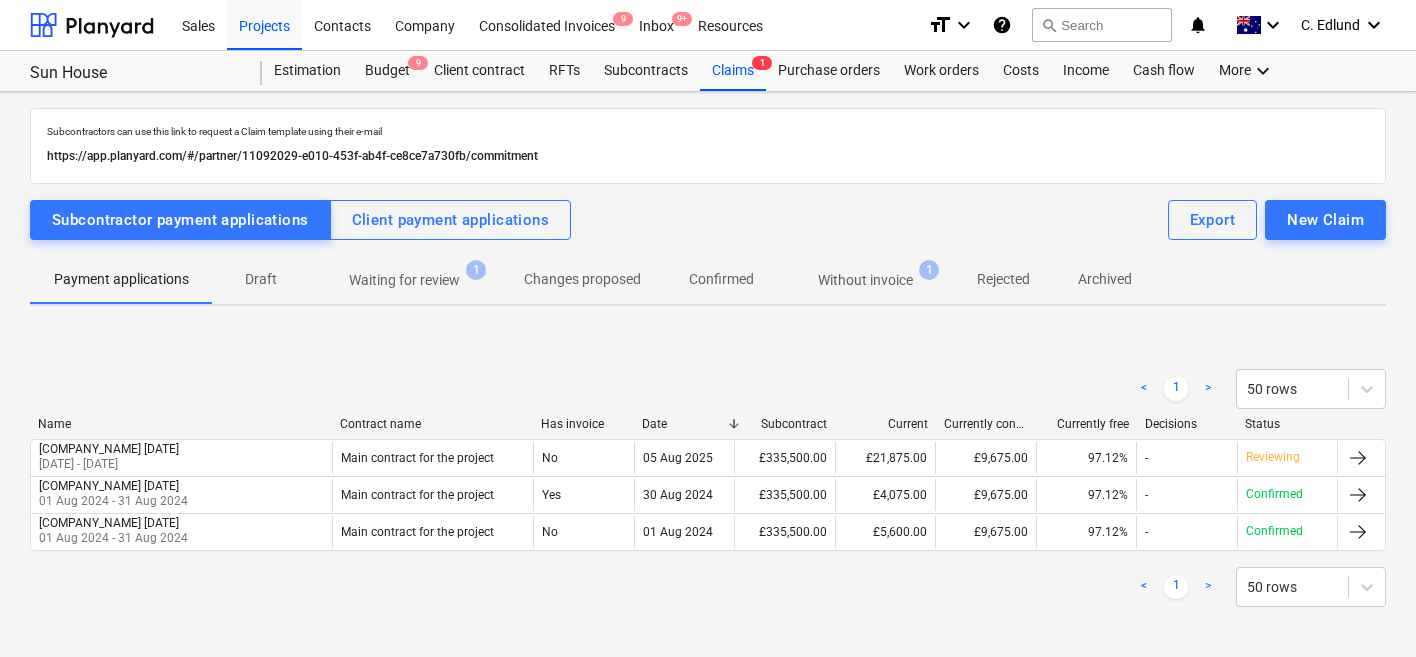 scroll, scrollTop: 13, scrollLeft: 0, axis: vertical 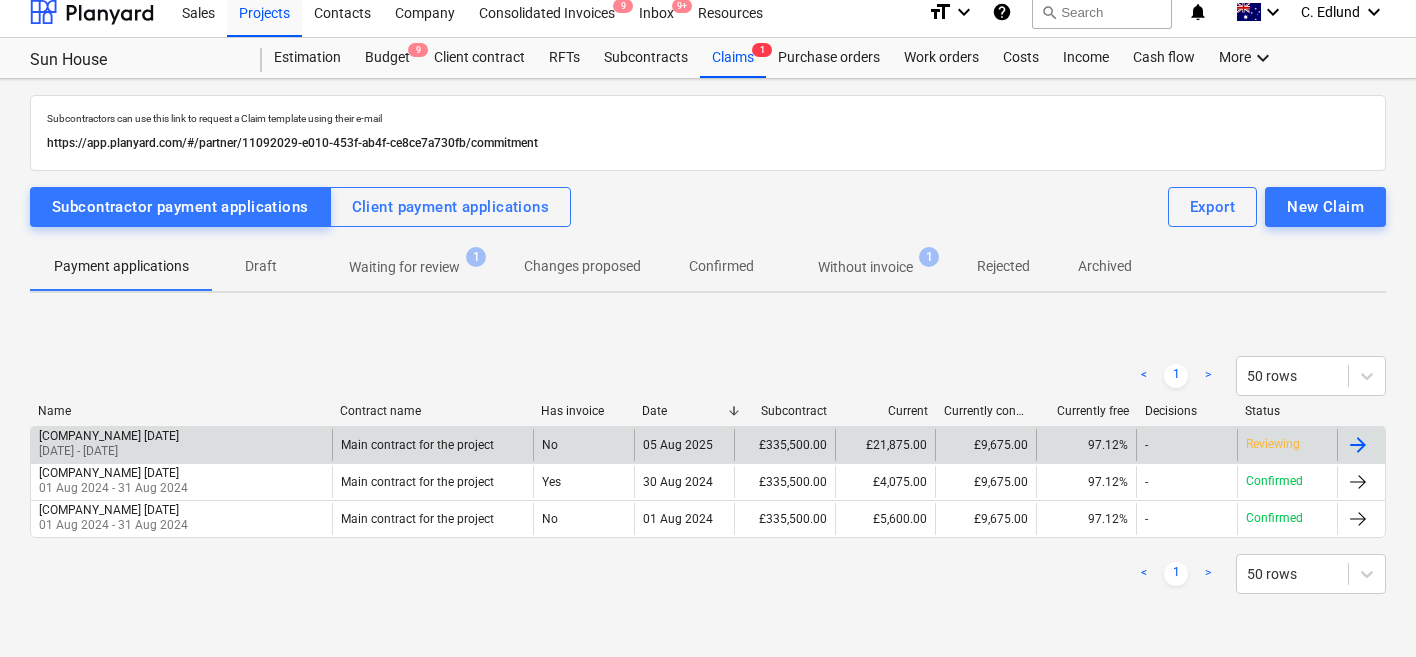 click on "[COMPANY_NAME] [DATE] [DATE] - [DATE]" at bounding box center (181, 445) 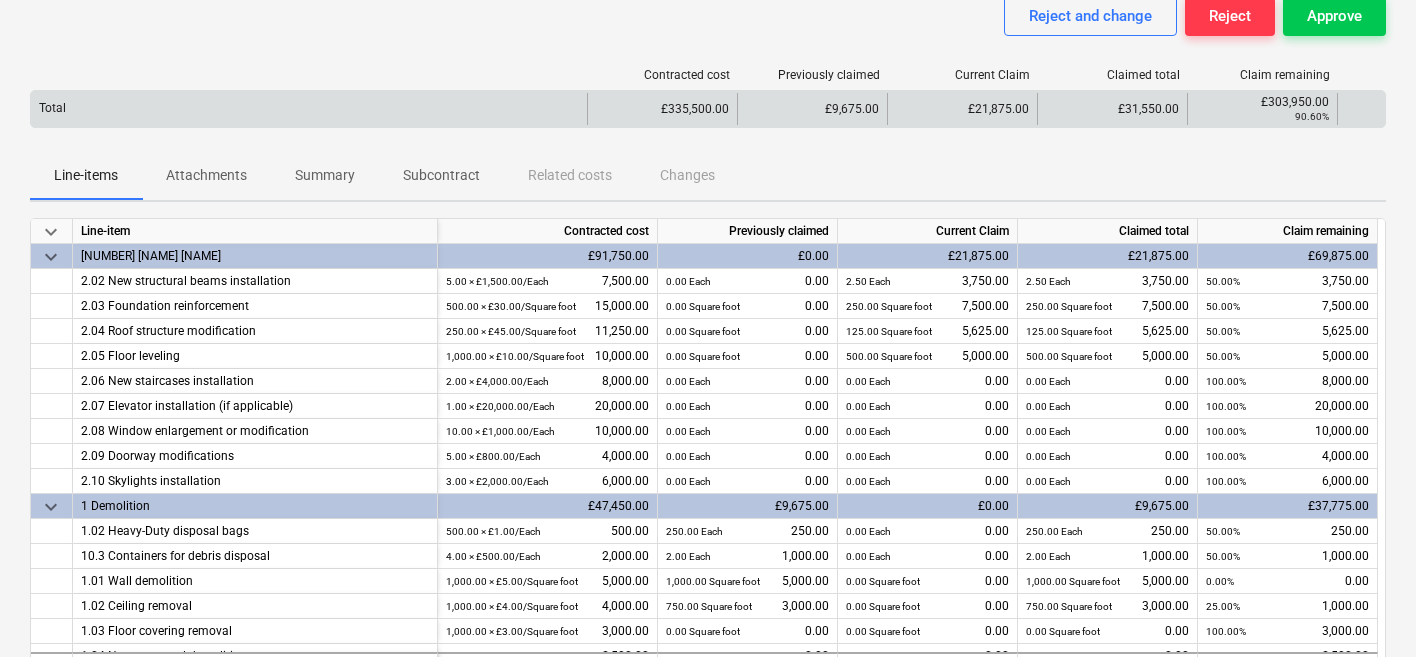 scroll, scrollTop: 175, scrollLeft: 0, axis: vertical 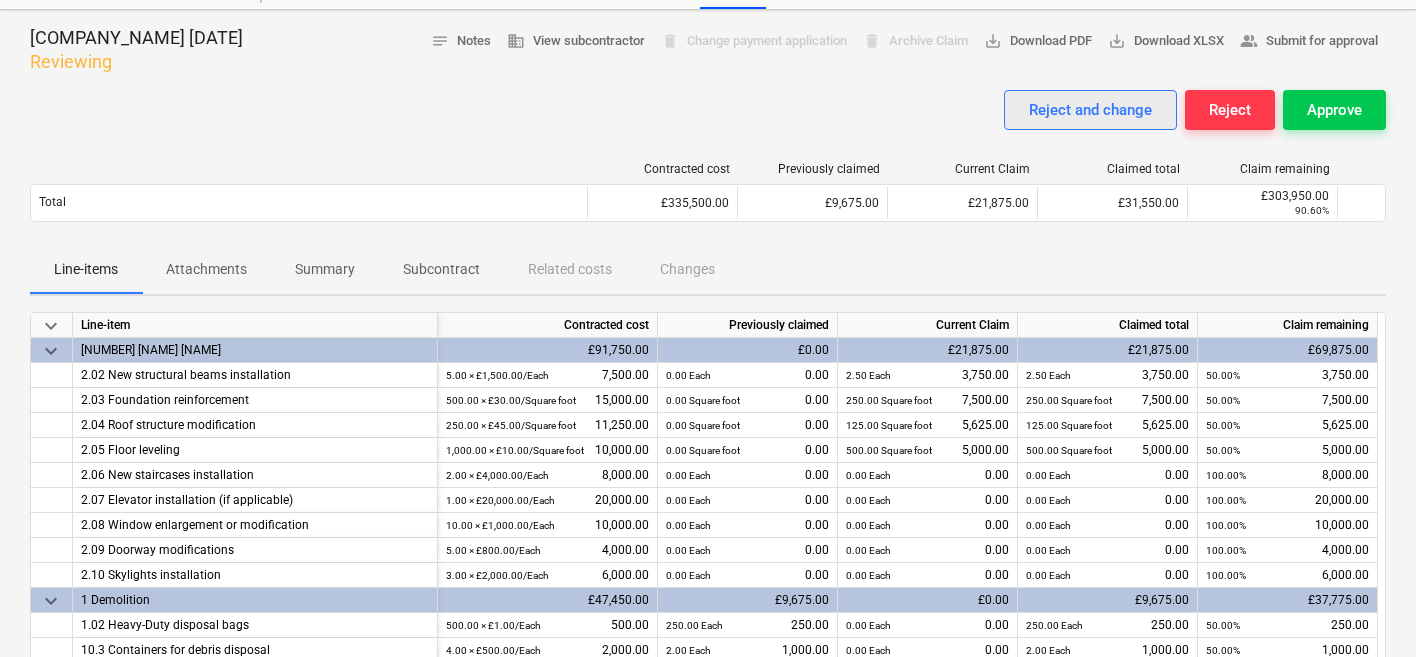 click on "Reject and change" at bounding box center [1090, 110] 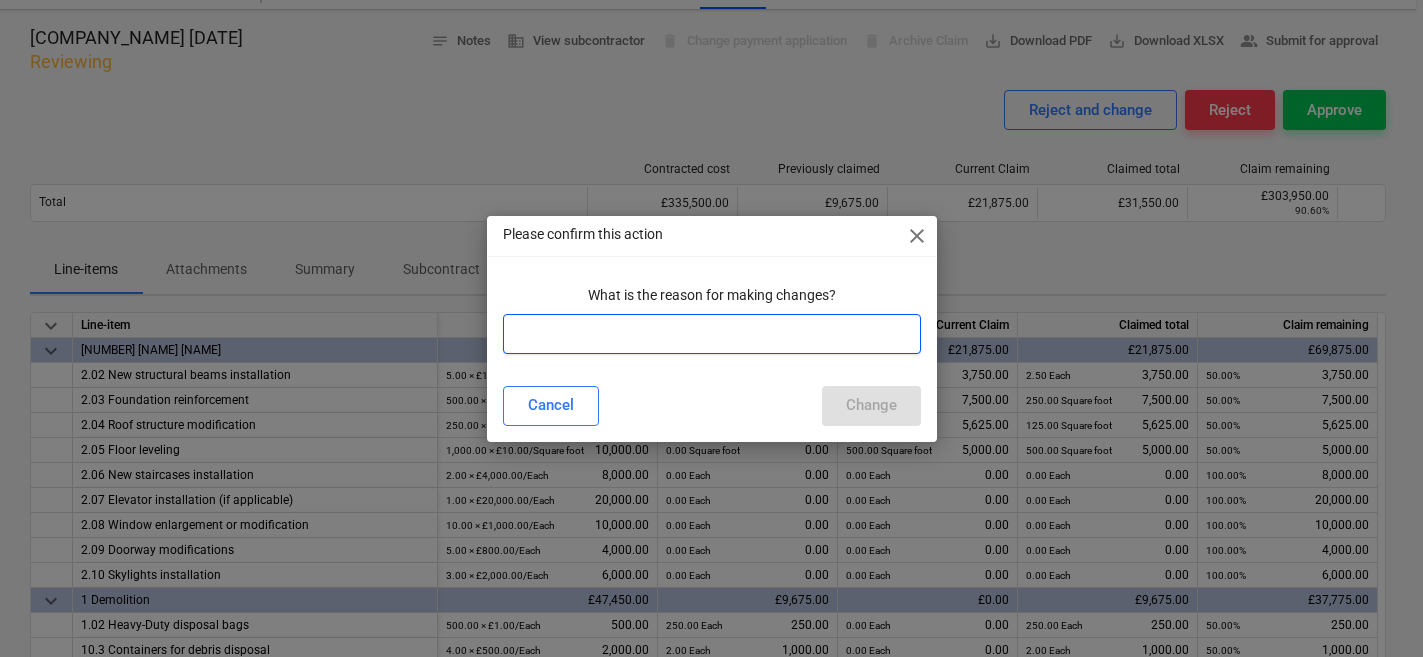 click at bounding box center [712, 334] 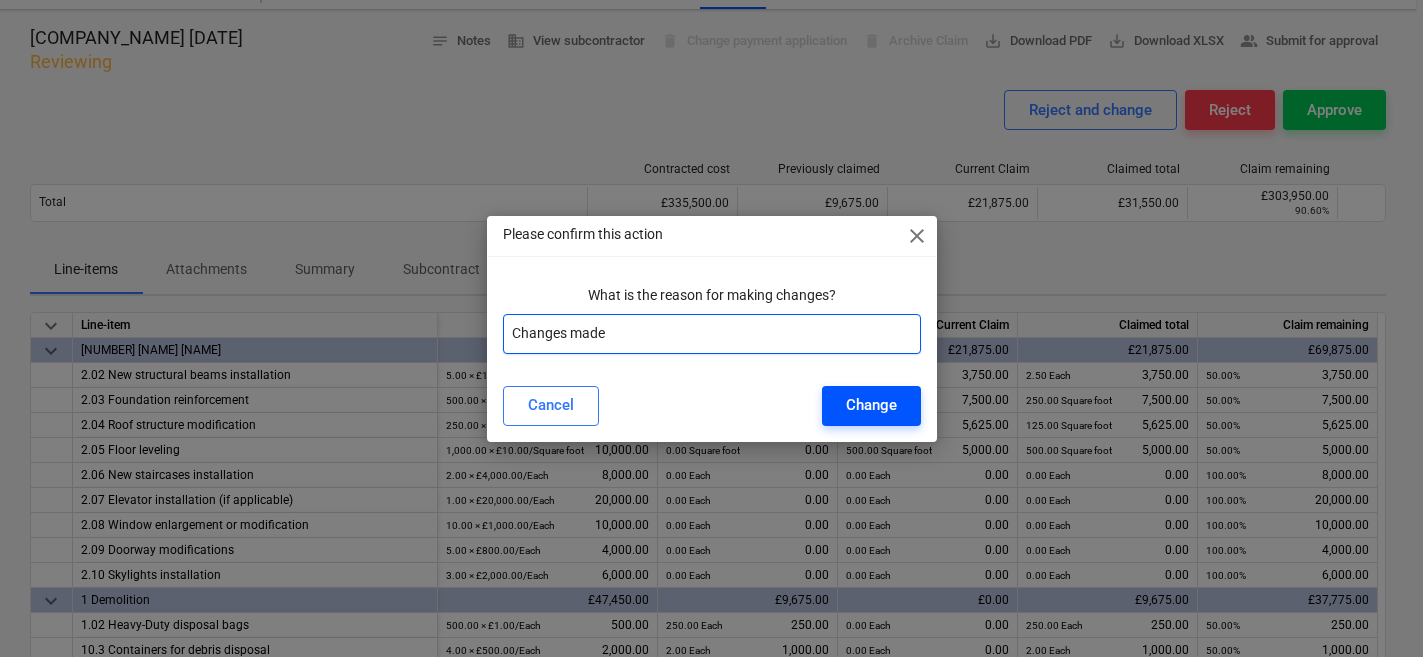 type on "Changes made" 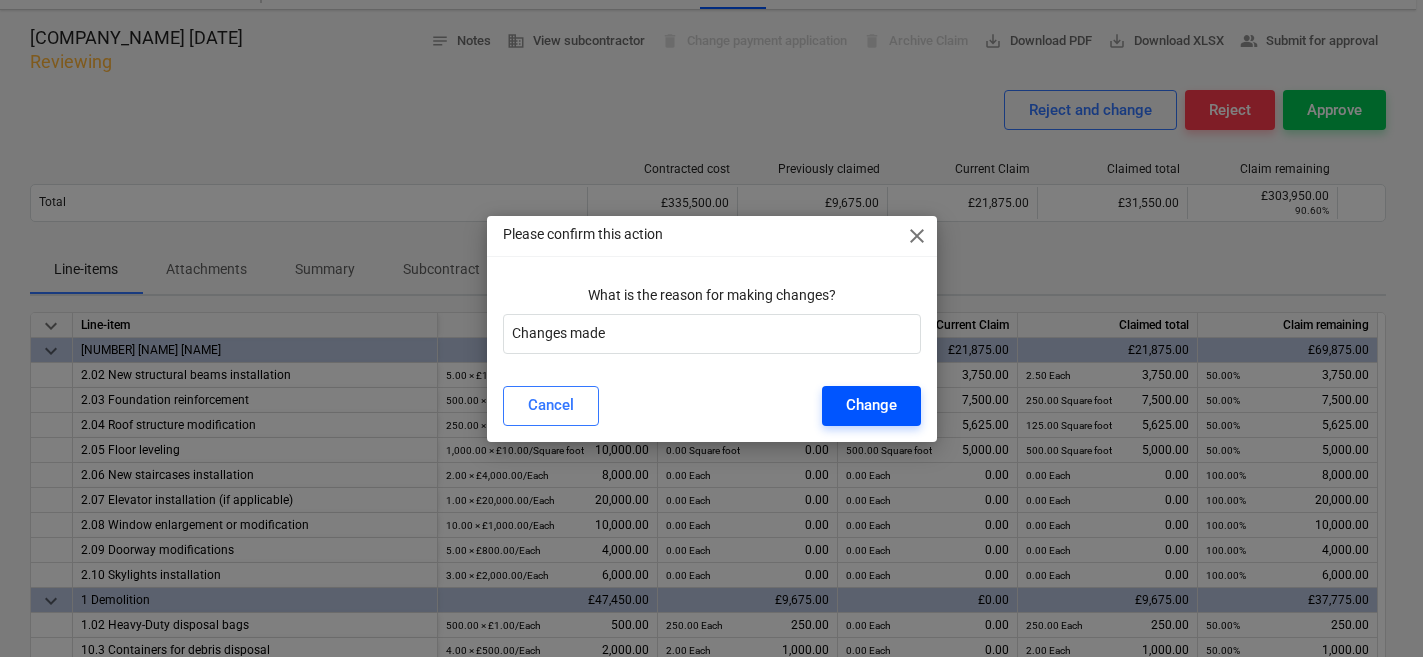 click on "Change" at bounding box center (871, 406) 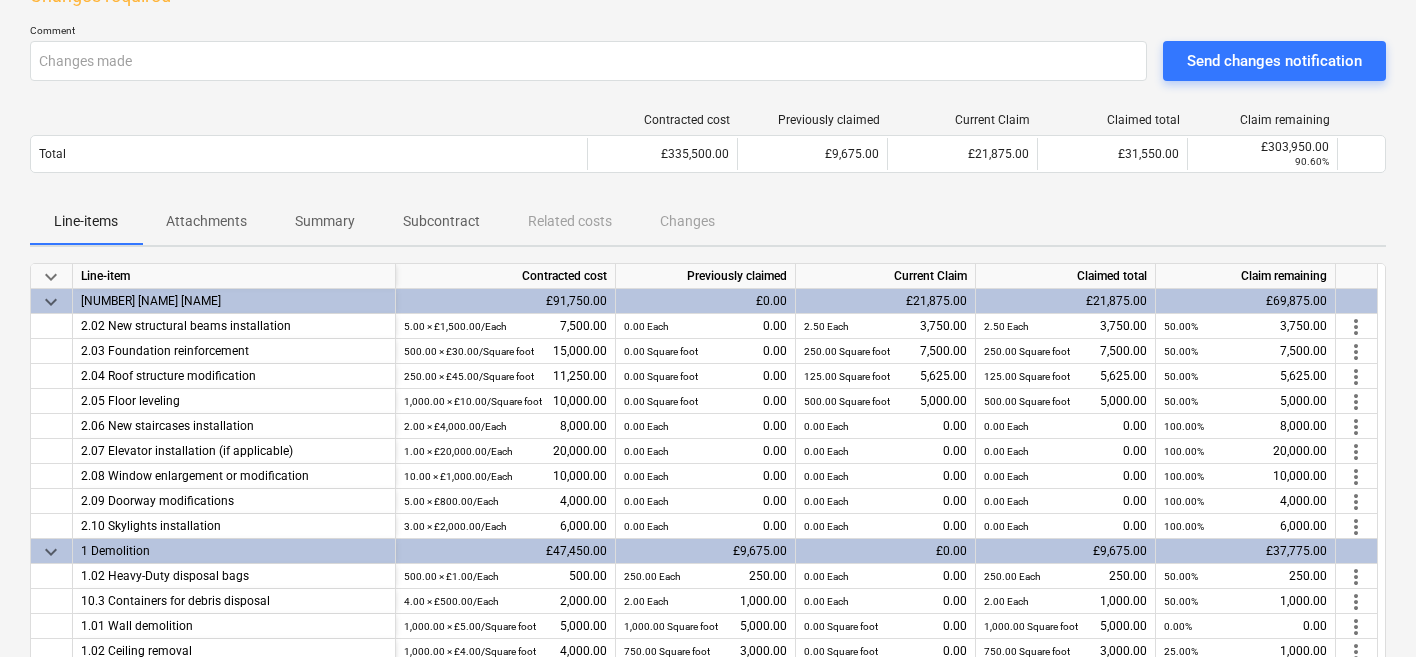 scroll, scrollTop: 146, scrollLeft: 0, axis: vertical 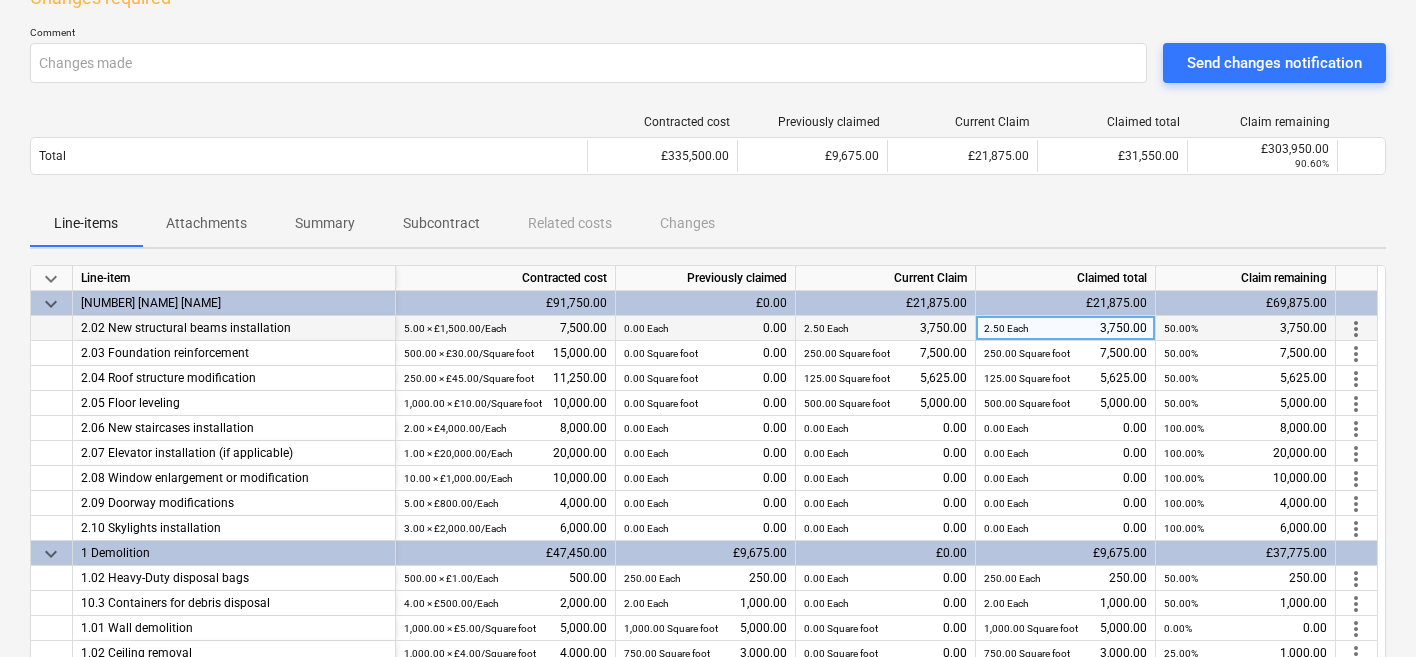 click on "more_vert" at bounding box center (1356, 329) 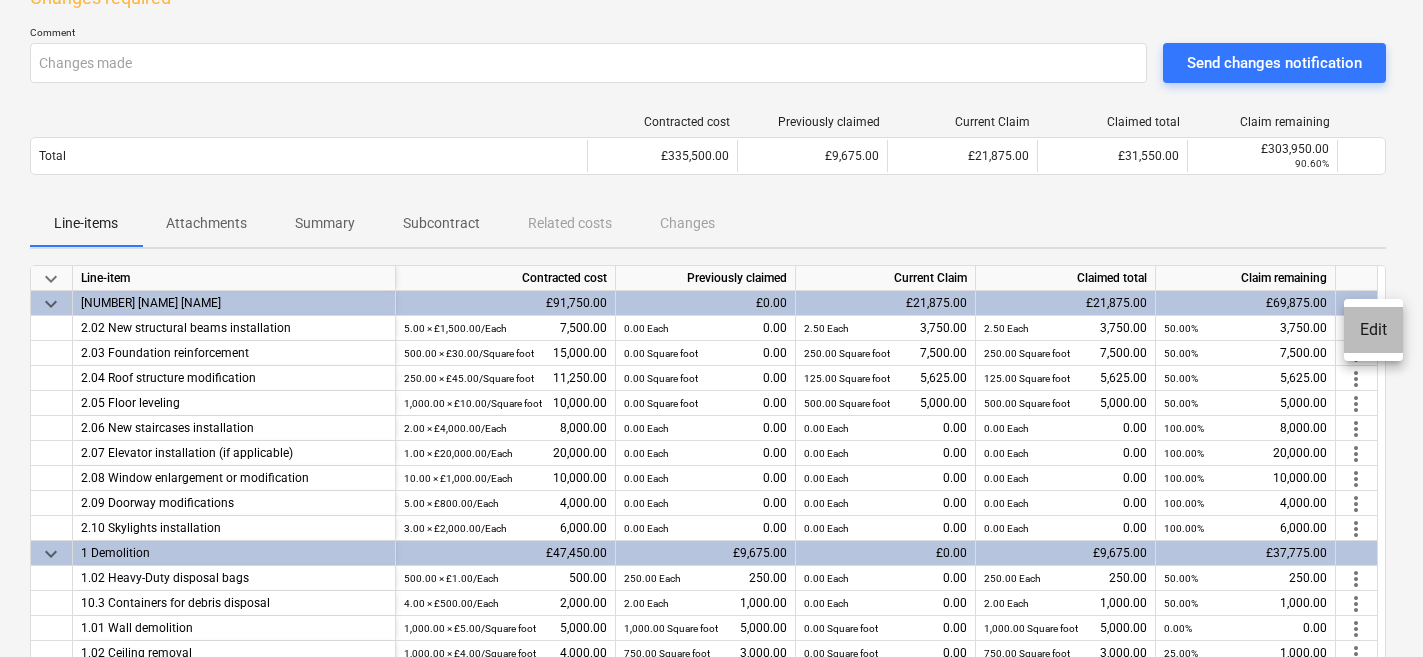 click on "Edit" at bounding box center [1373, 330] 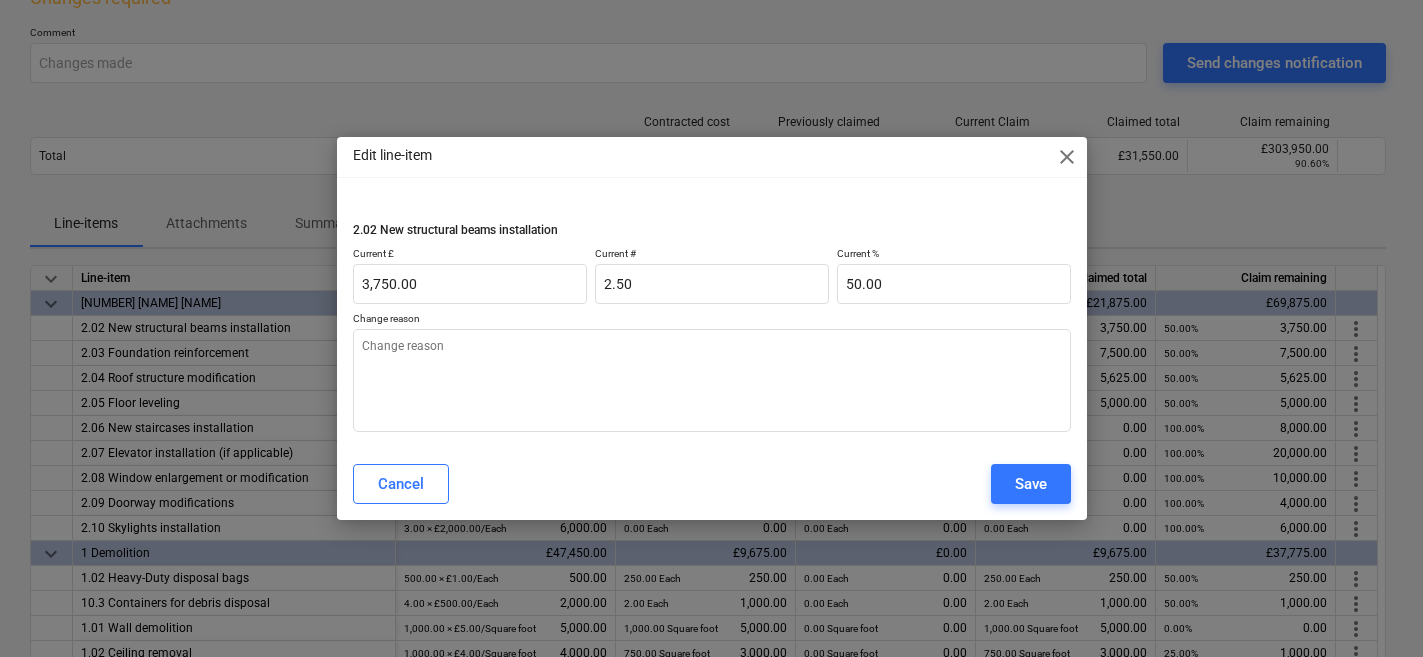 type on "x" 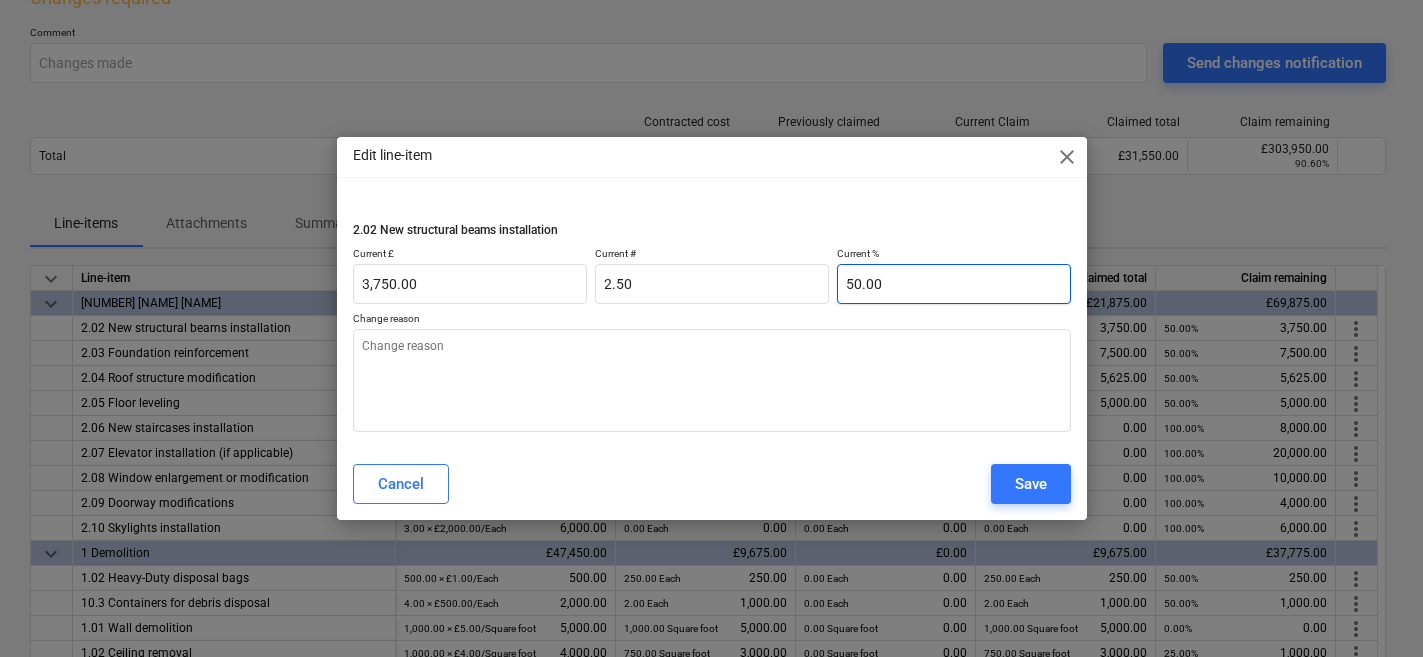 type on "50" 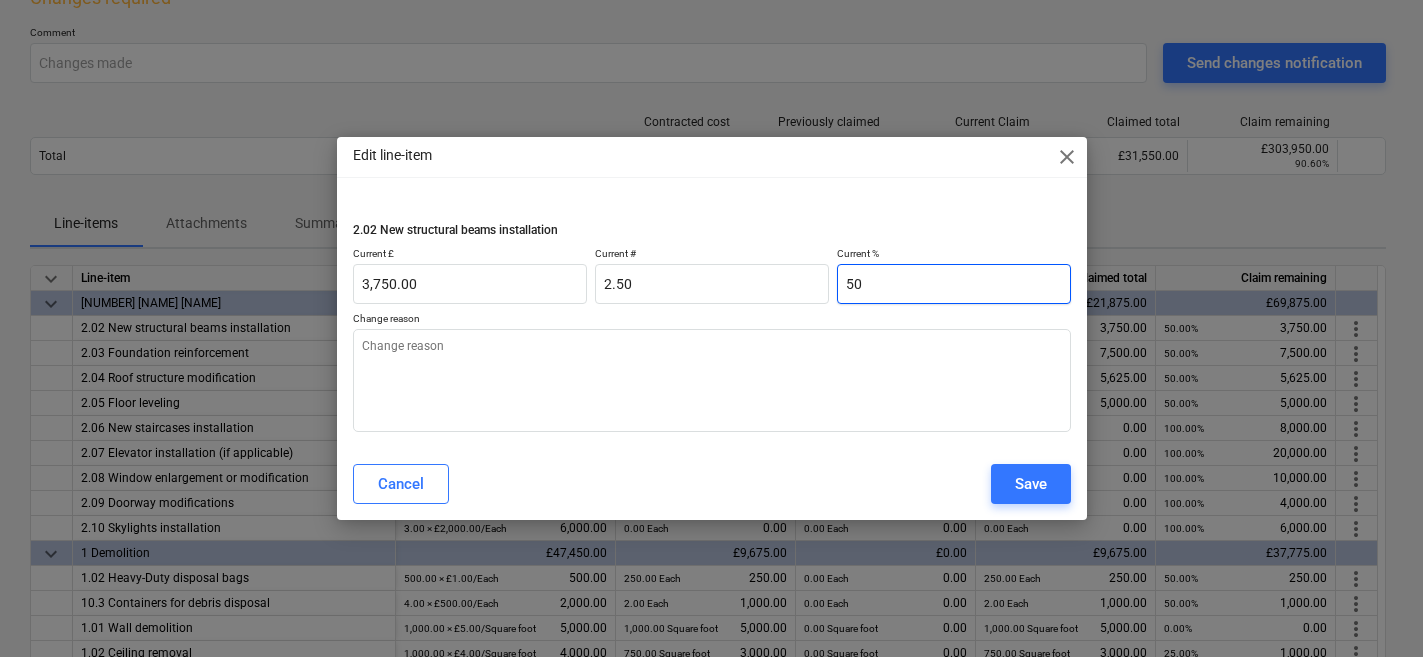 click on "2.02 New structural beams installation Current £ 3,750.00 Current # 2.50 Current % 50 Change reason" at bounding box center (712, 315) 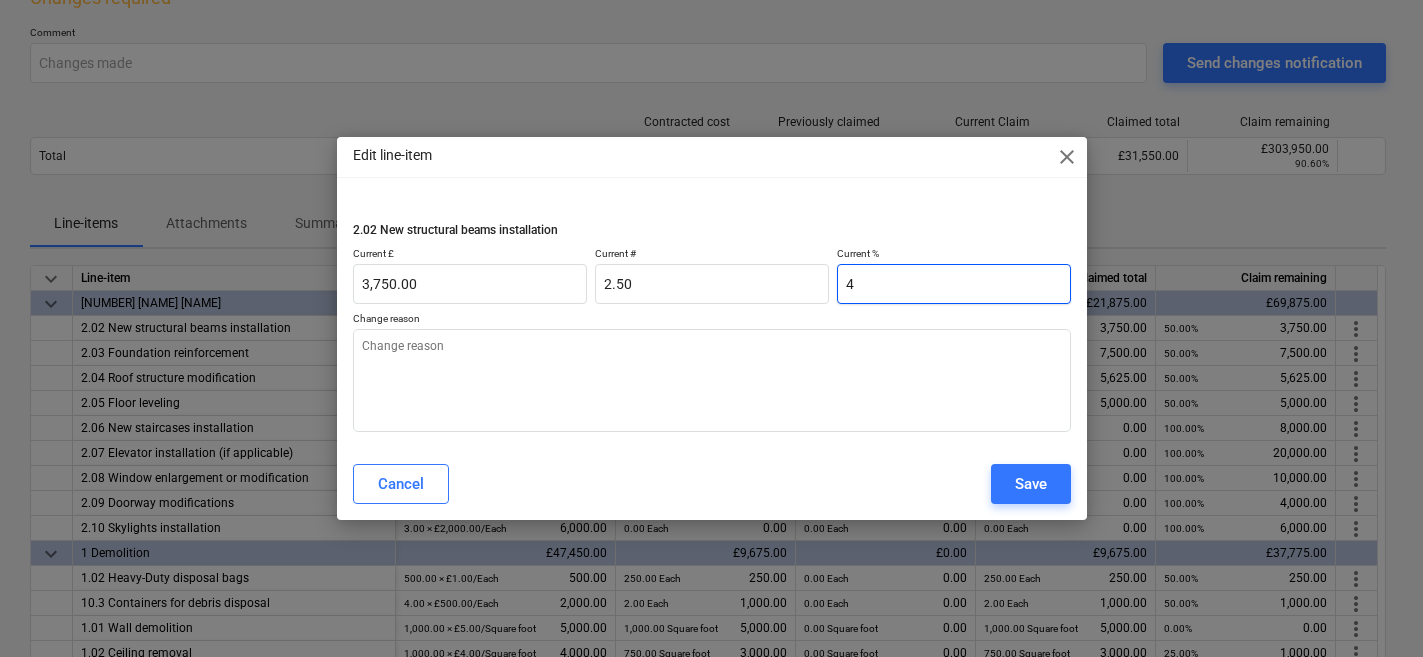 type on "300.00" 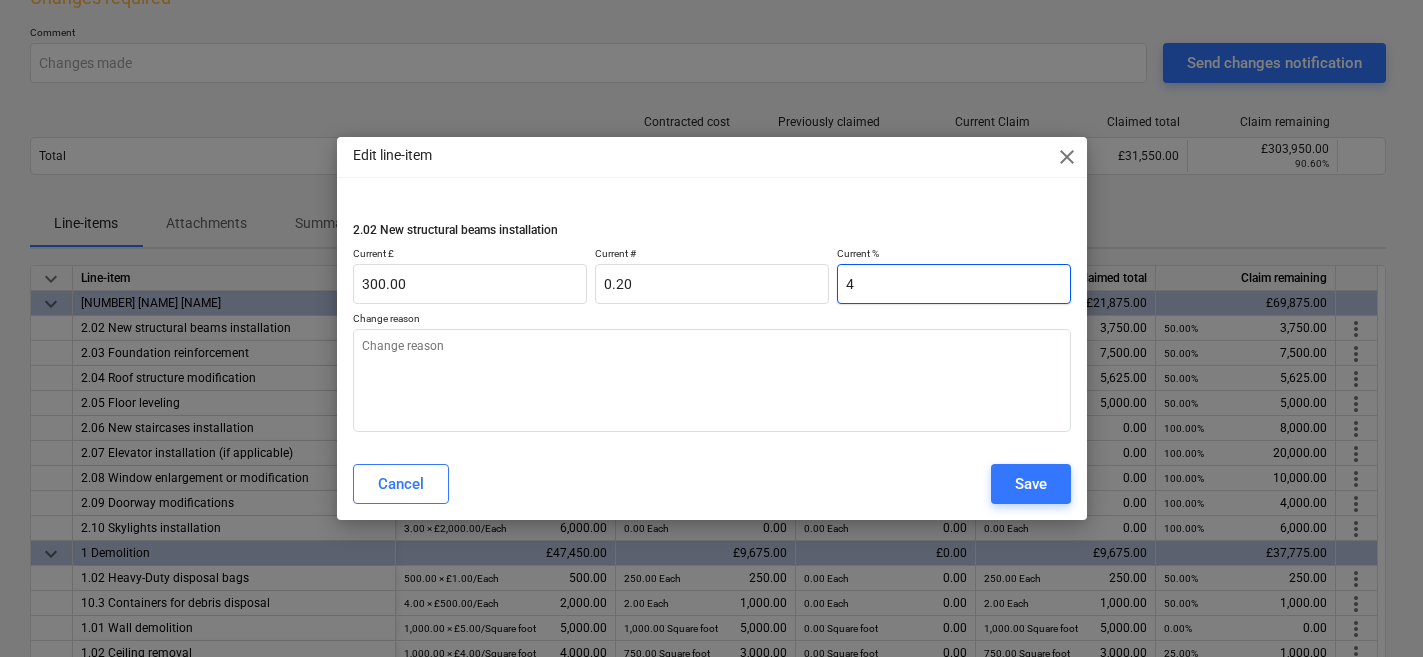 type on "x" 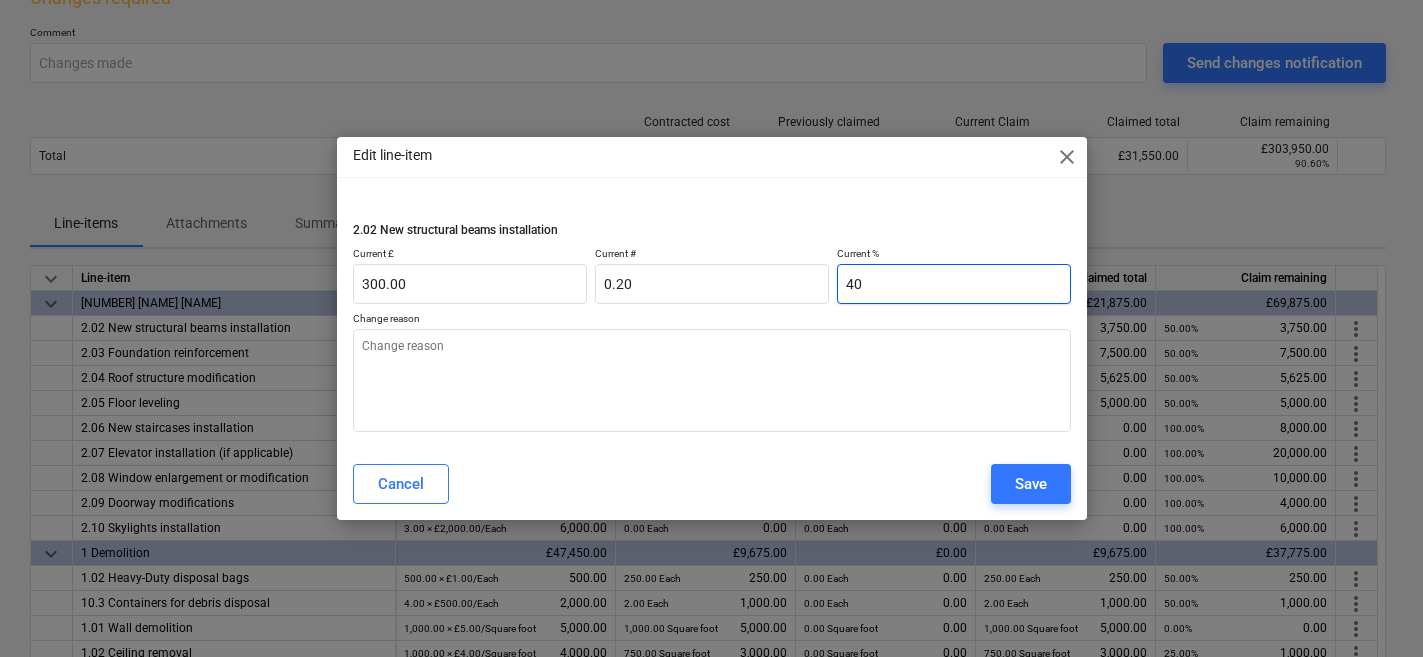 type on "3,000.00" 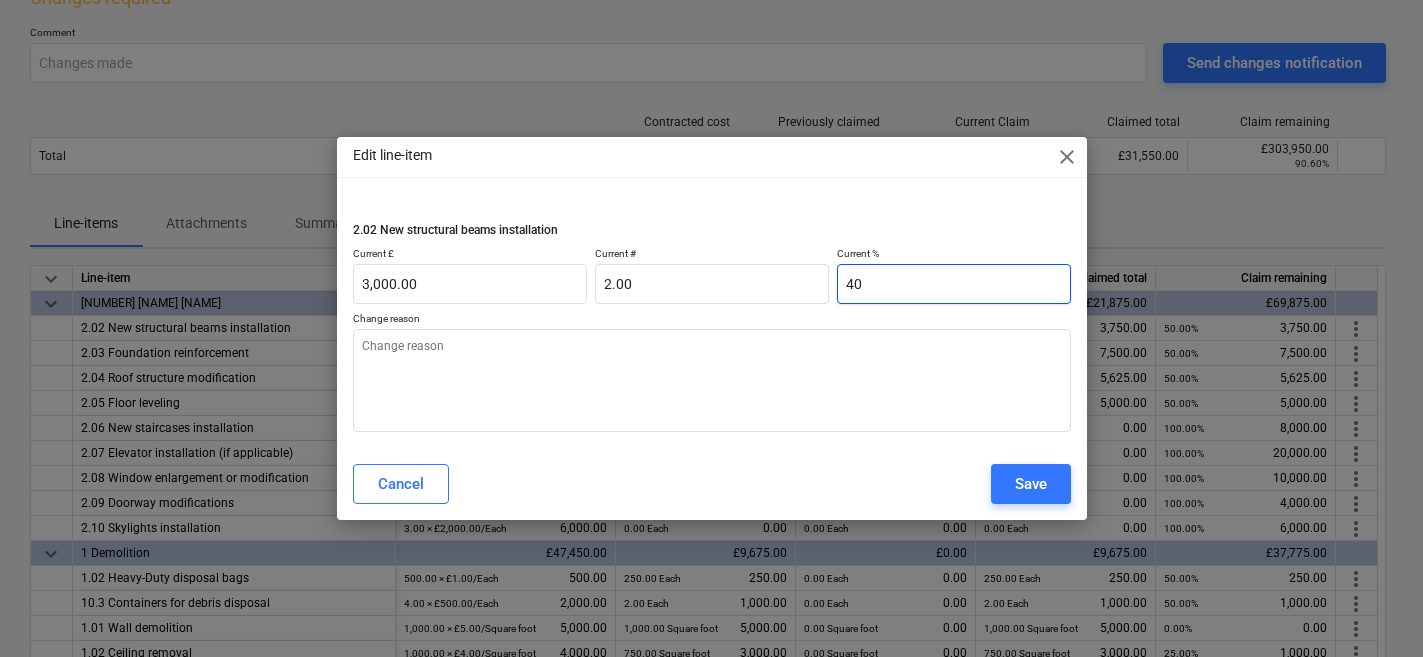 type on "40" 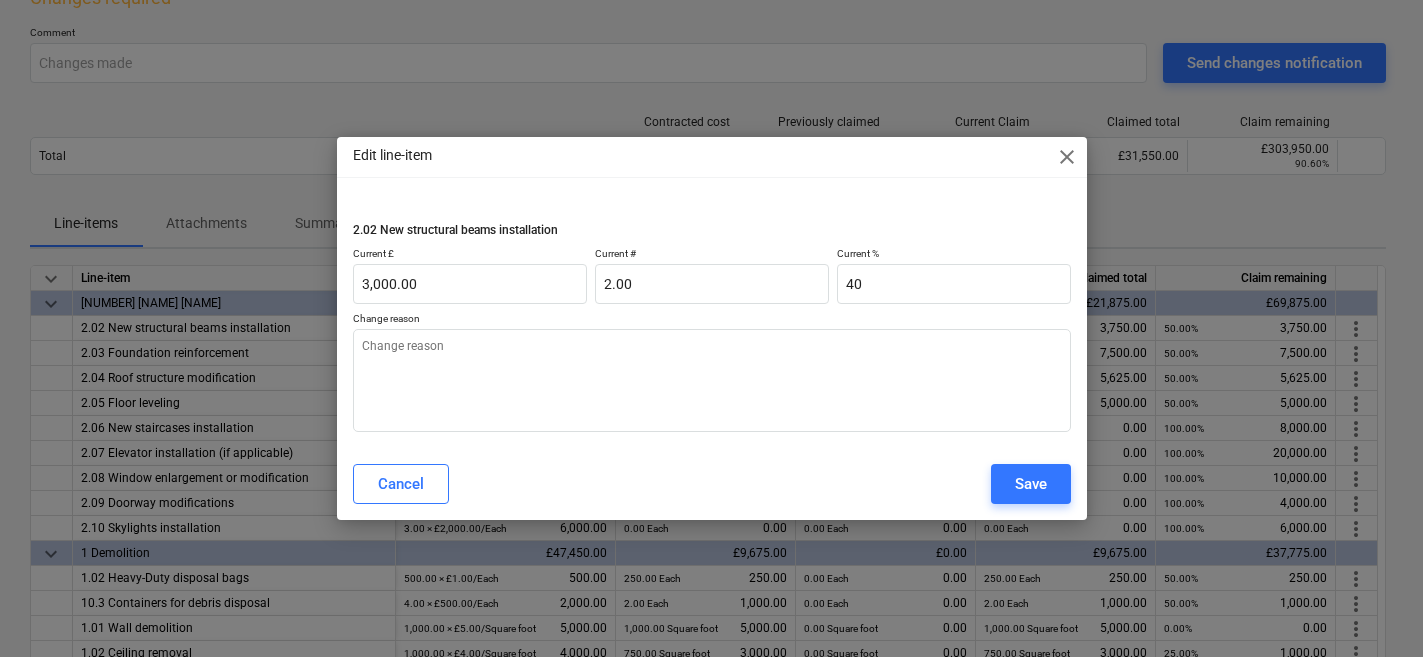 type on "x" 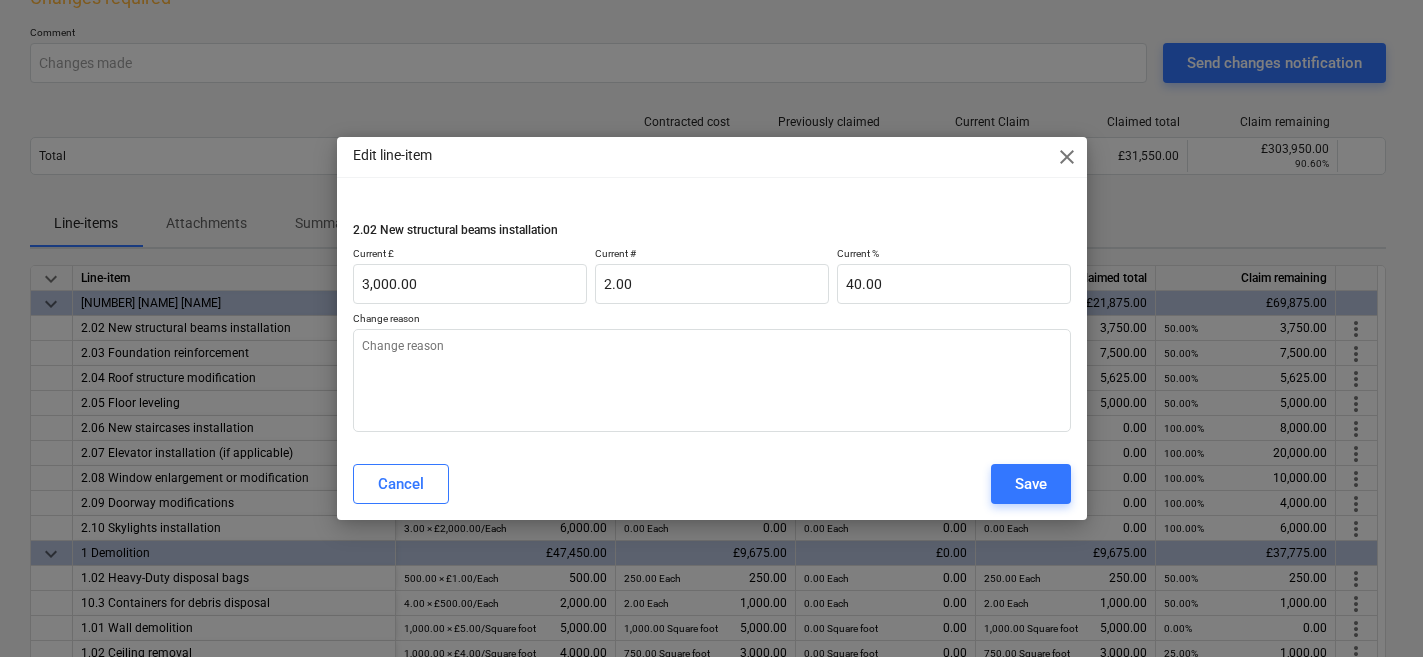 click on "Change reason" at bounding box center (712, 320) 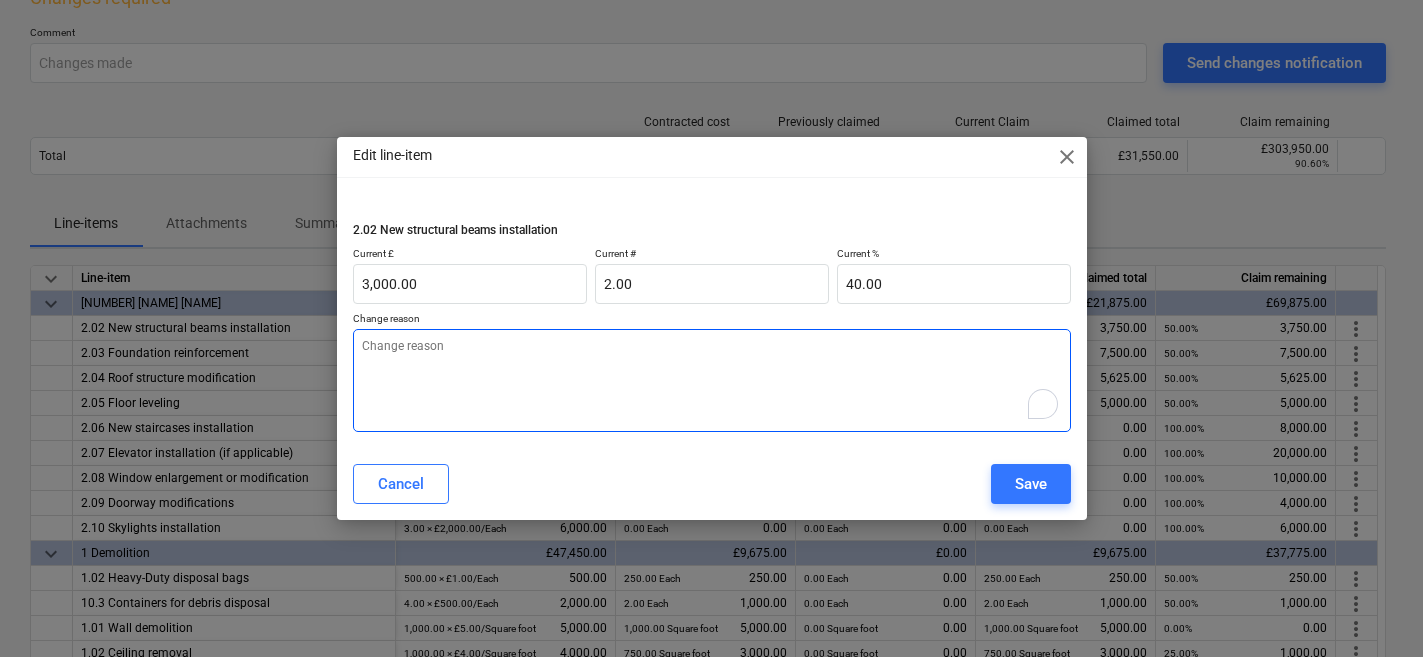 click at bounding box center (712, 380) 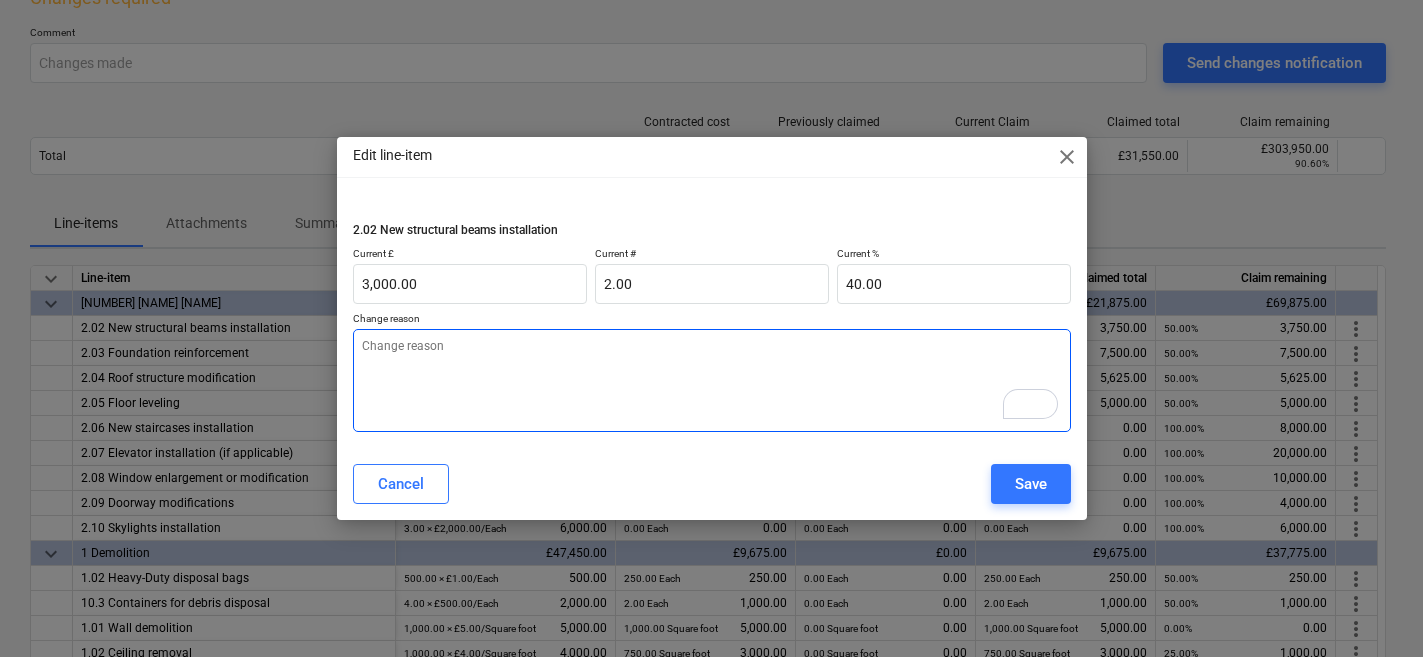 type on "x" 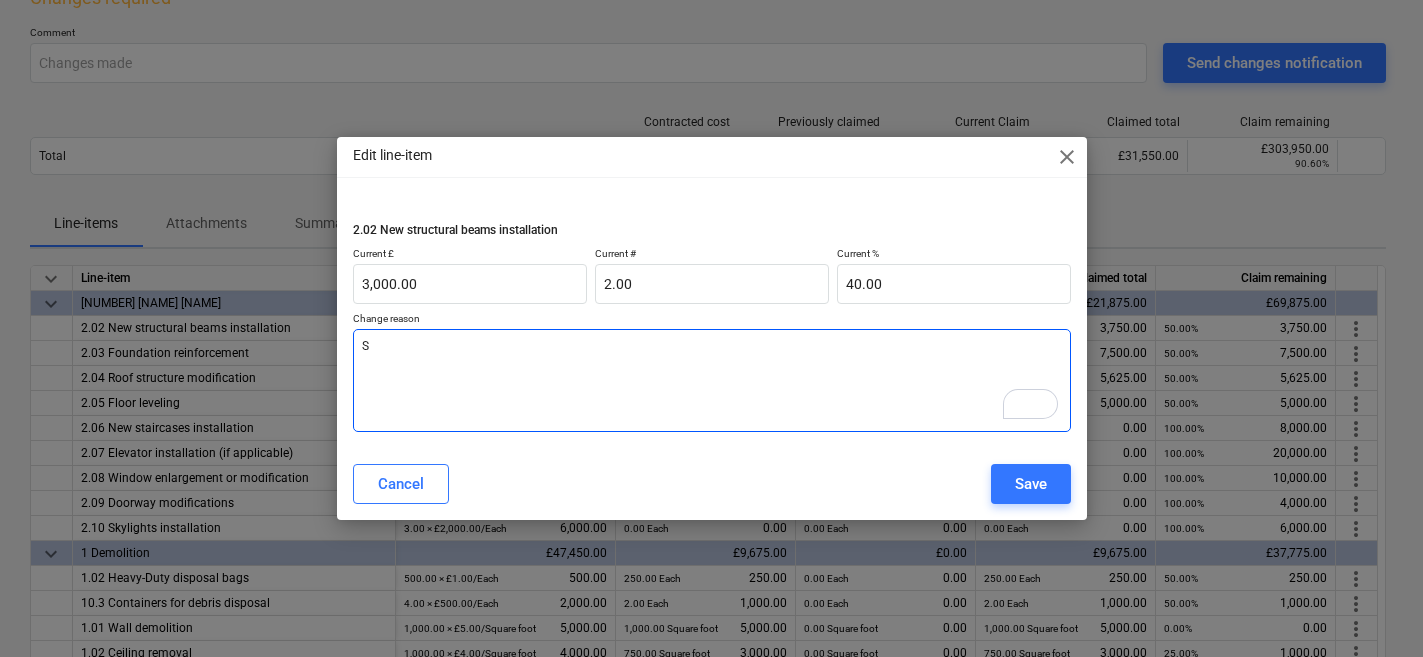 type on "Sd" 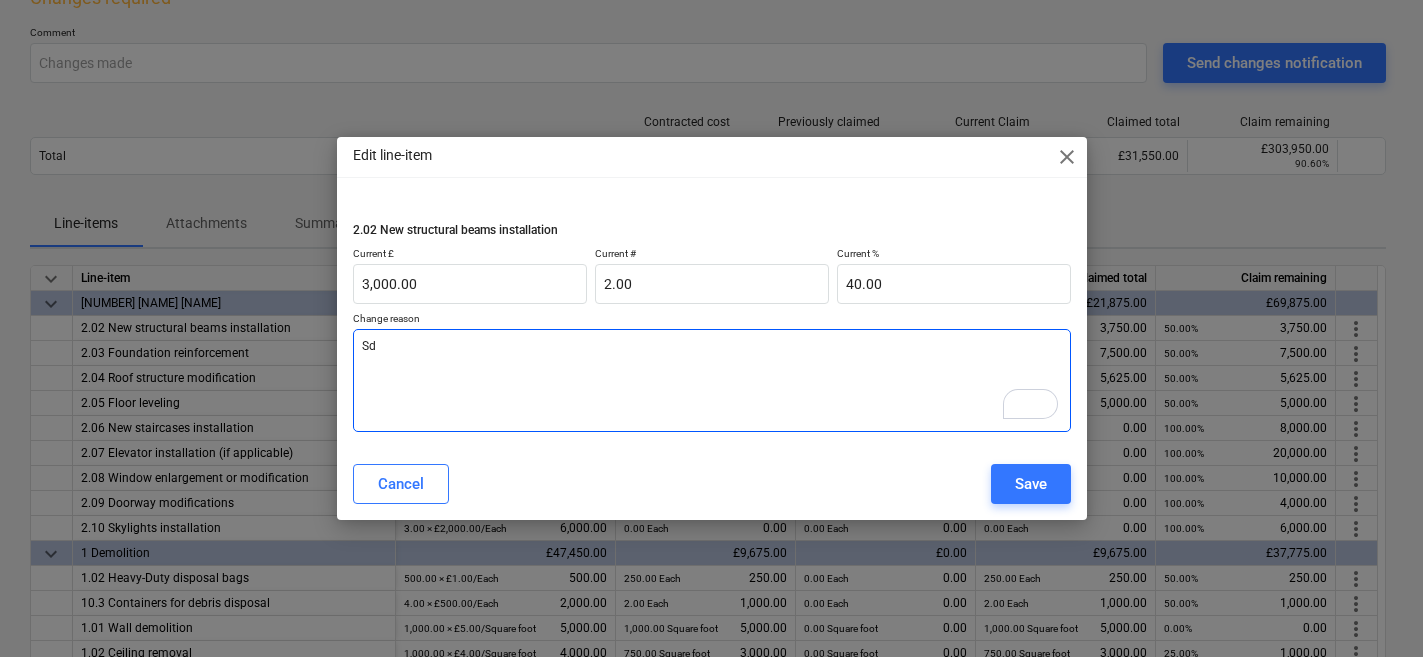 type on "x" 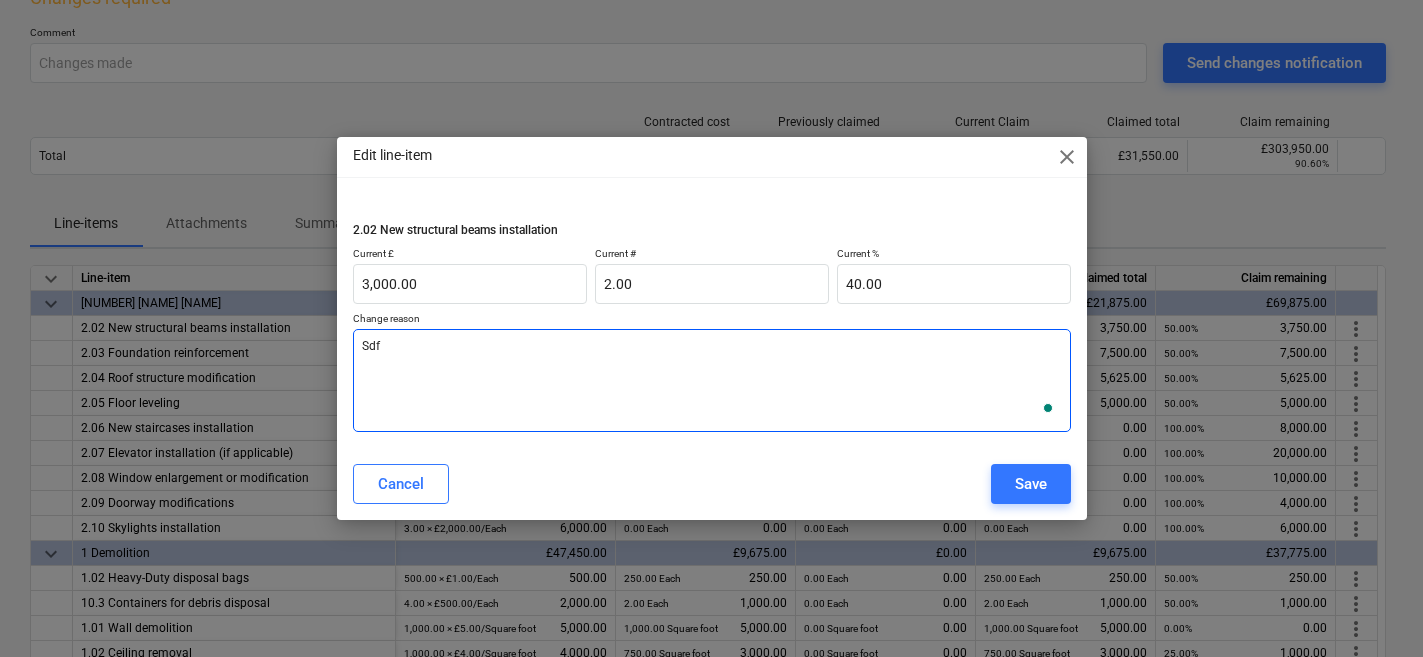 type on "x" 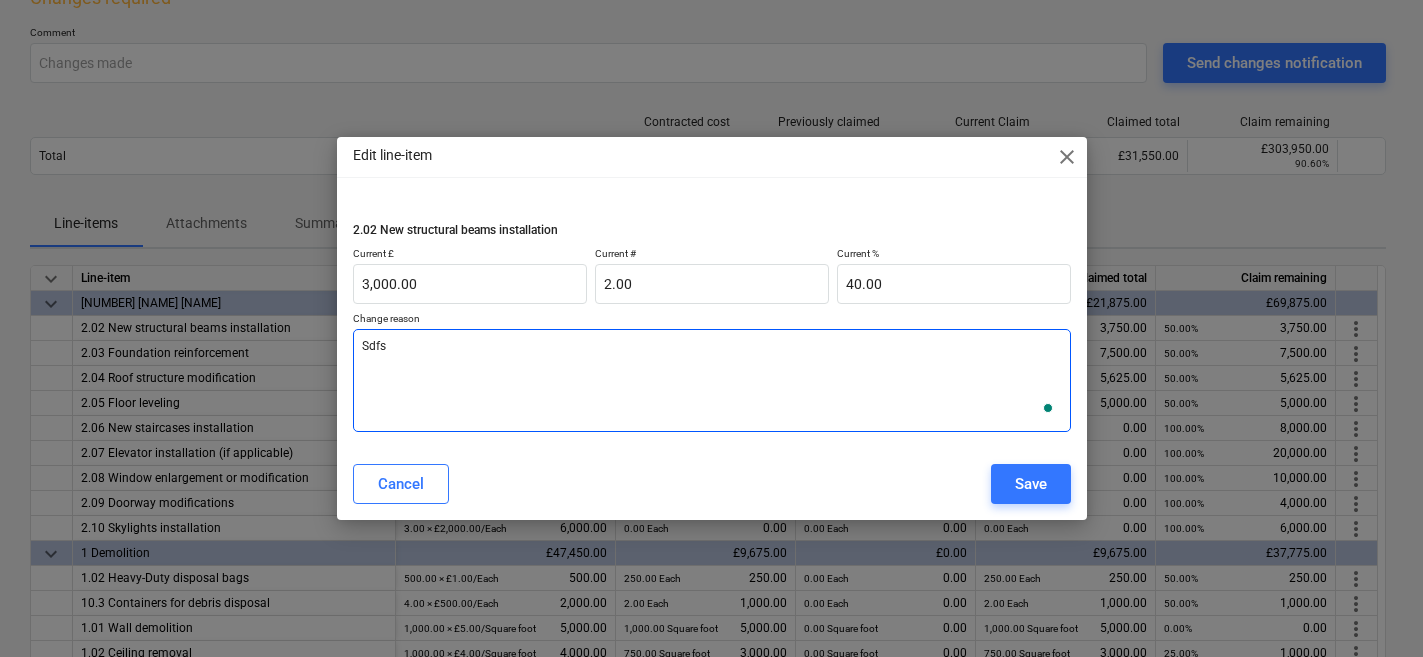 type on "x" 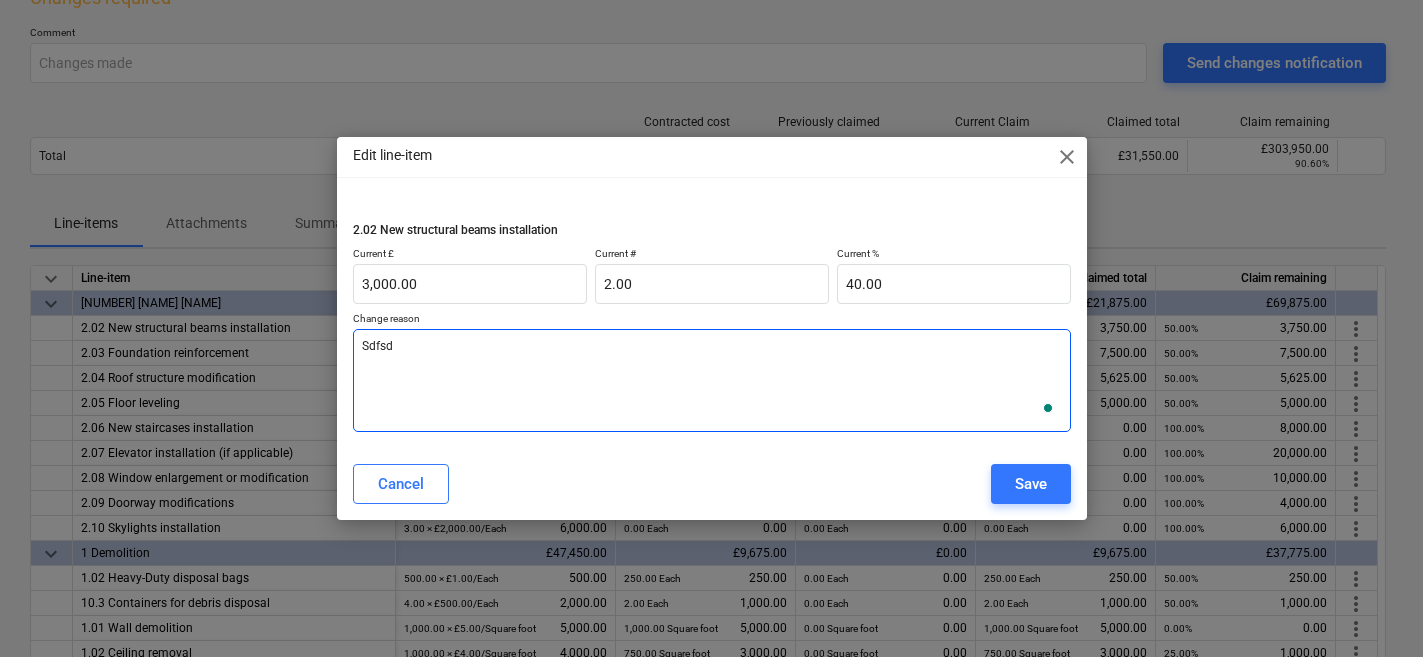 type on "x" 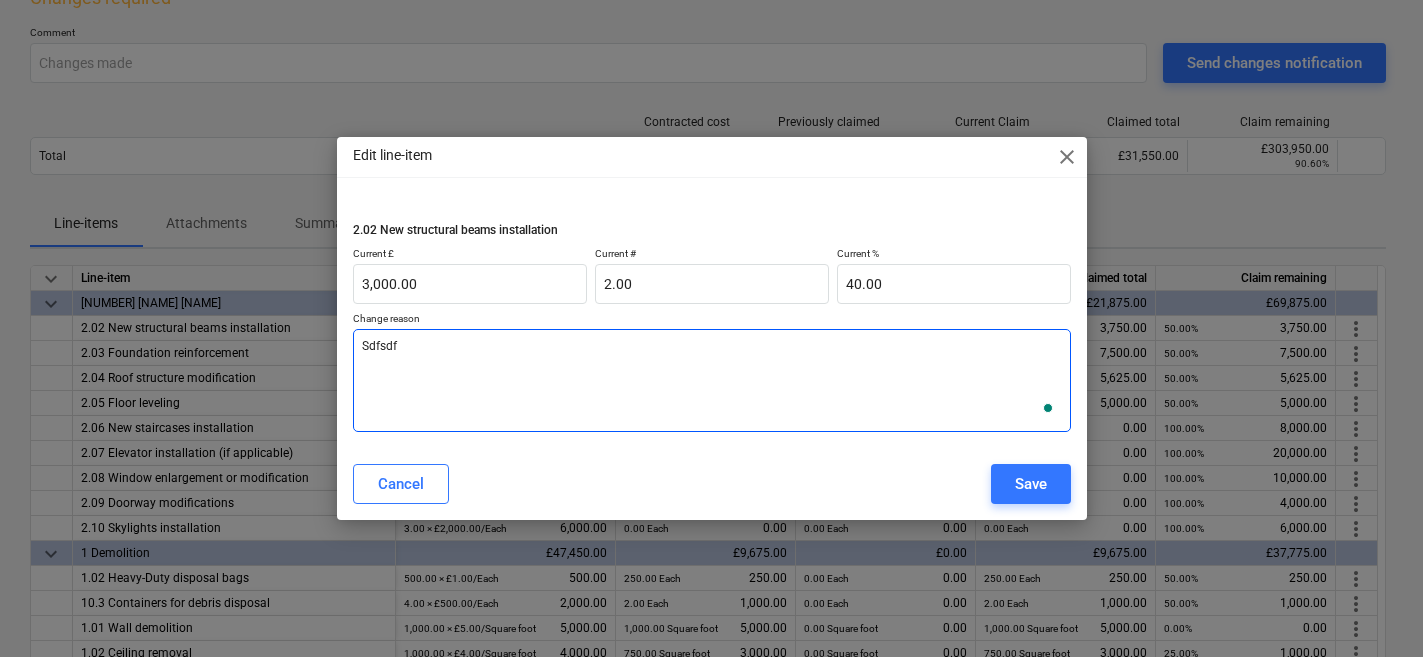 type on "x" 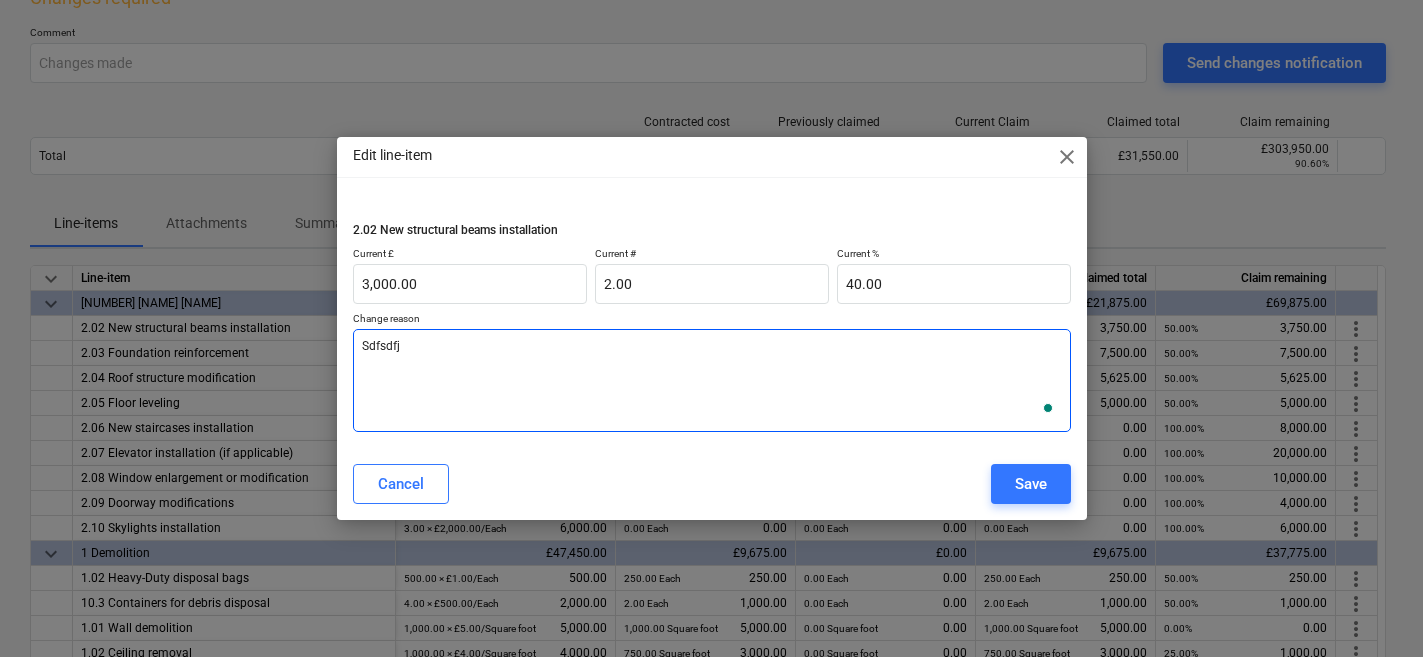 type on "x" 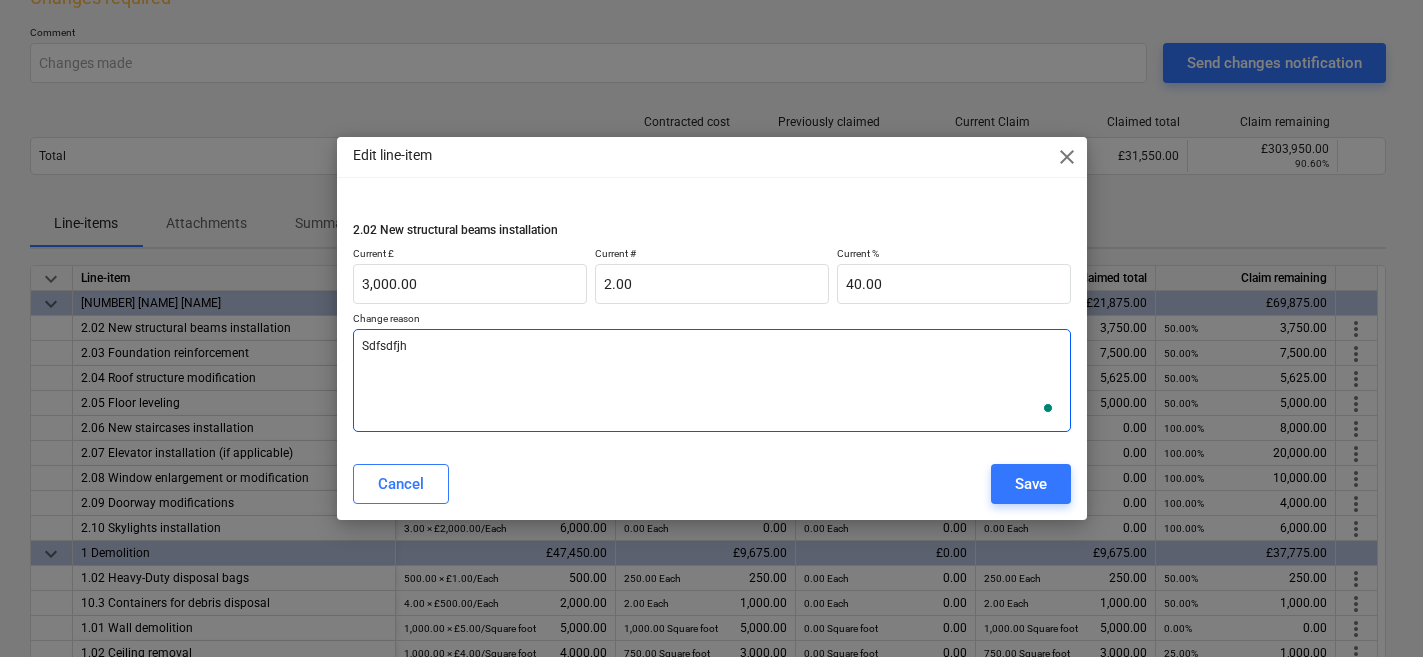 type on "x" 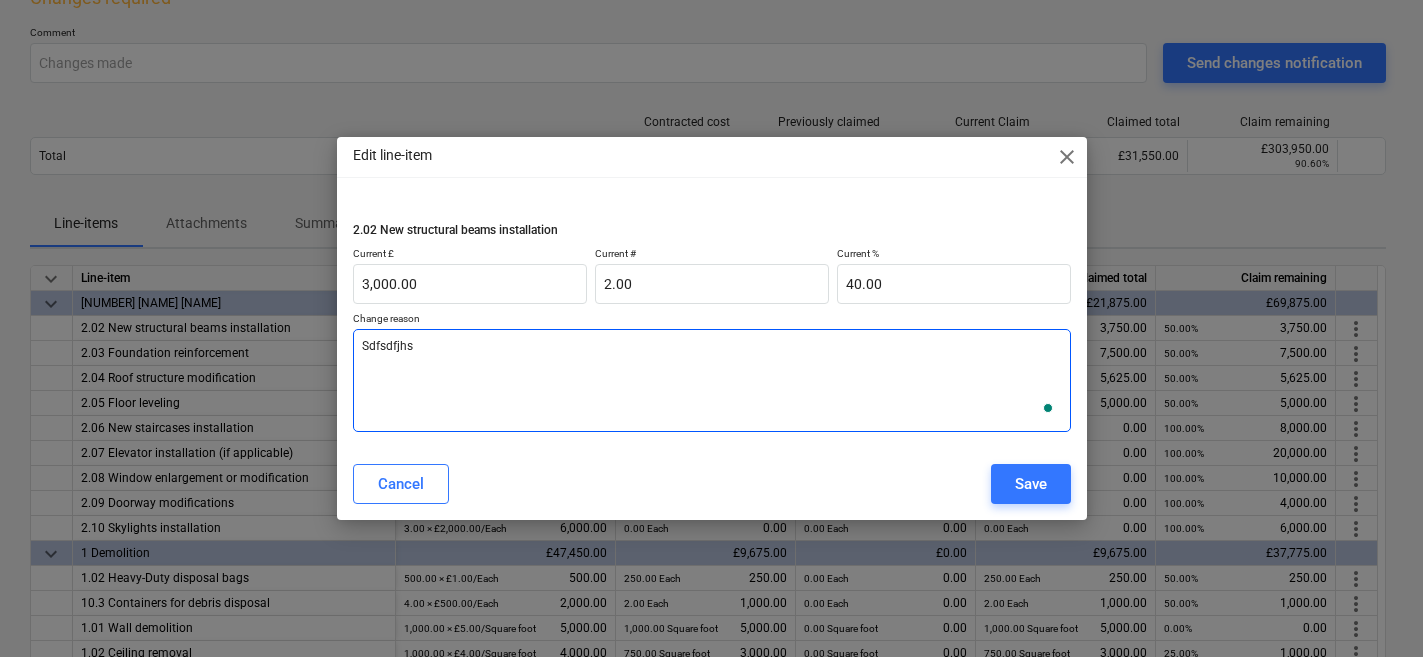 type on "x" 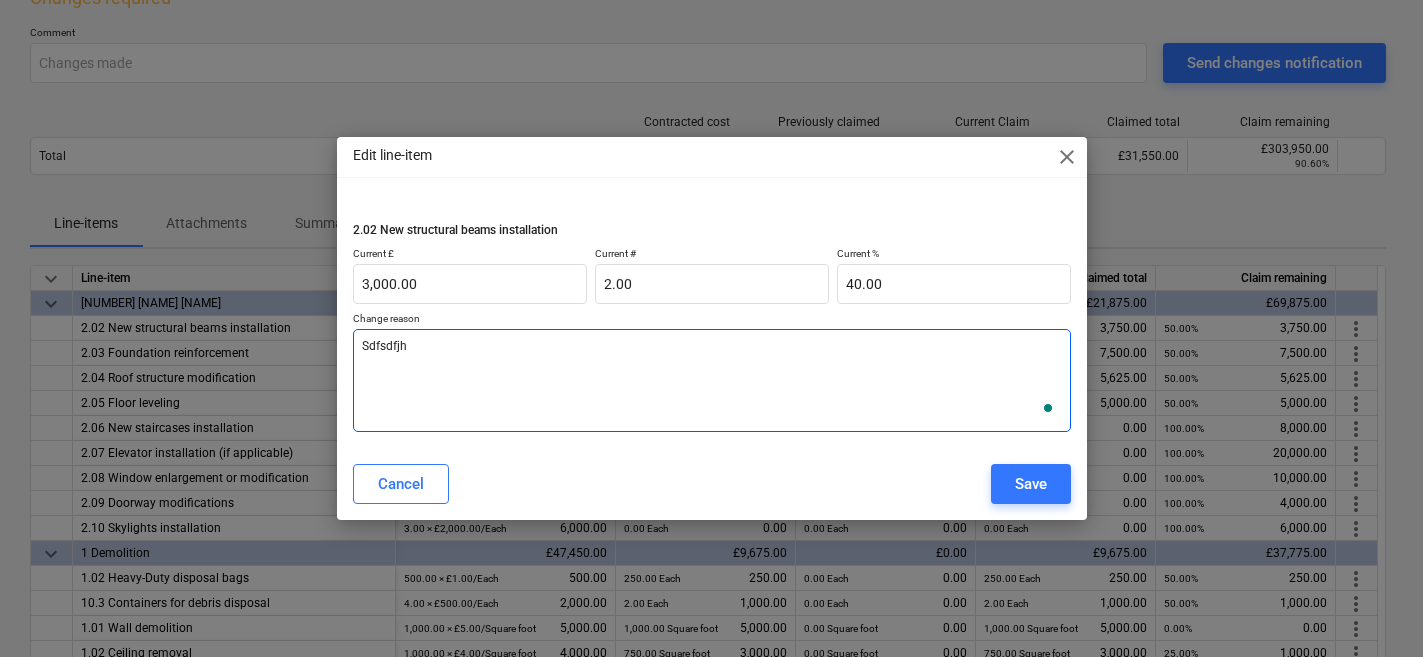 type on "x" 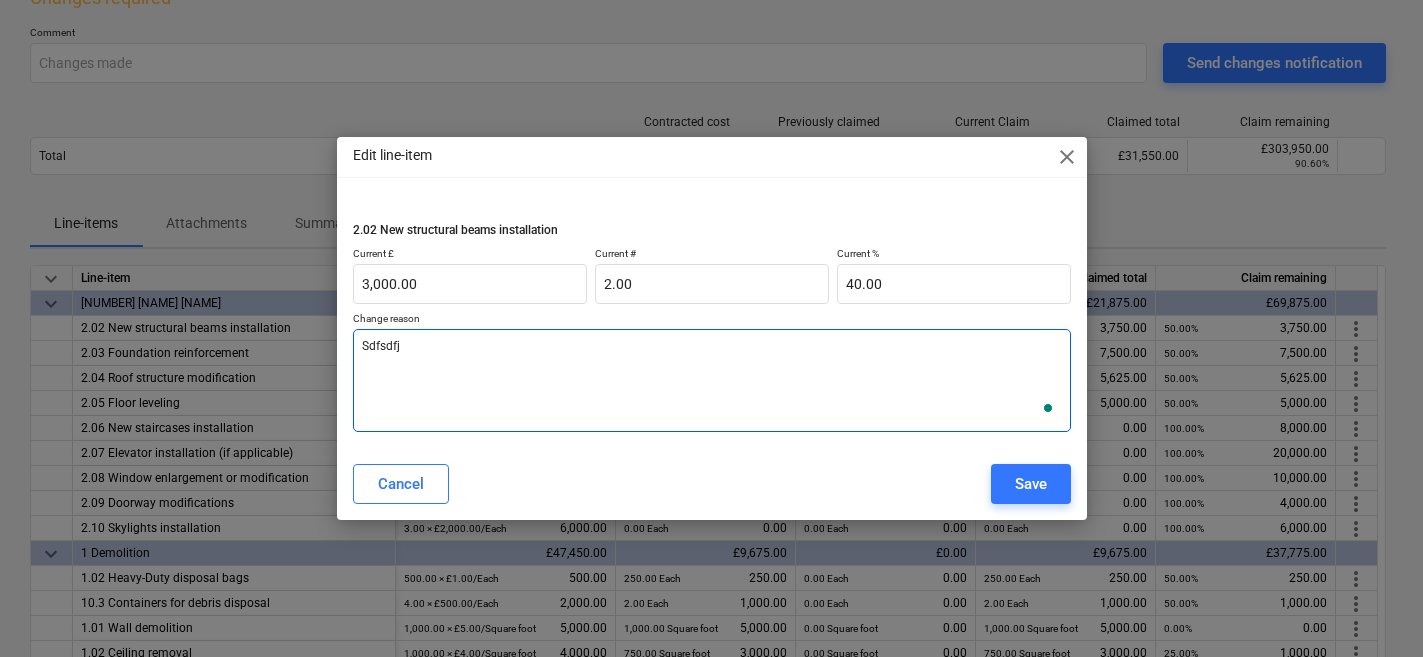 type on "x" 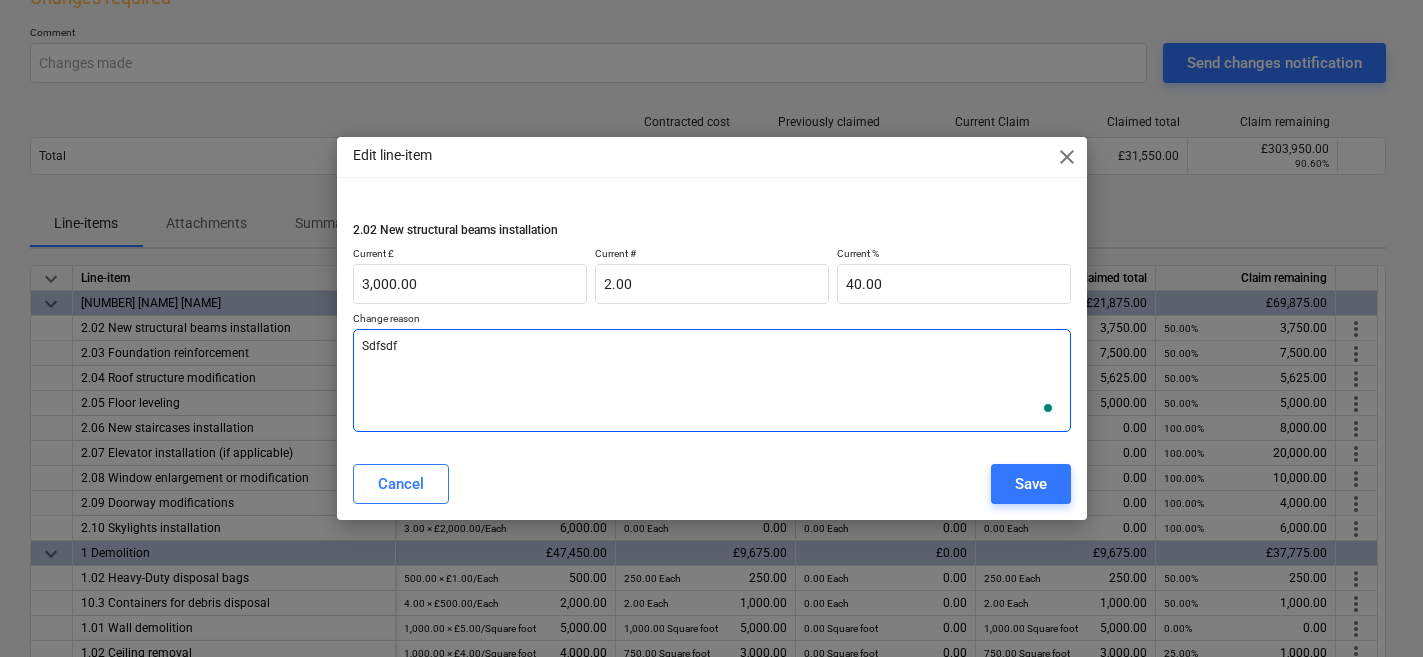 type on "x" 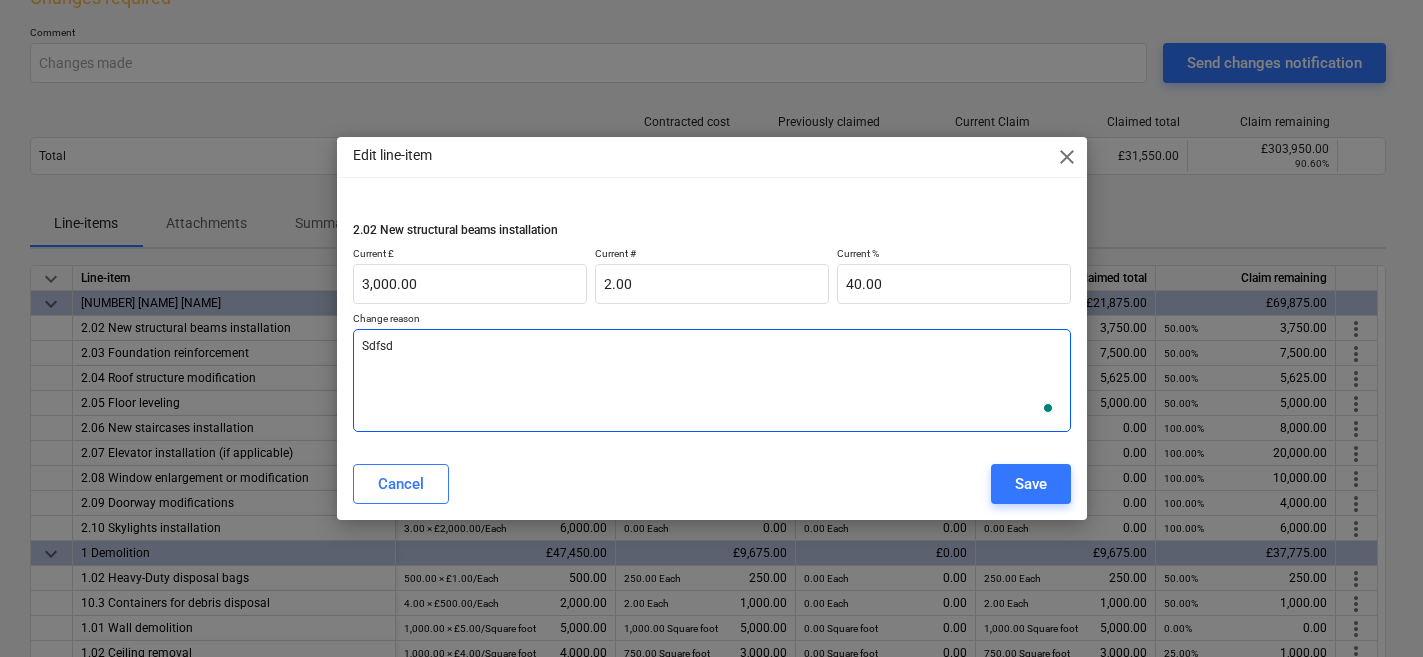 type on "x" 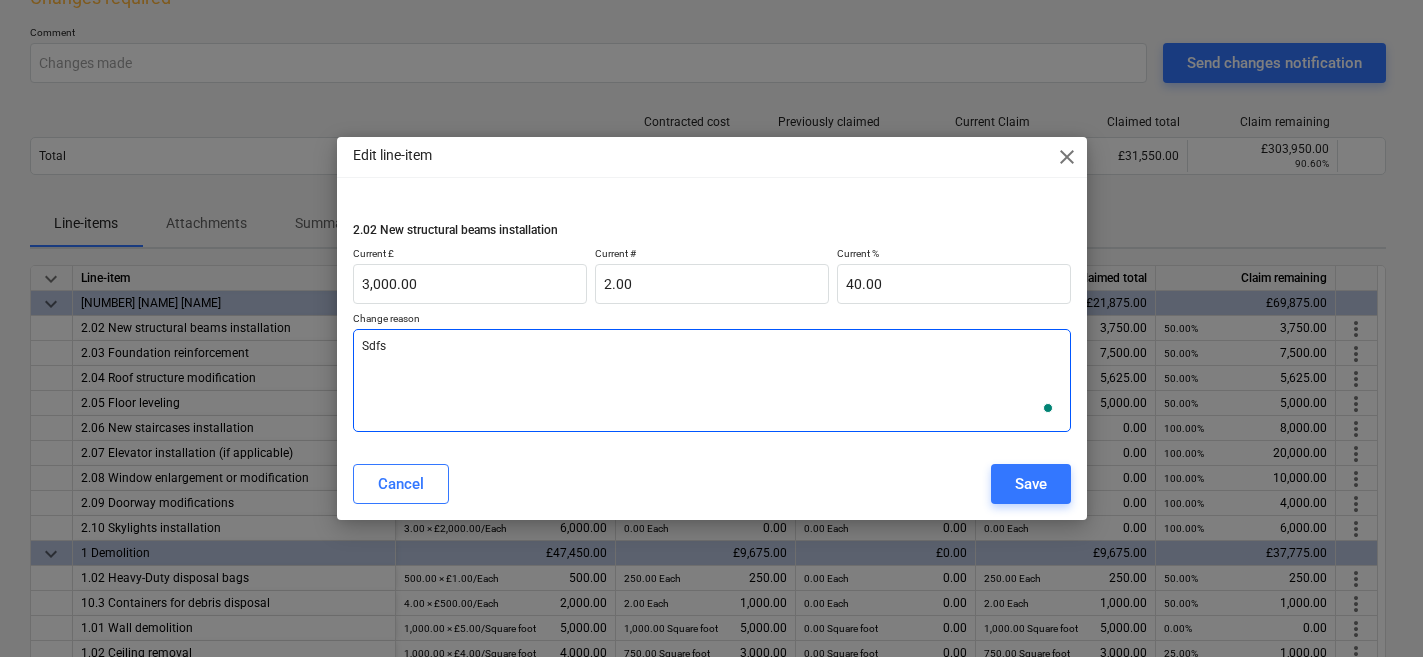 type on "x" 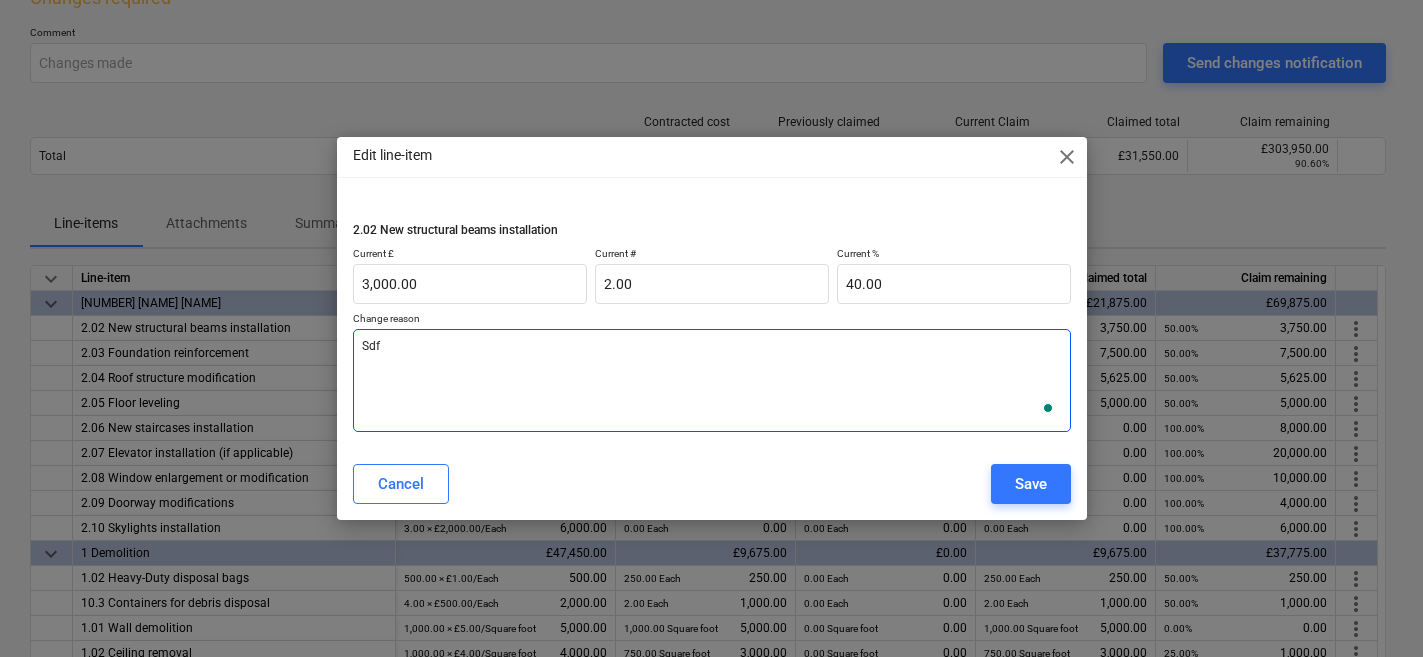 type on "x" 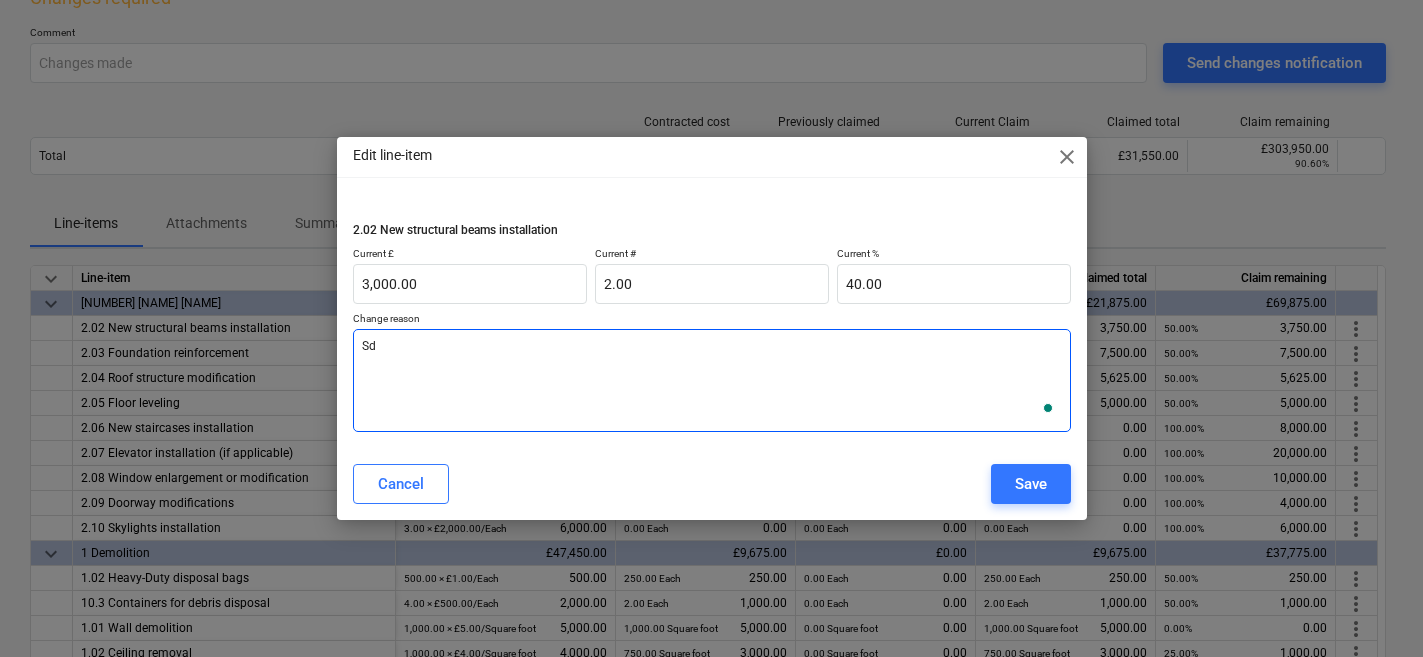type on "x" 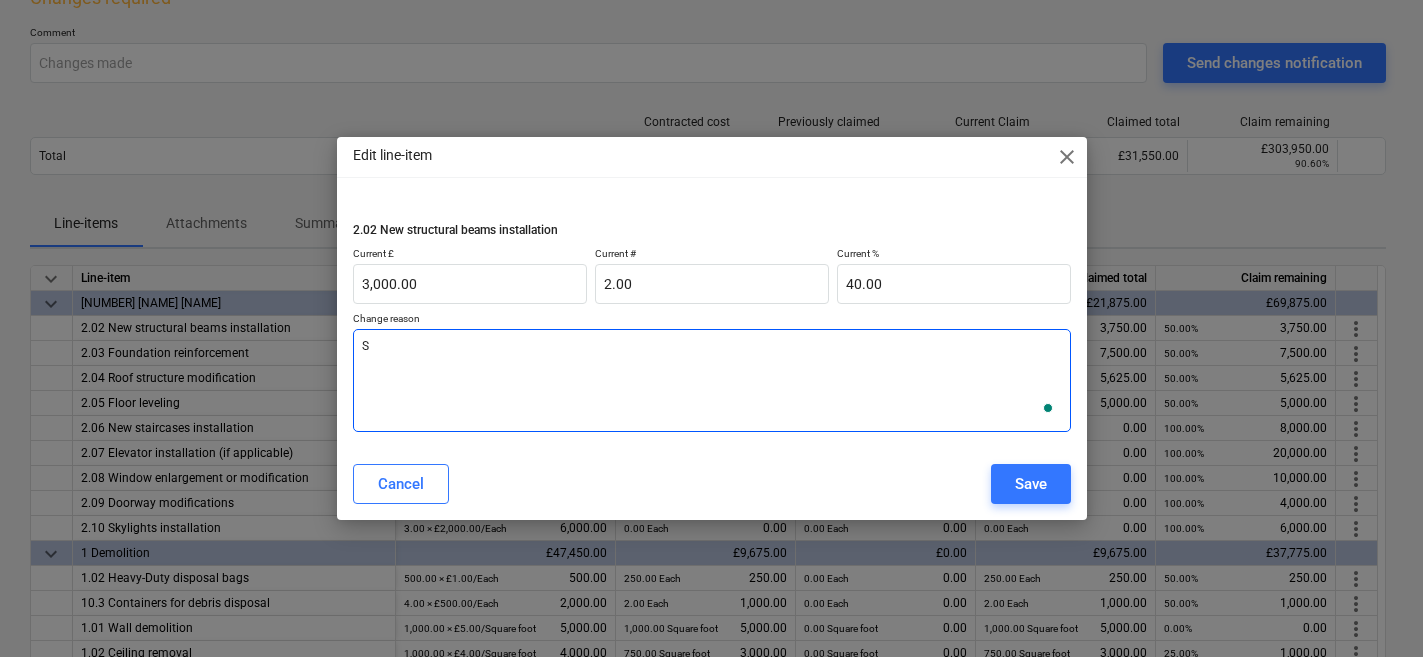 type on "x" 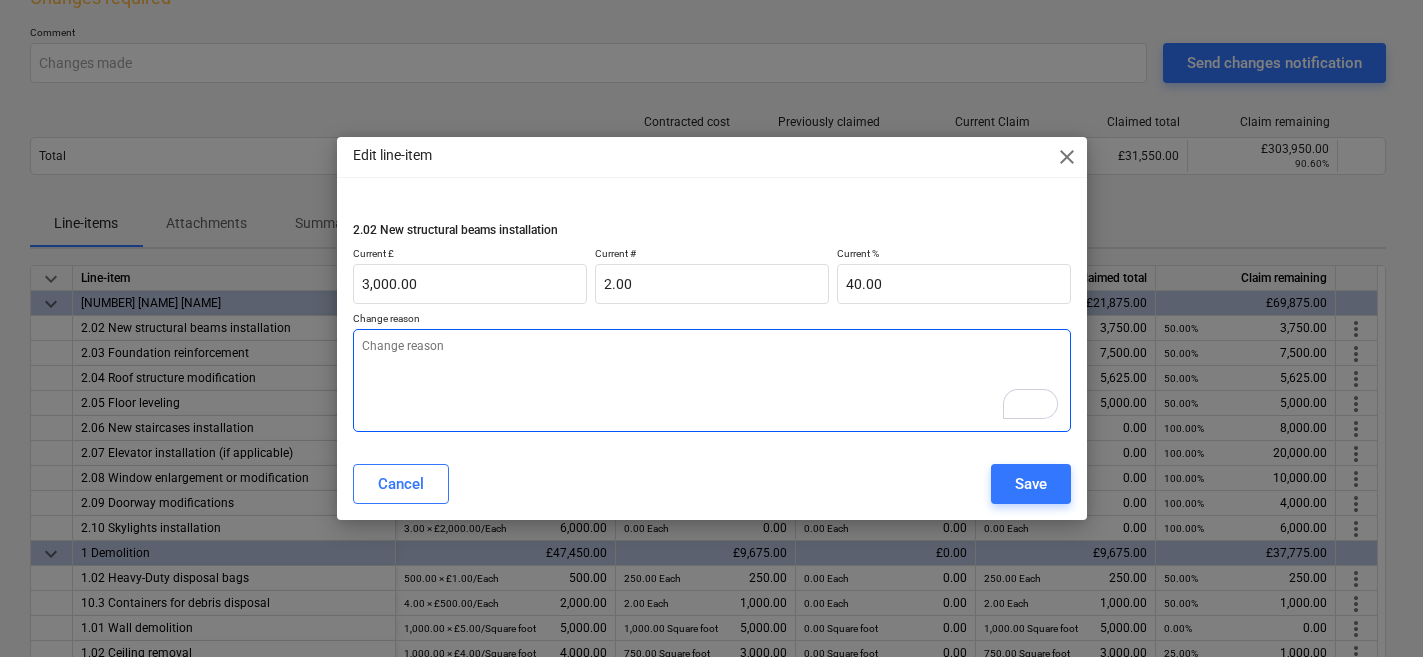 type on "x" 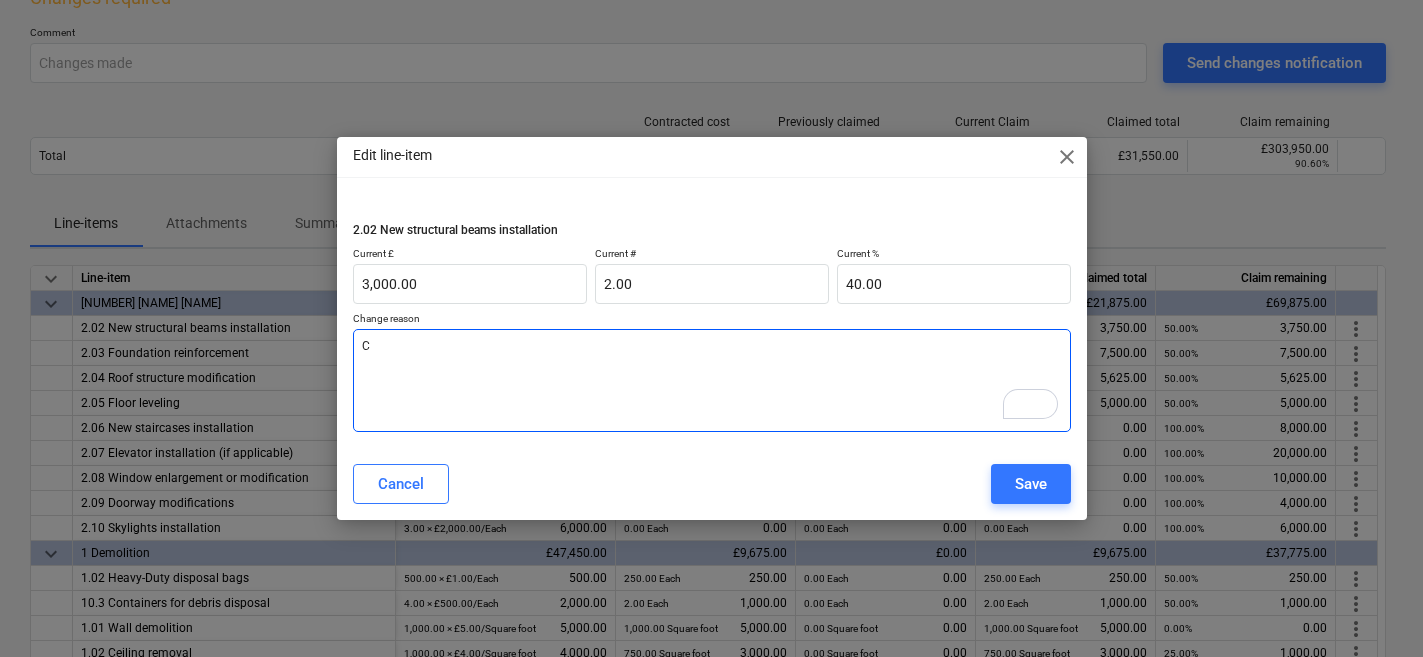 type on "Ch" 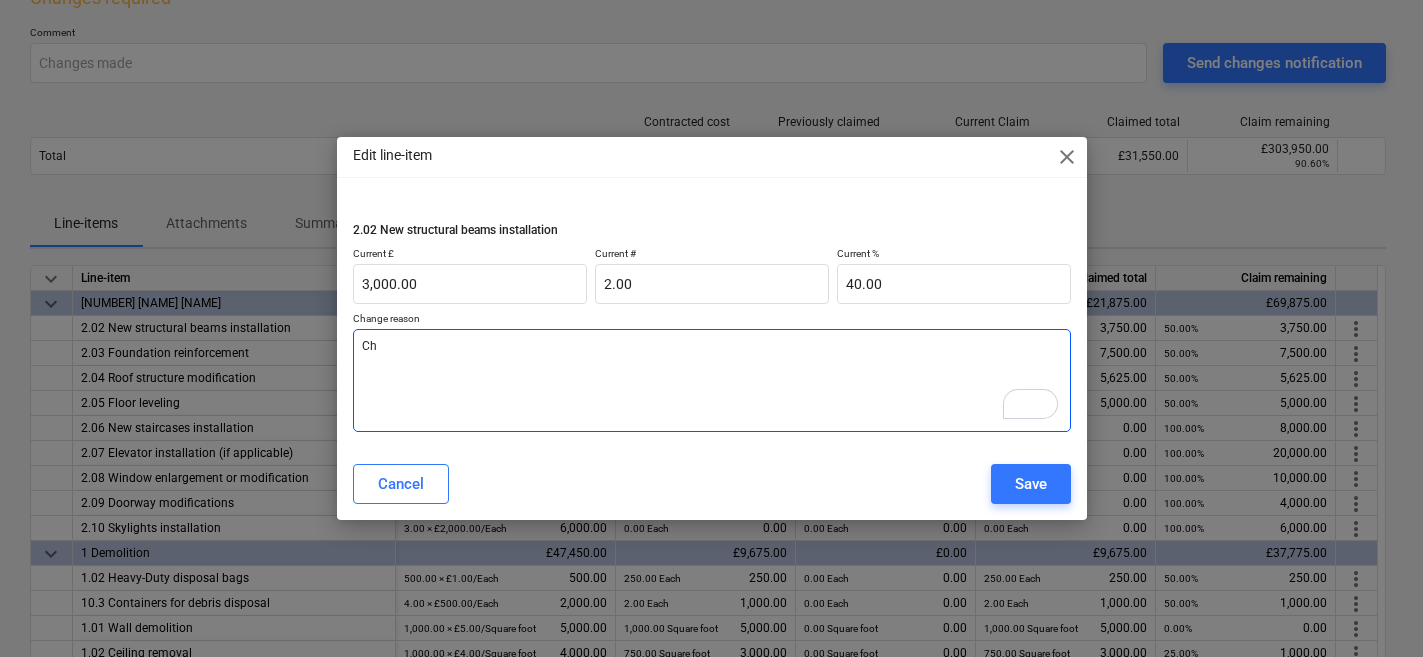 type on "x" 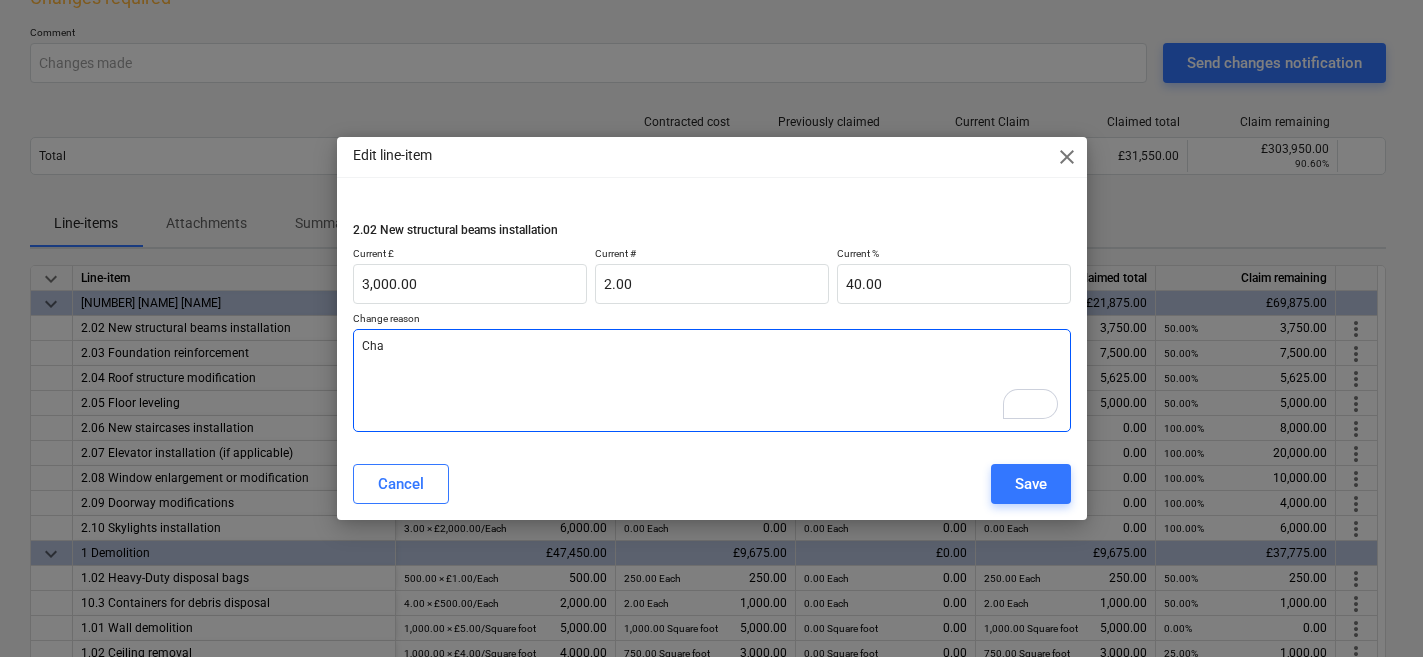 type on "x" 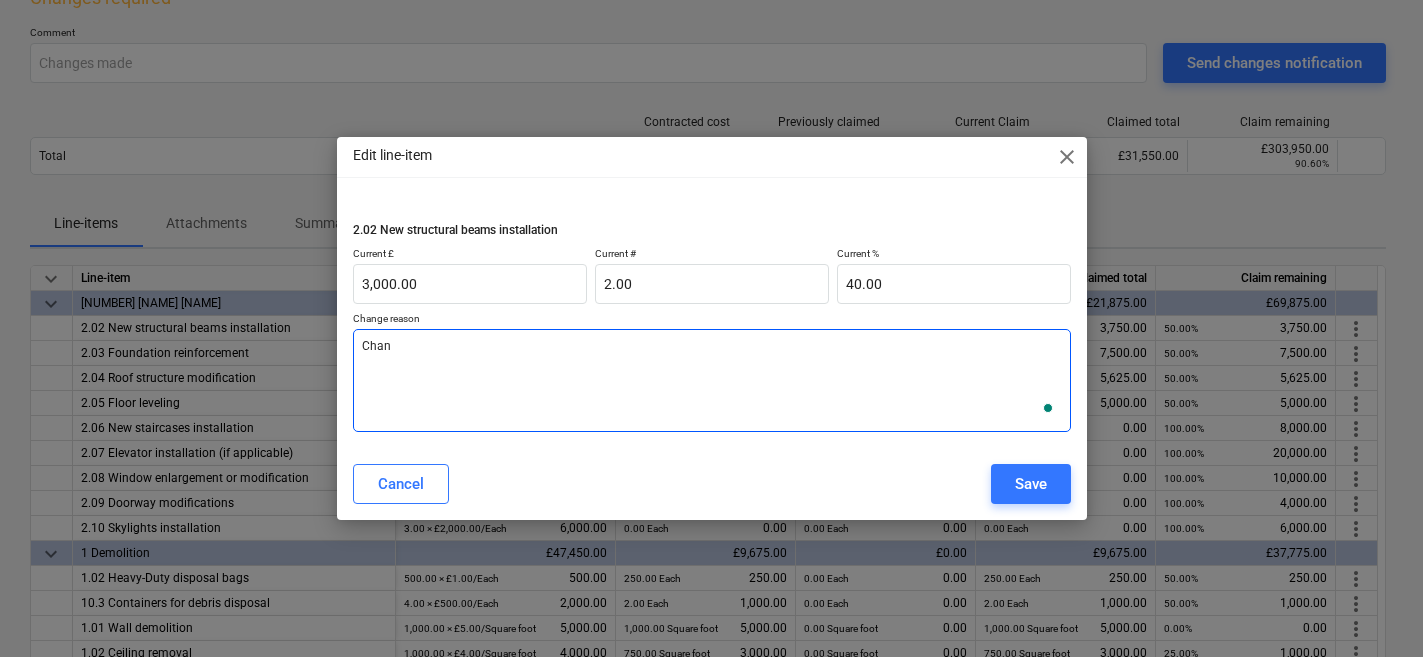 type on "x" 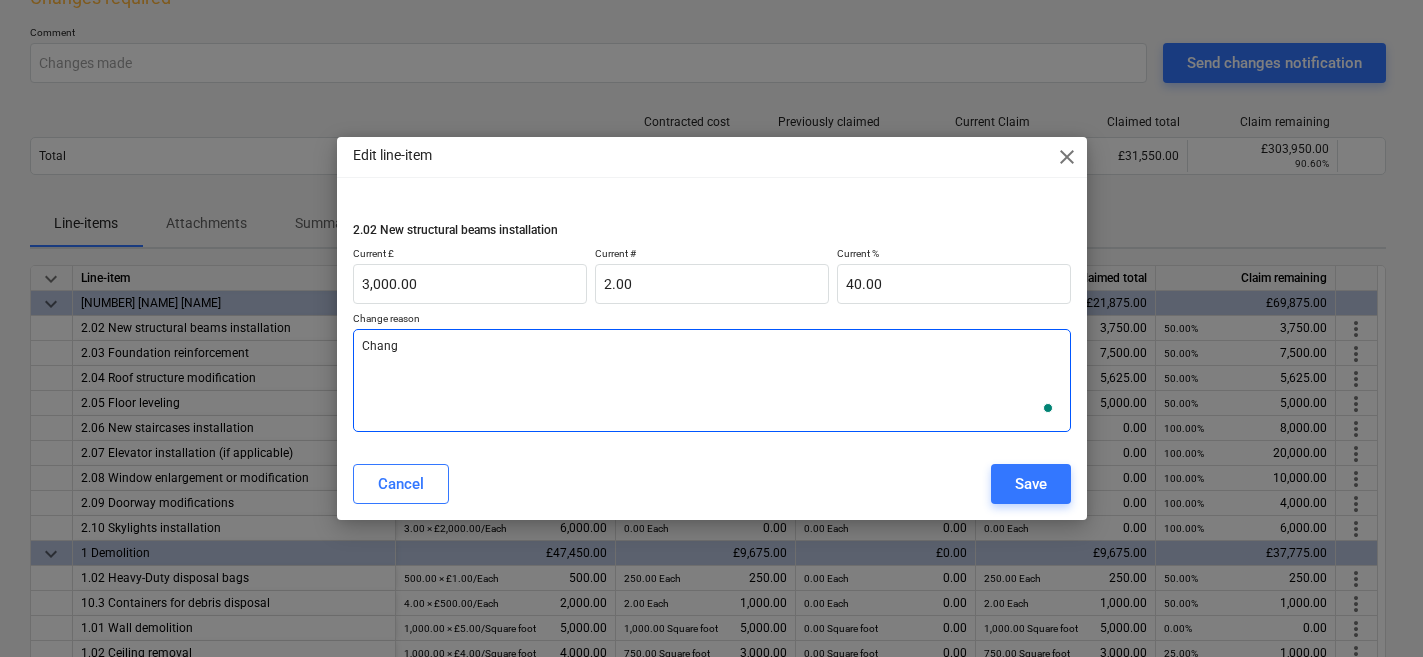type on "Change" 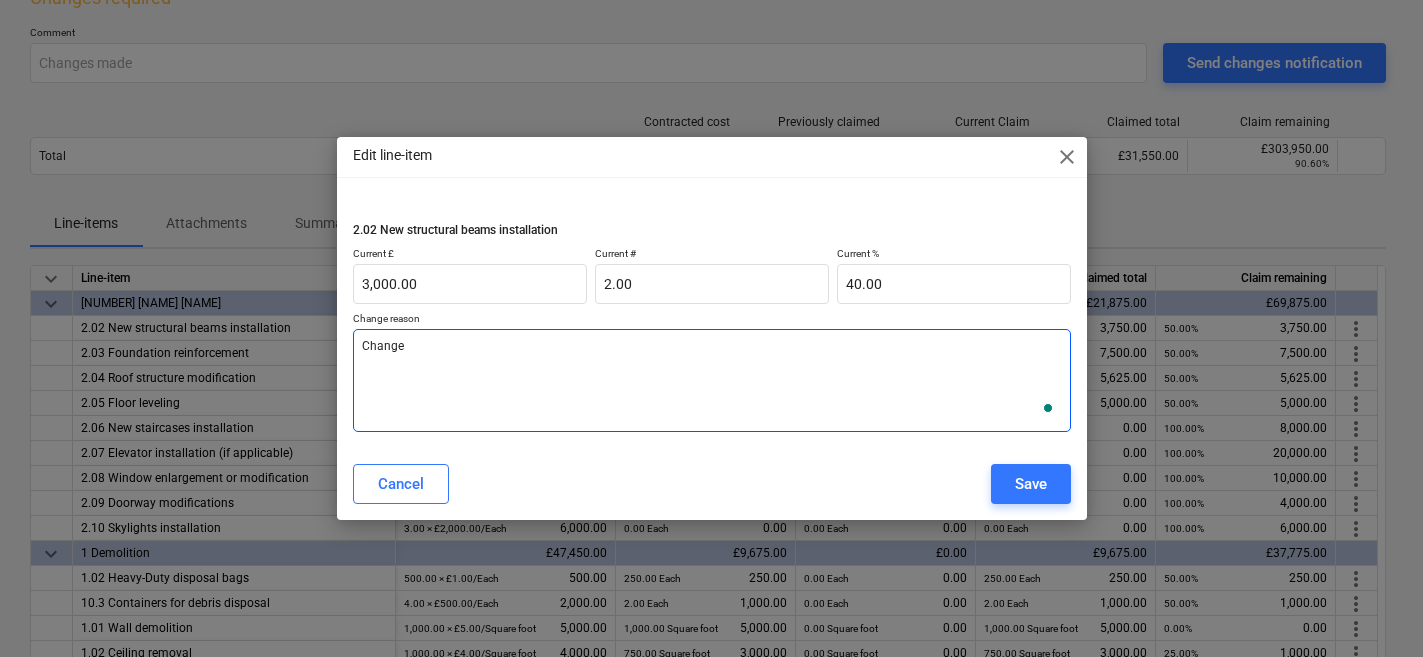 type on "x" 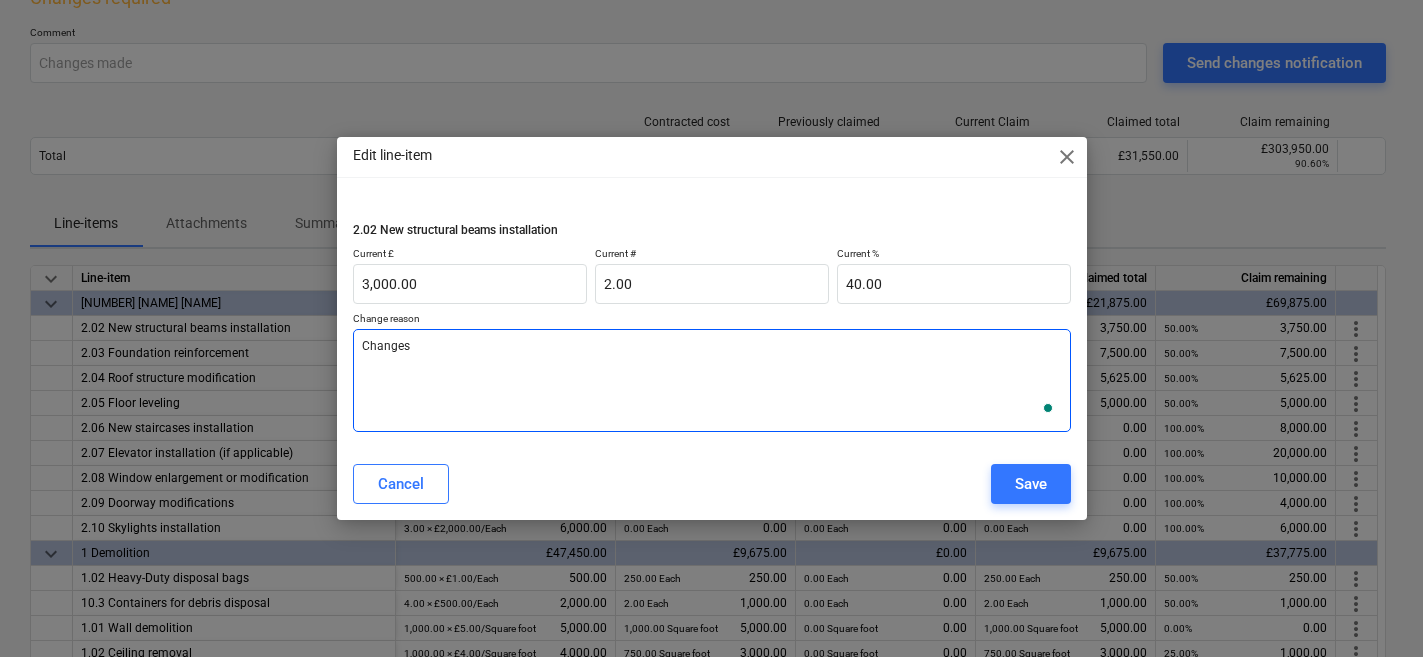 type on "x" 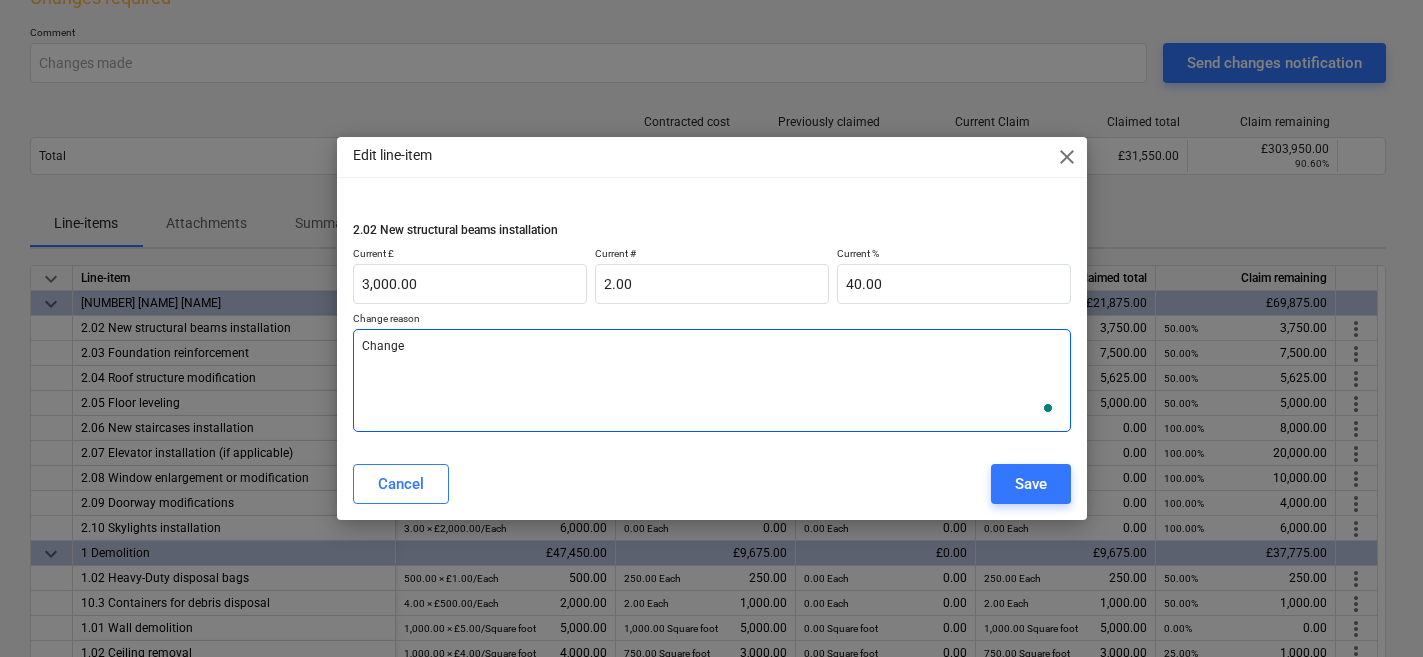 type on "x" 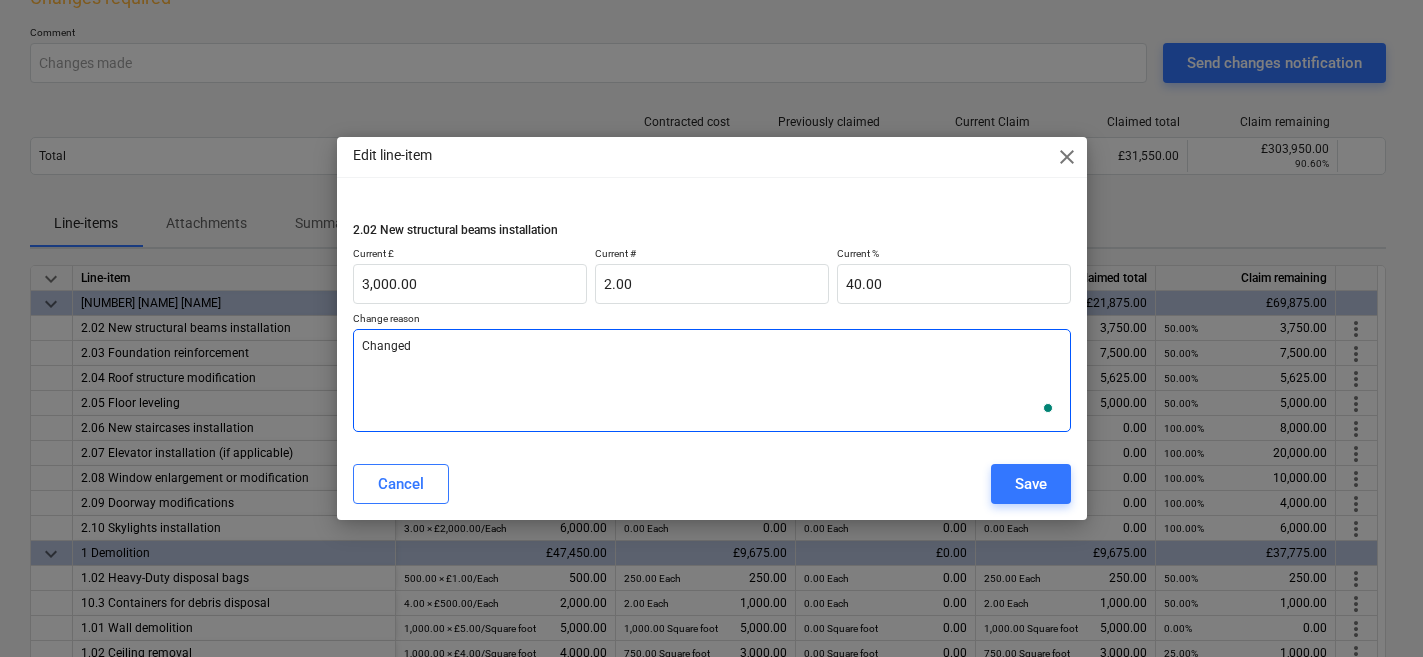 type on "x" 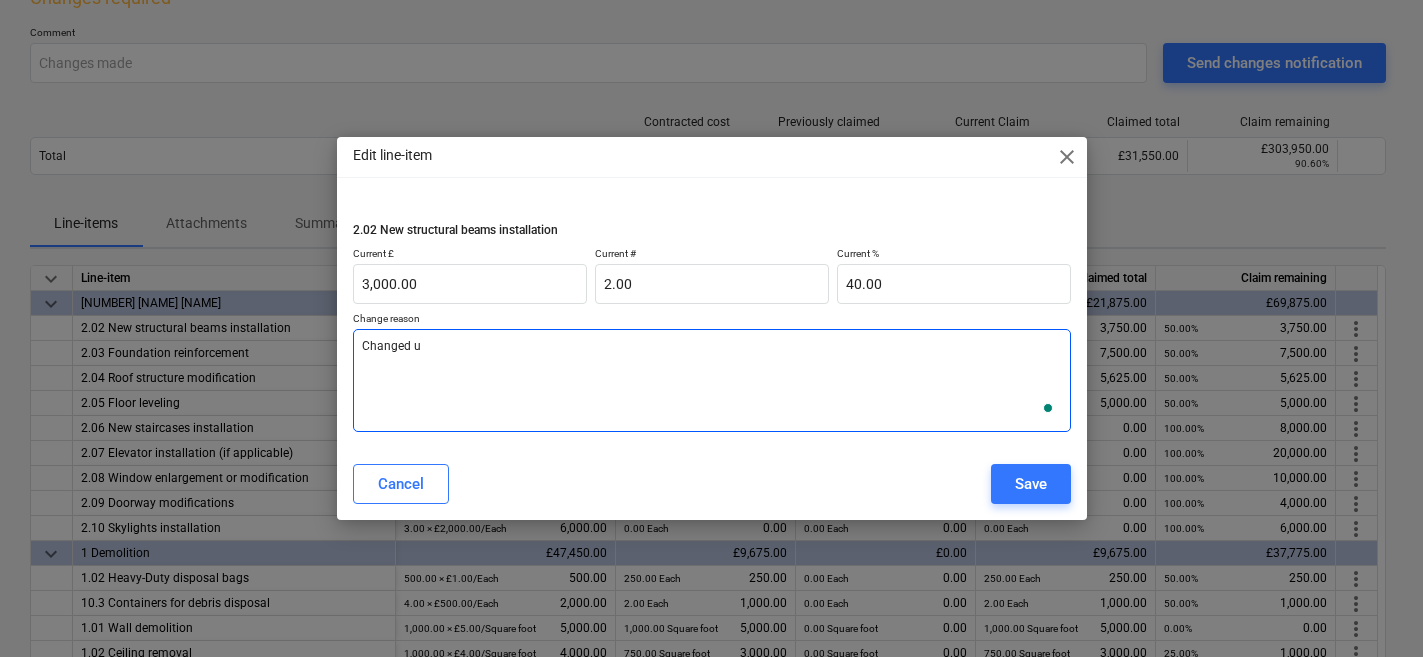 type on "x" 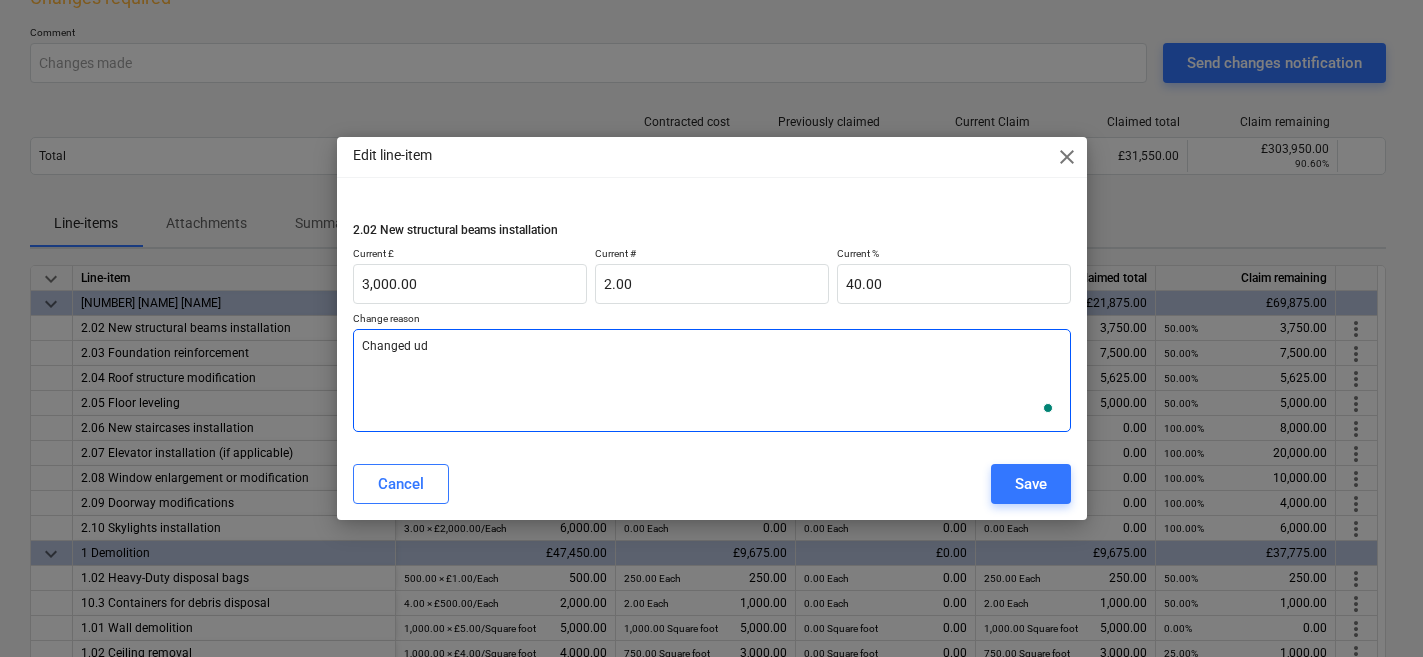 type on "x" 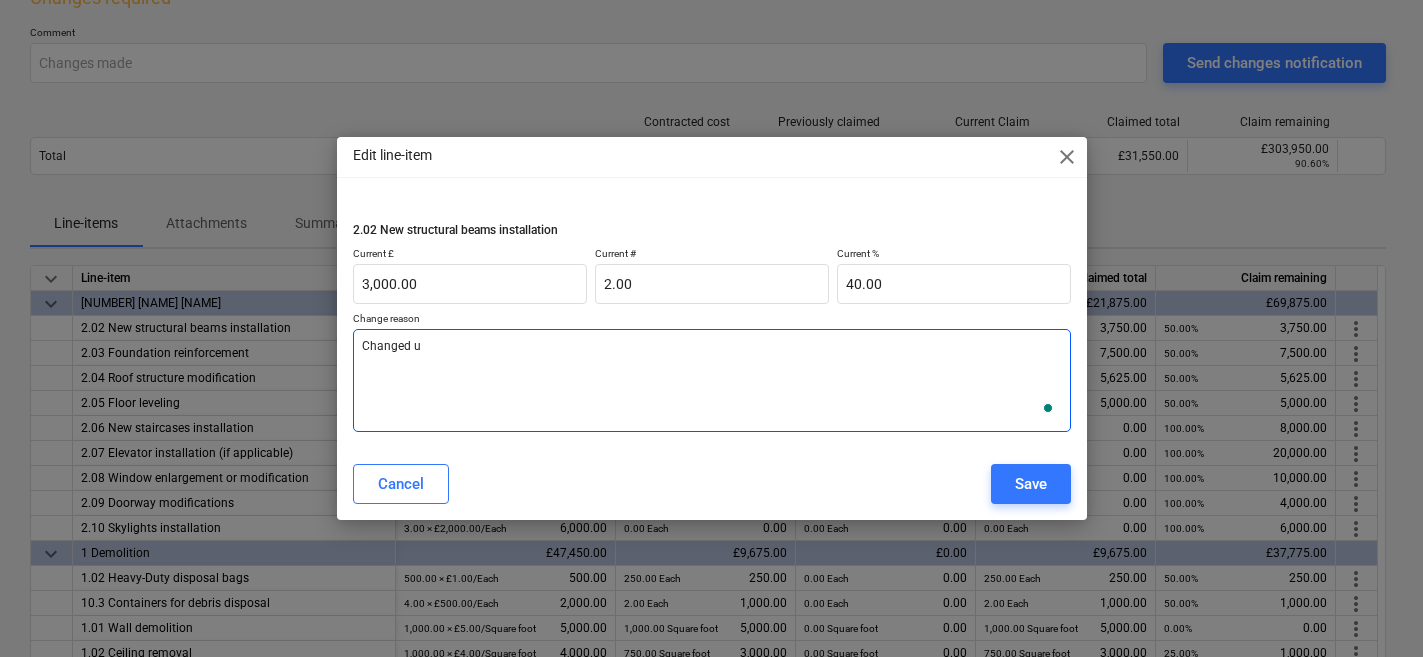 type on "x" 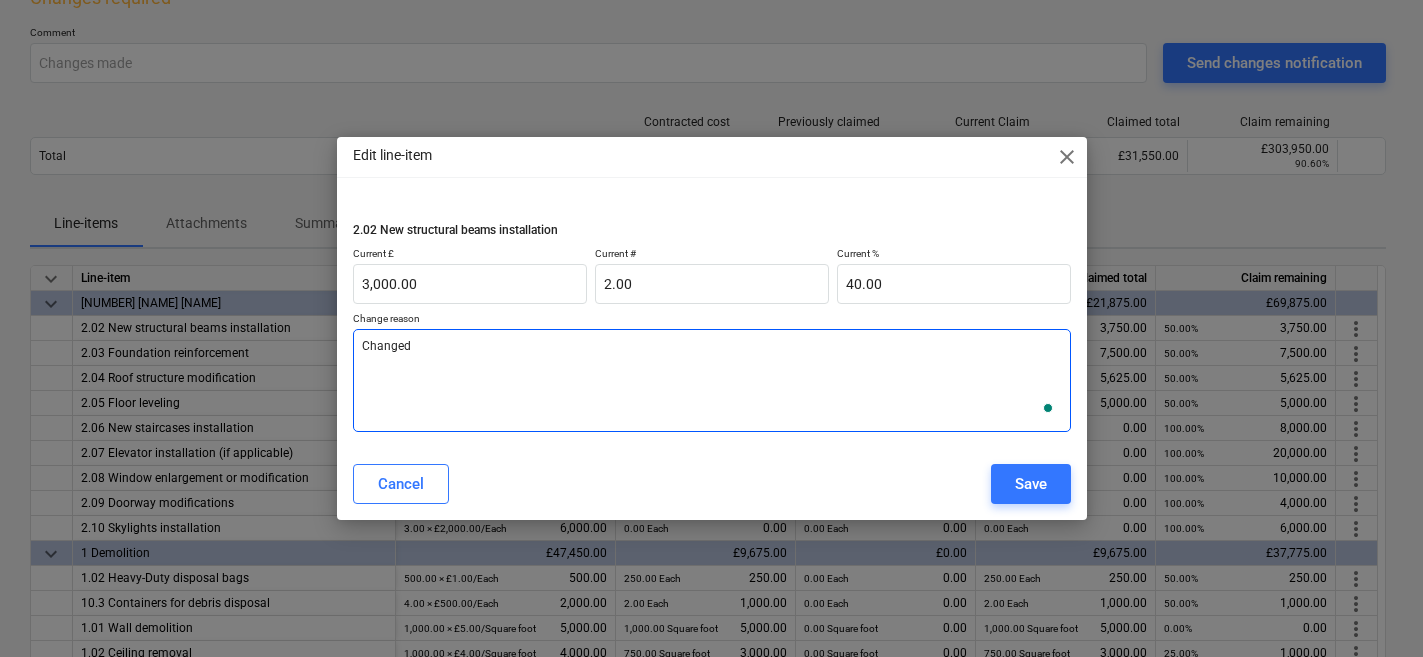 type on "x" 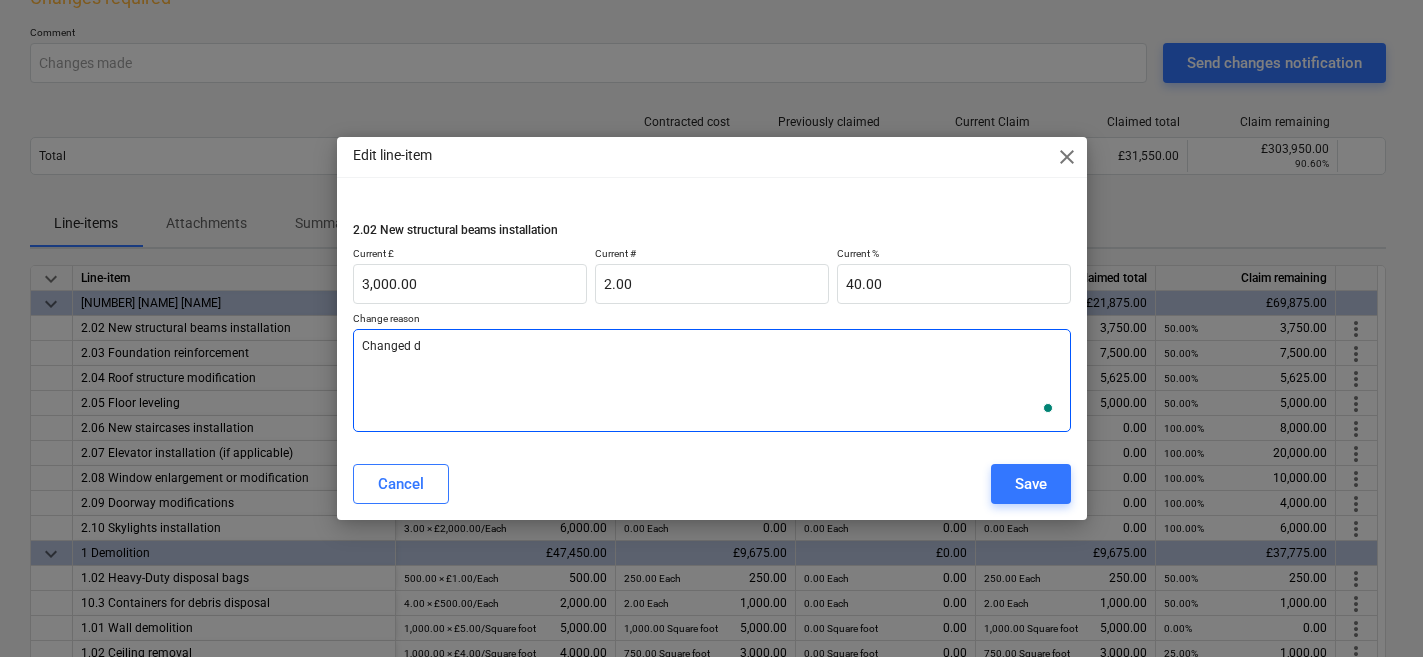 type on "x" 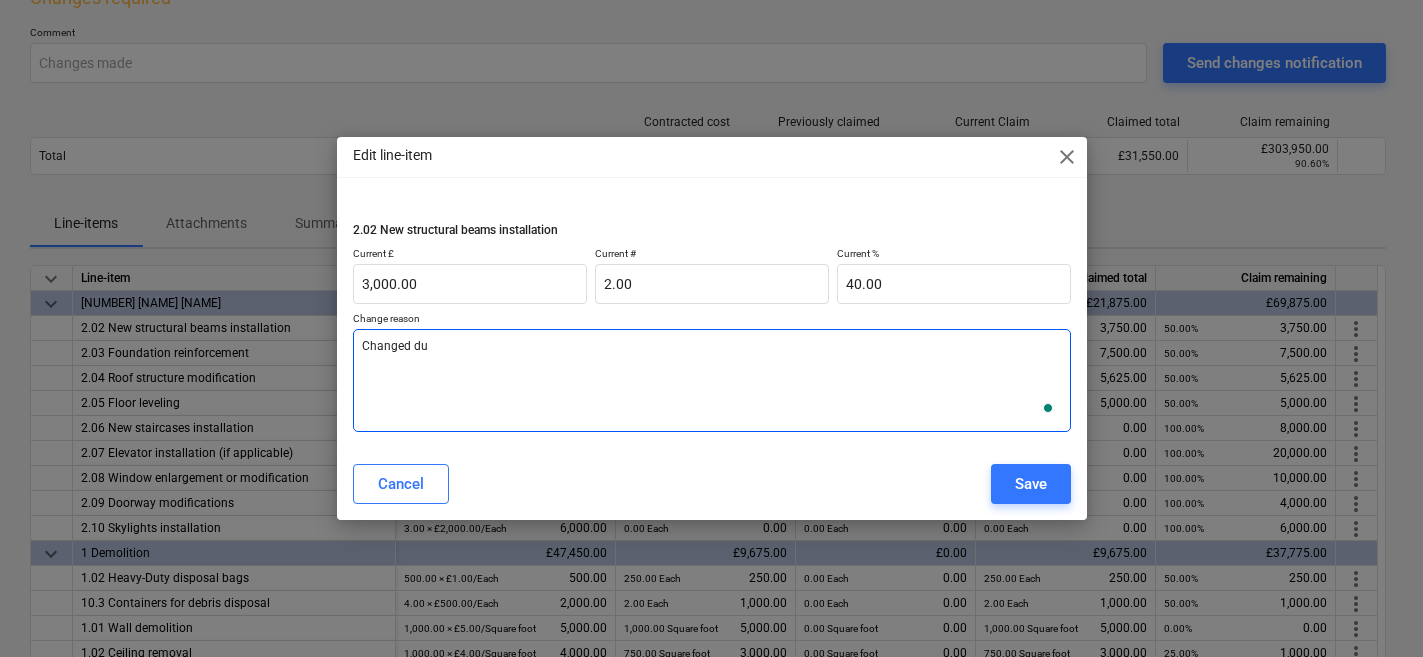 type on "x" 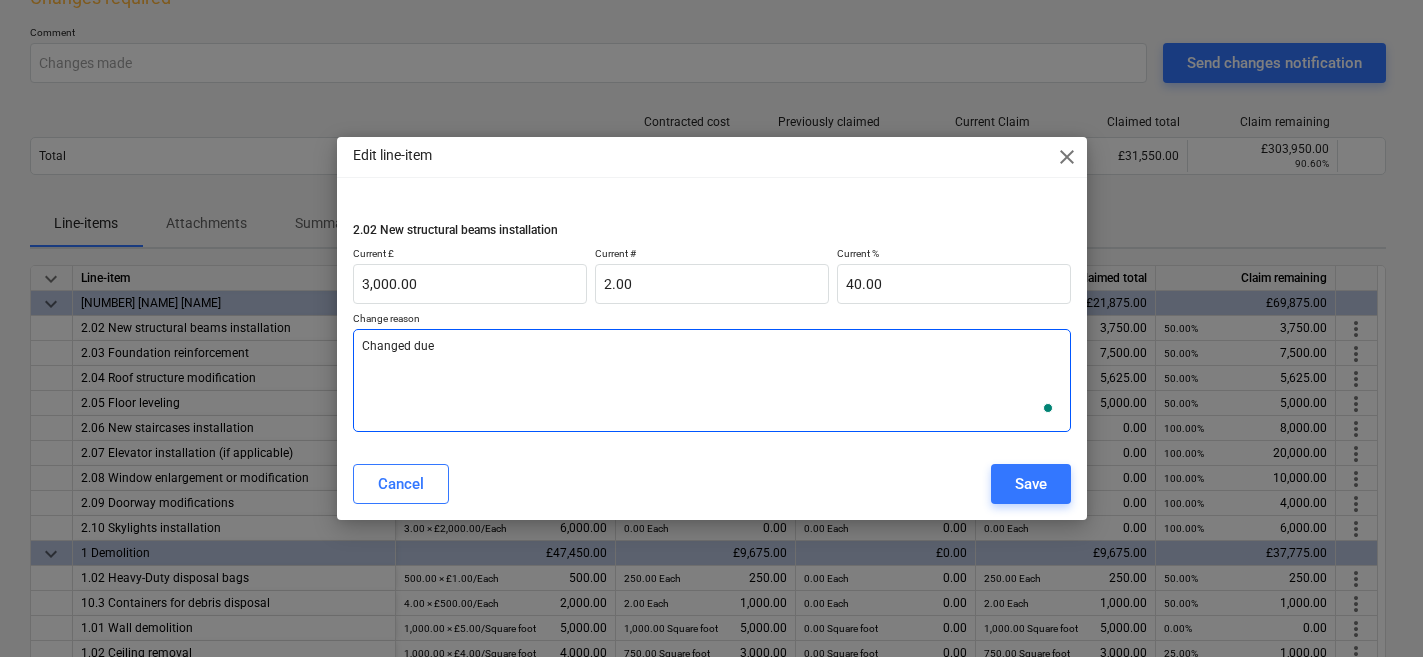 type on "Changed due" 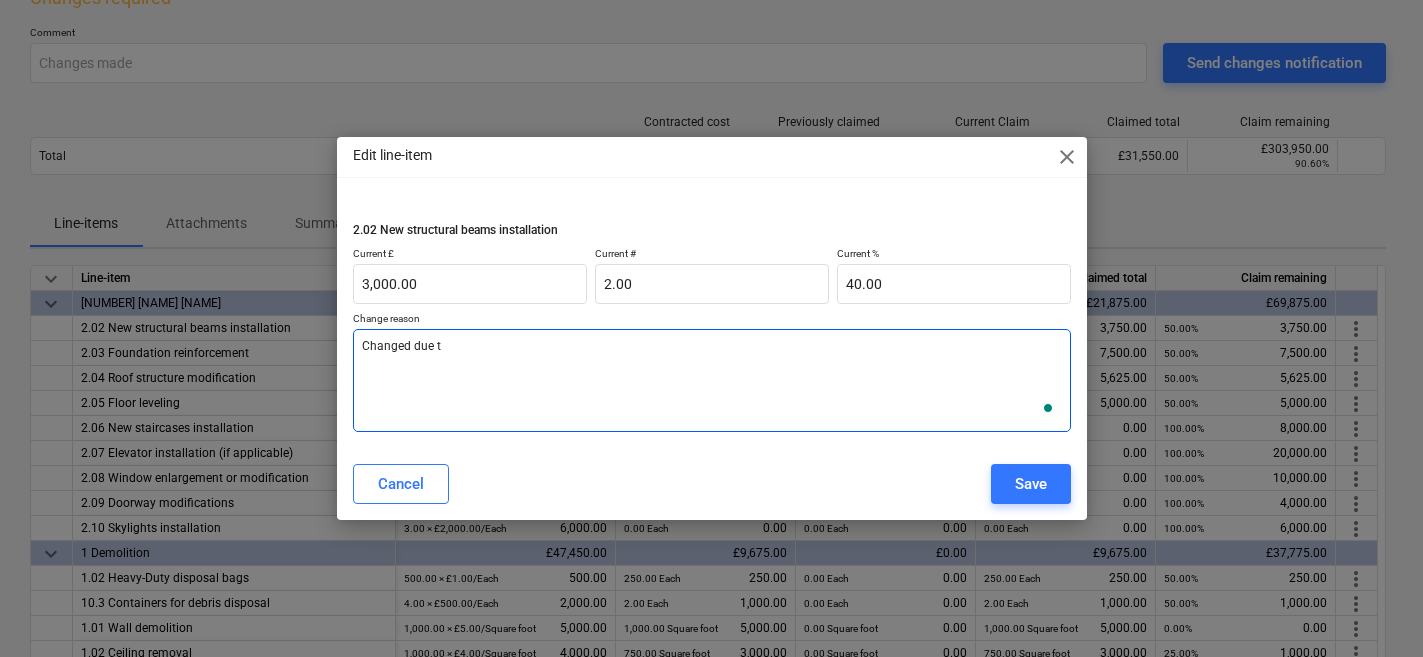 type on "x" 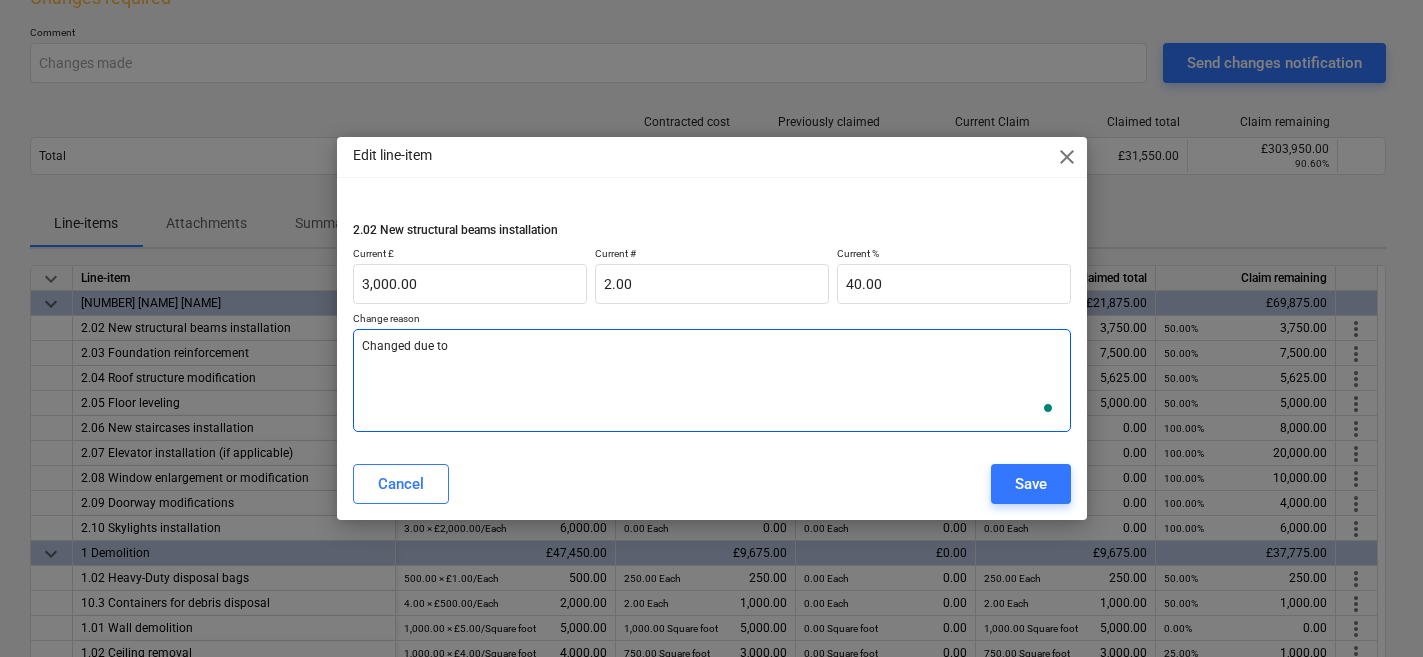 type on "Changed due to" 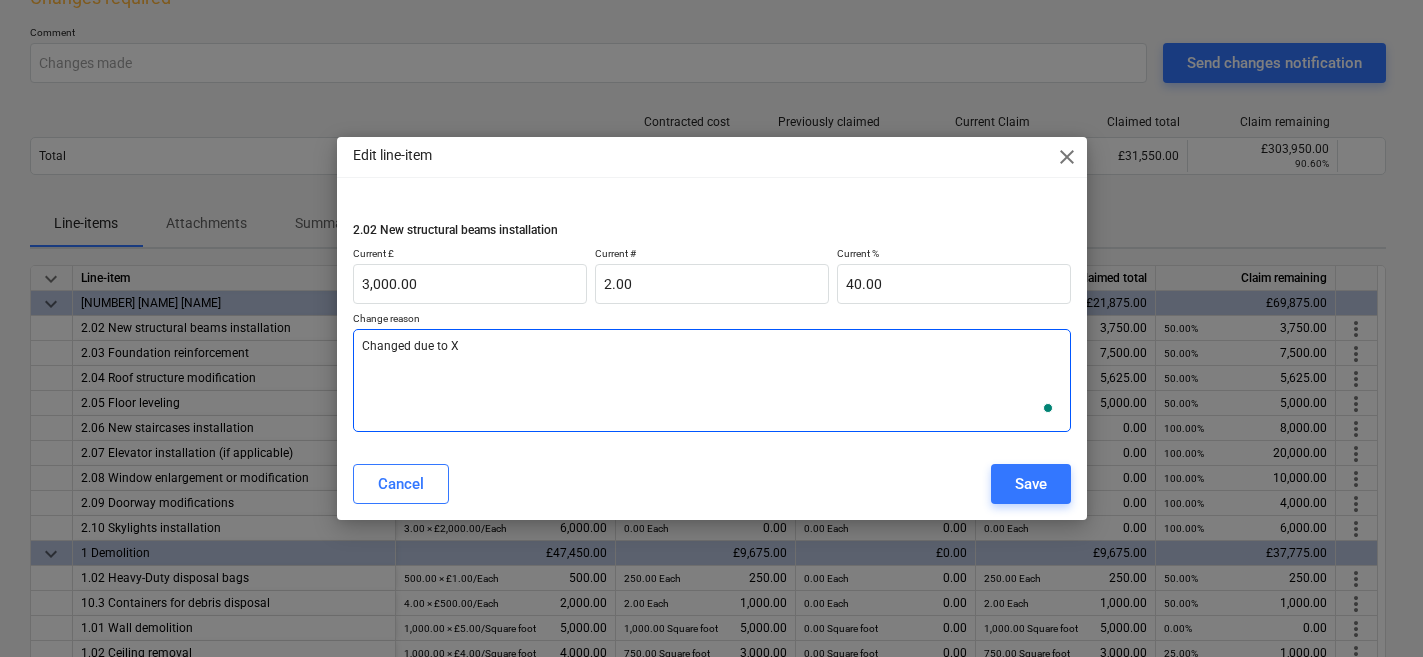 type on "x" 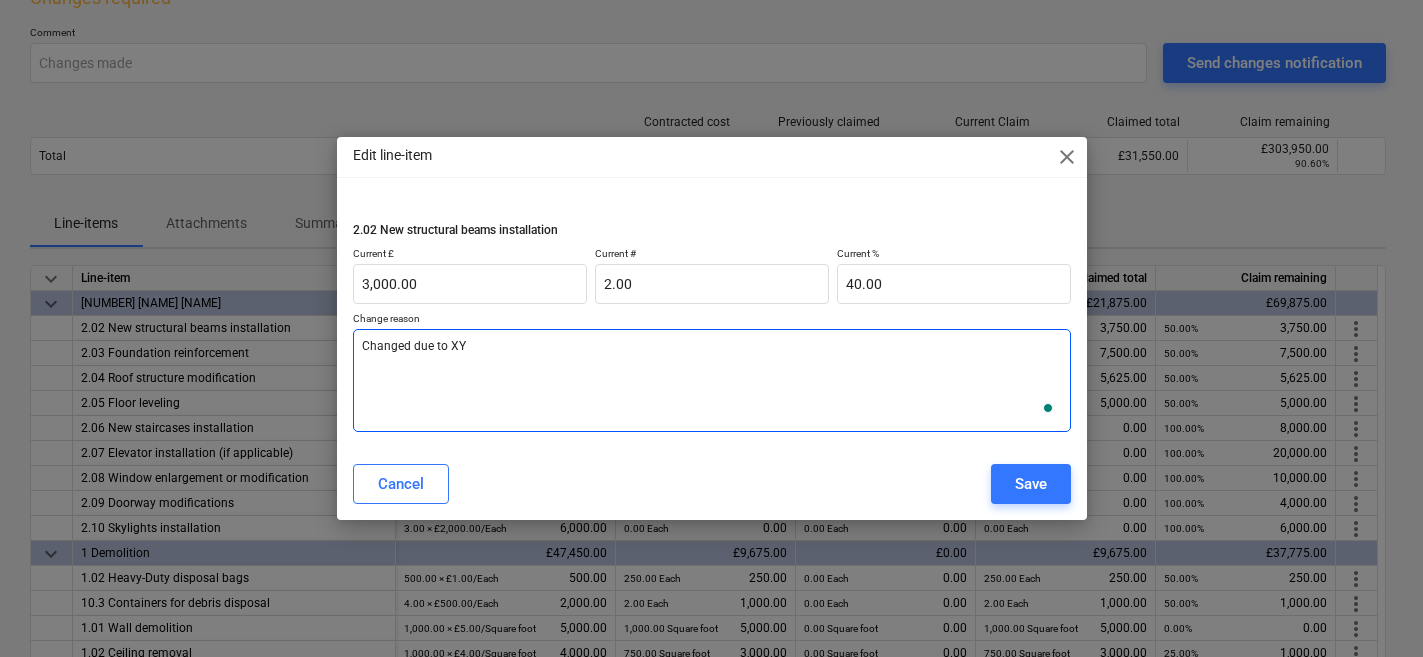 type on "x" 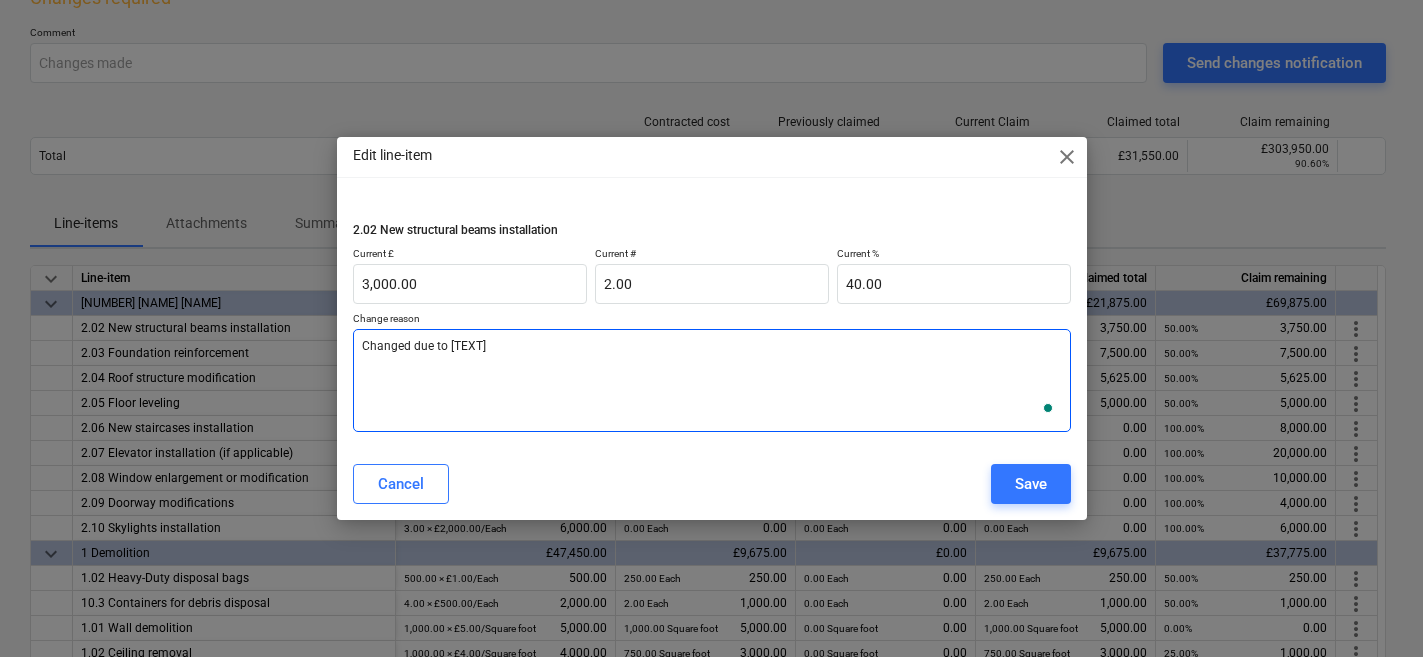 type on "x" 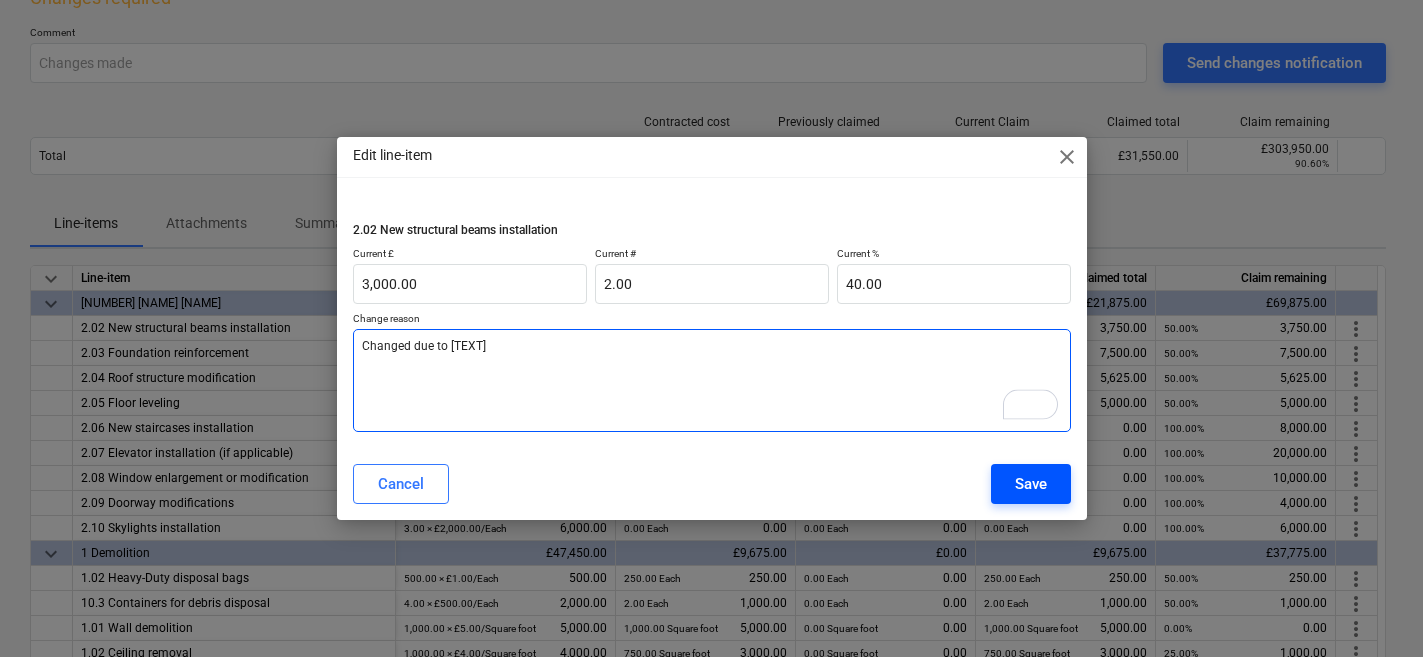 type on "Changed due to [TEXT]" 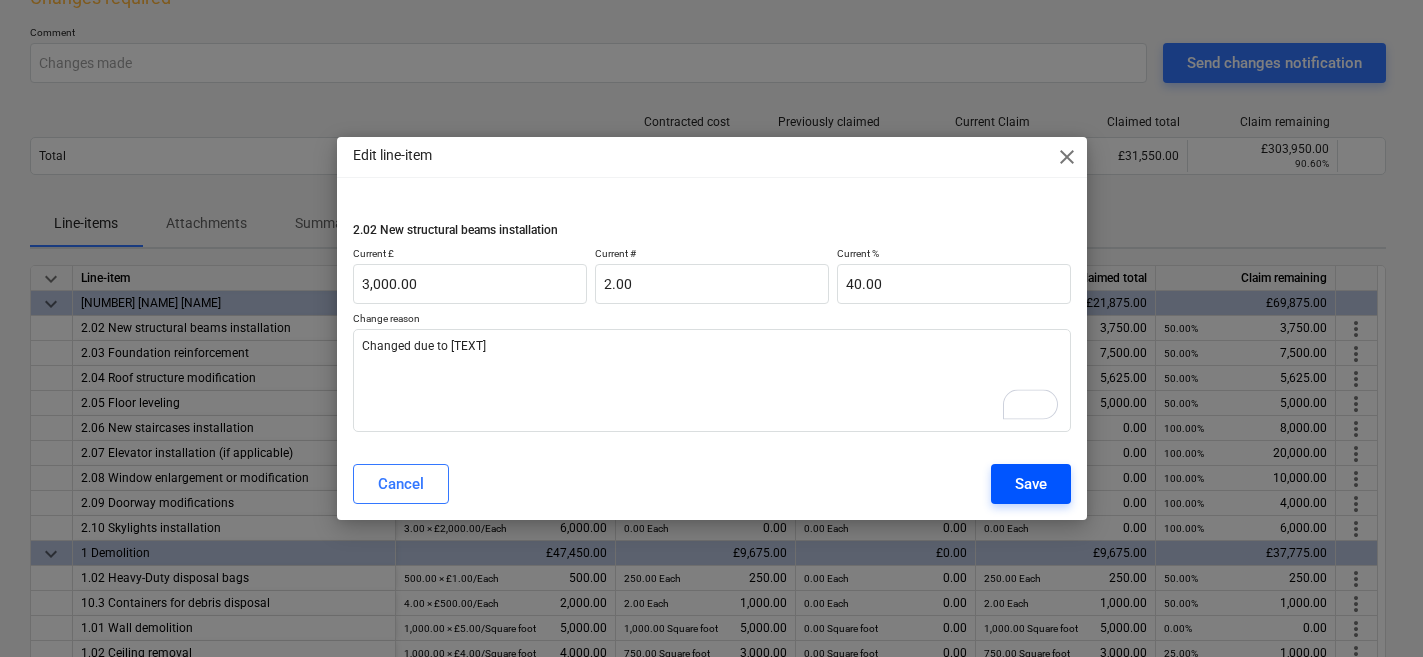 click on "Save" at bounding box center (1031, 484) 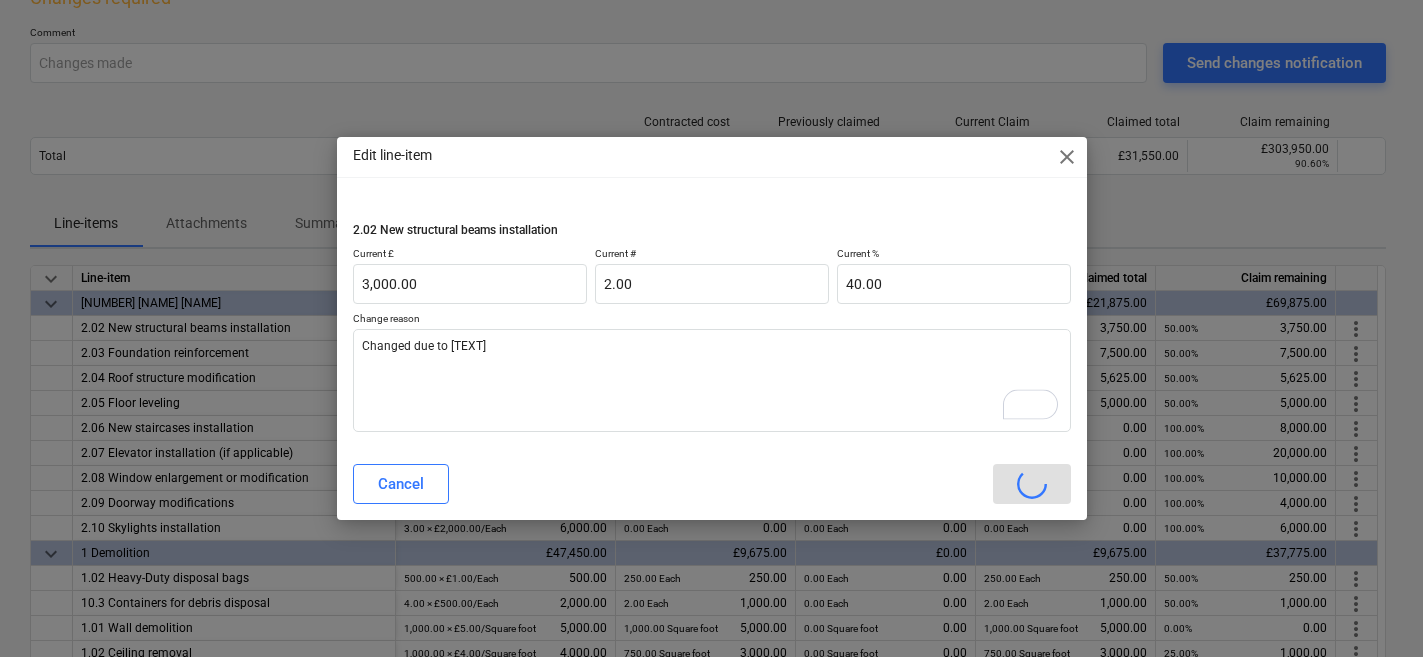 type on "x" 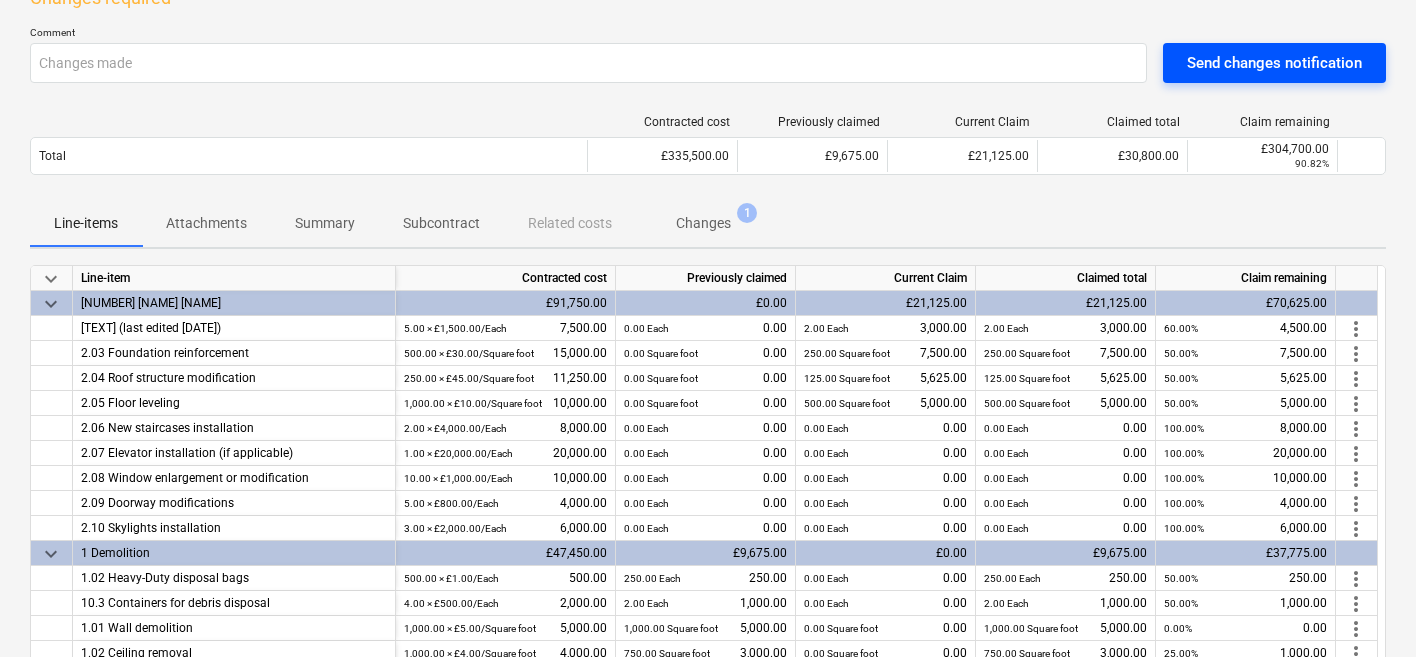 click on "Send changes notification" at bounding box center (1274, 63) 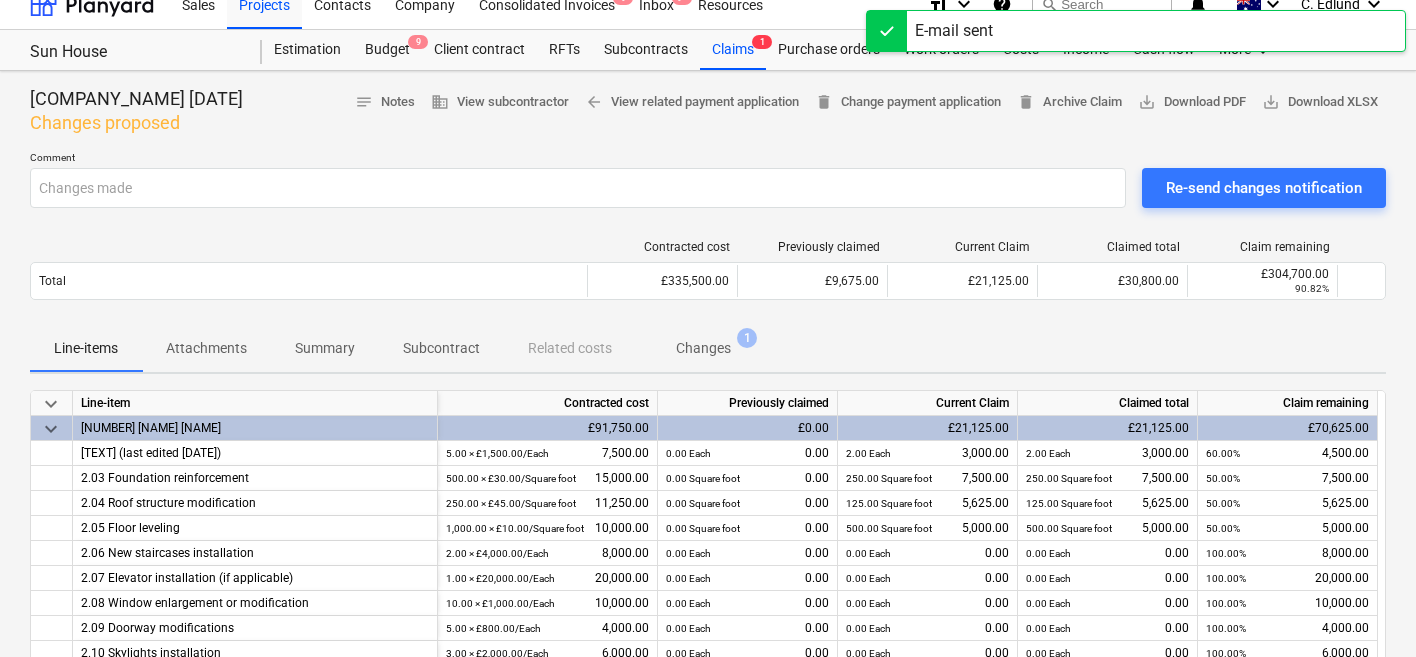 scroll, scrollTop: 0, scrollLeft: 0, axis: both 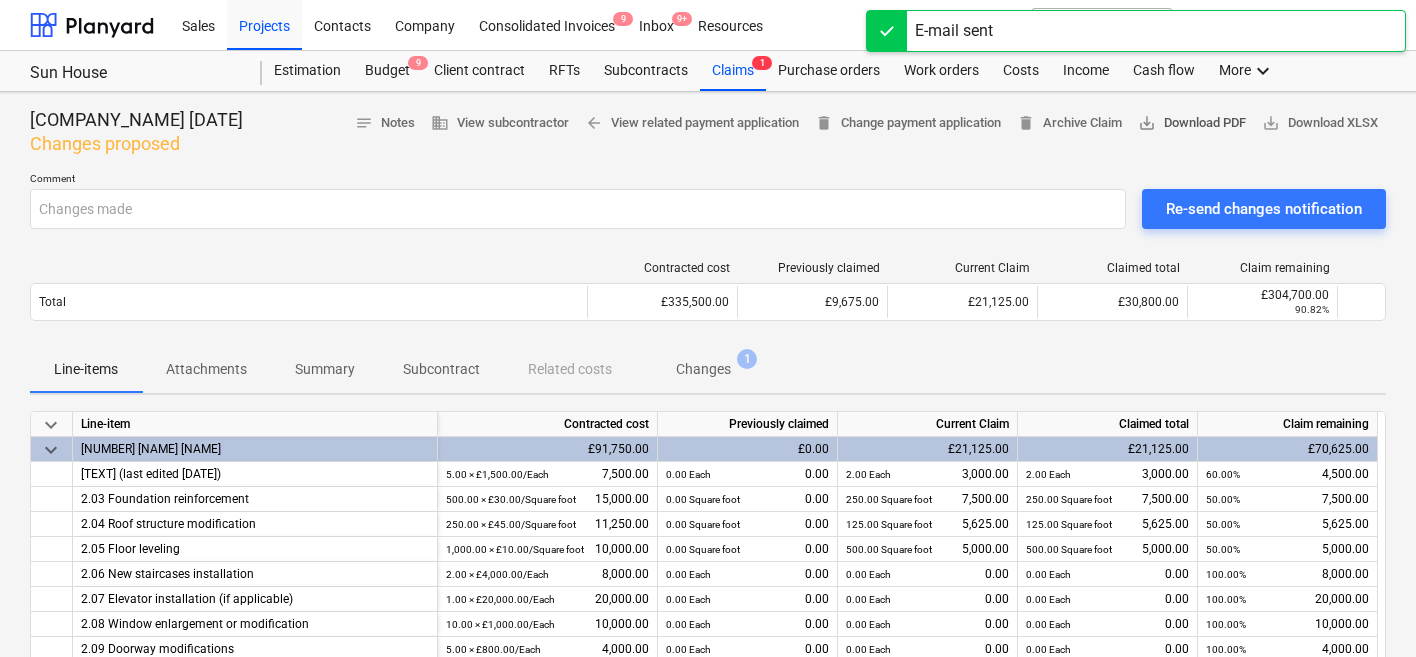 click on "save_alt Download PDF" at bounding box center [1192, 123] 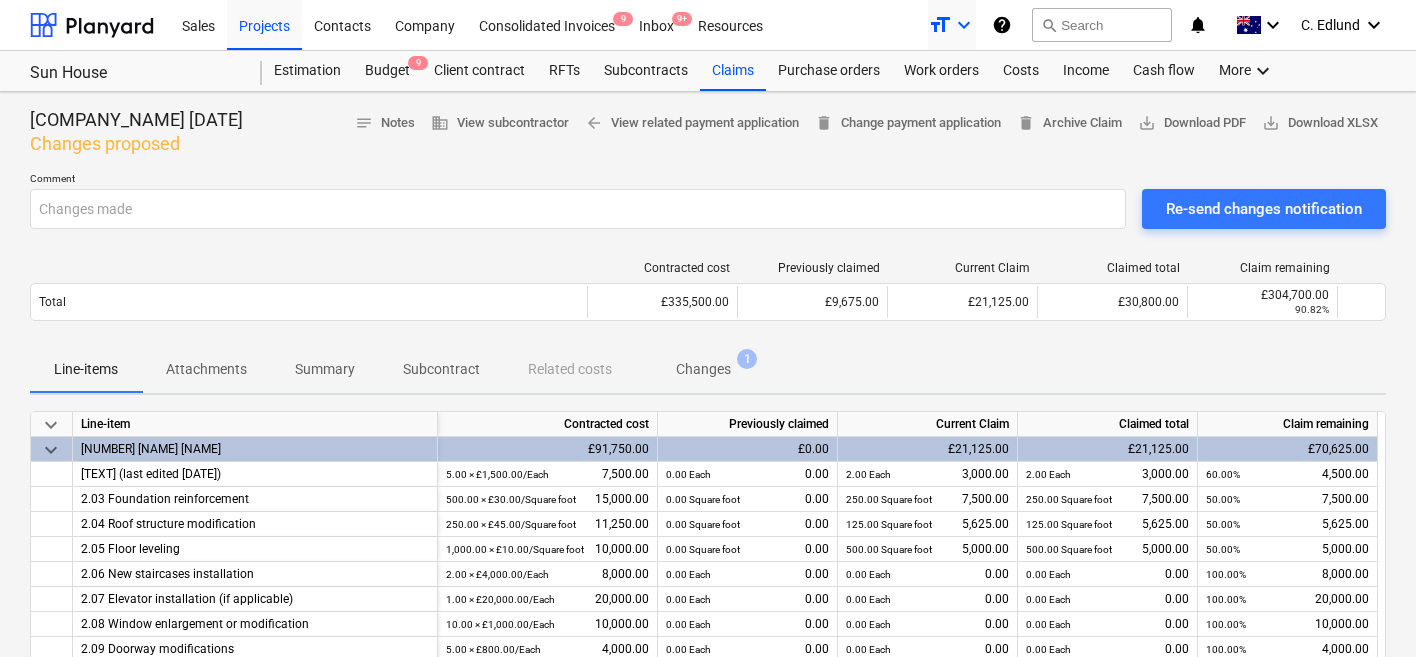 type 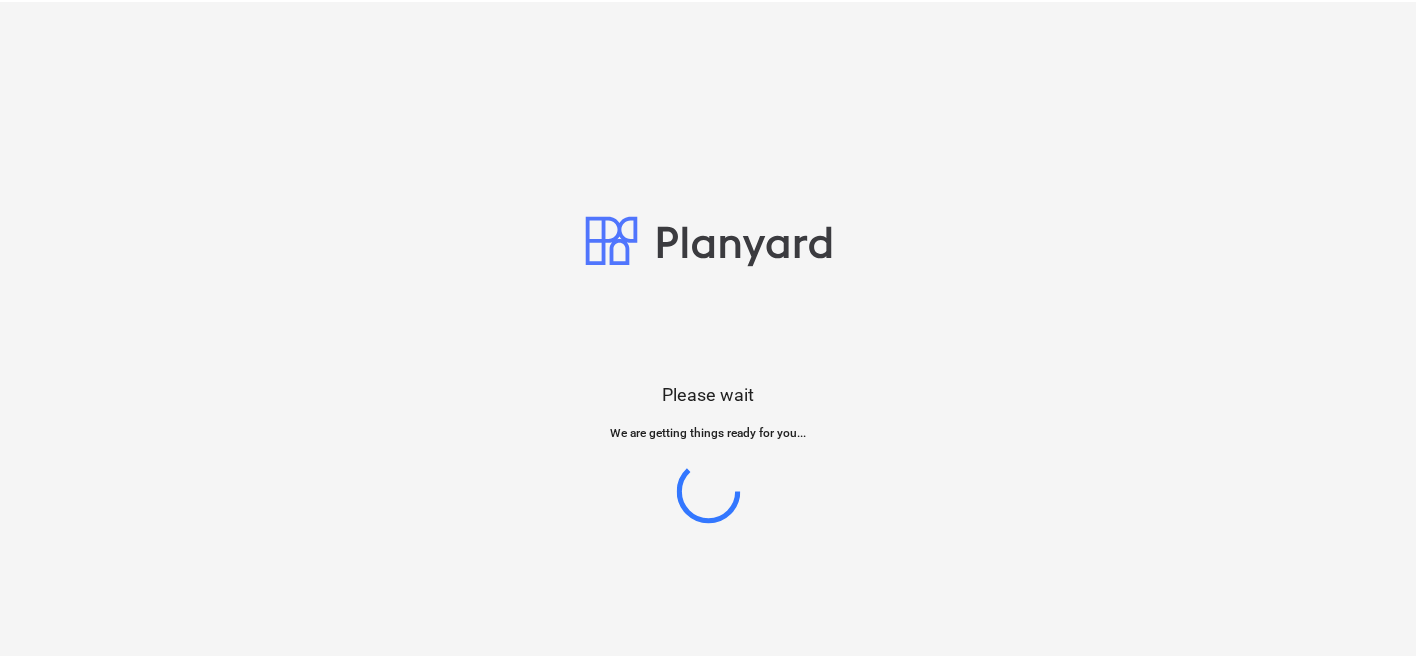 scroll, scrollTop: 0, scrollLeft: 0, axis: both 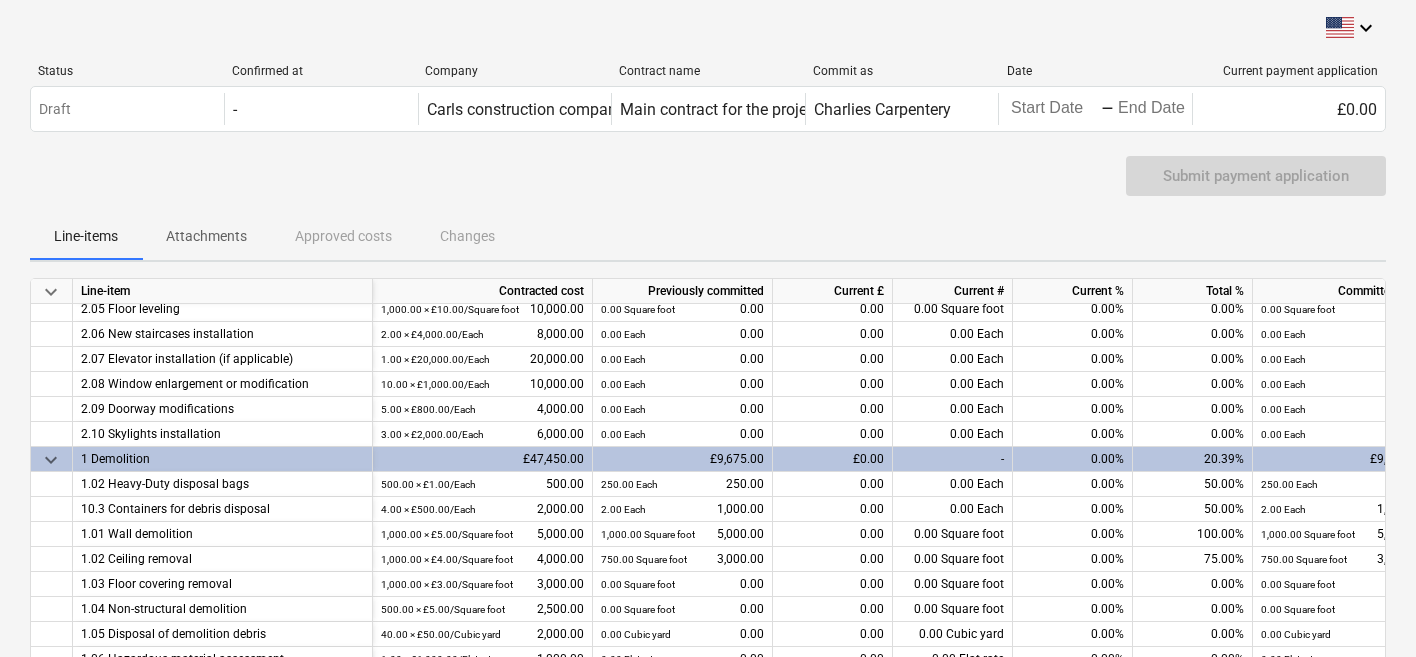 click on "0.00   Square foot" at bounding box center (953, 309) 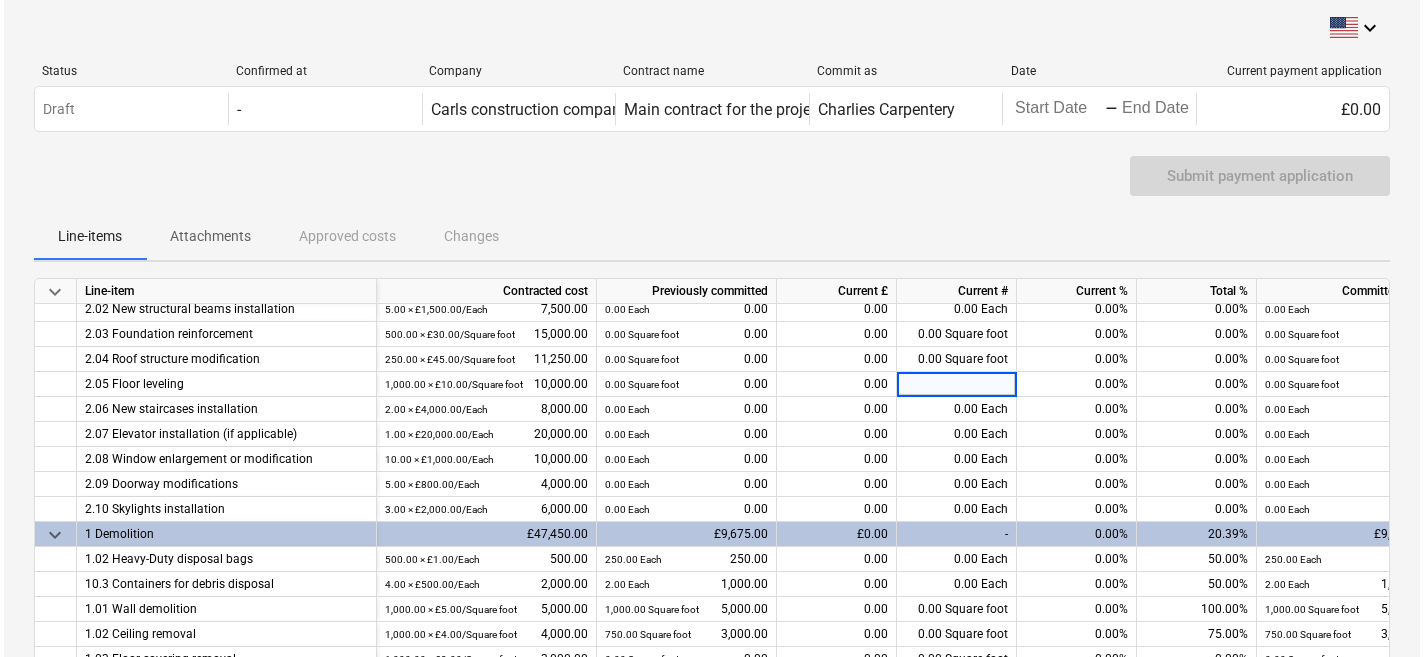 scroll, scrollTop: 0, scrollLeft: 0, axis: both 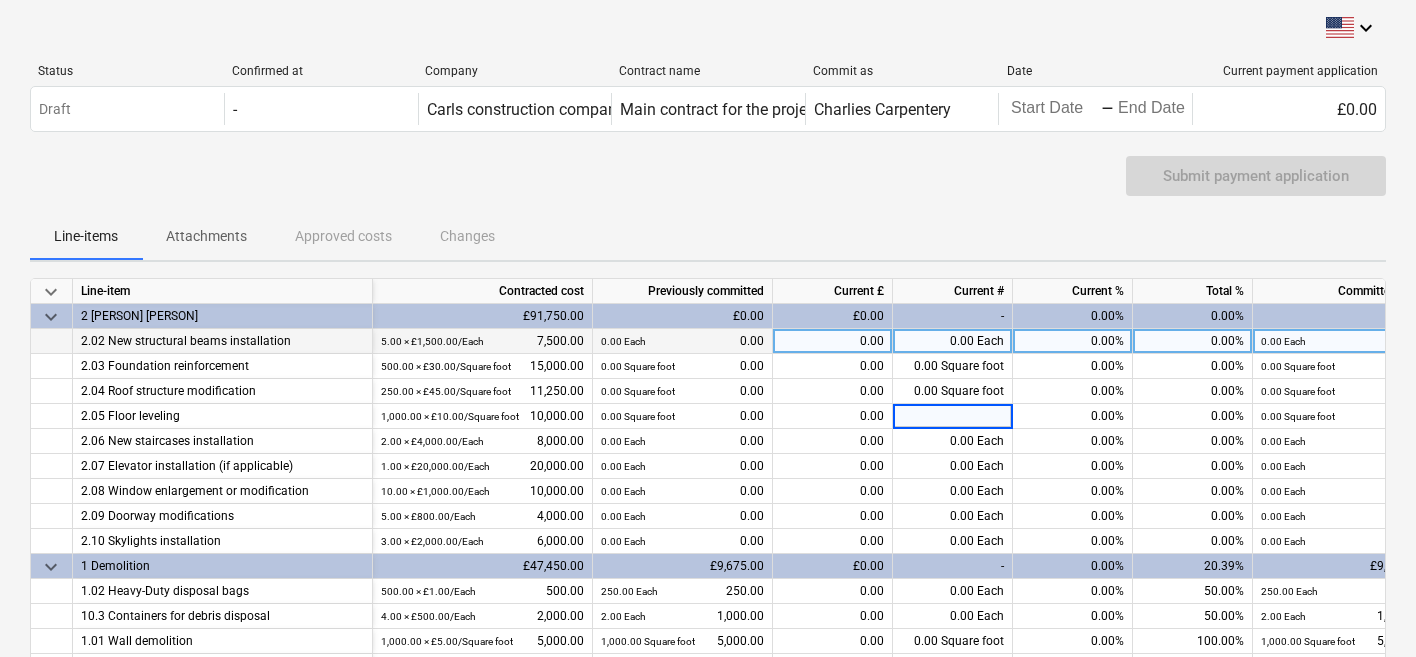 click on "0.00%" at bounding box center [1073, 341] 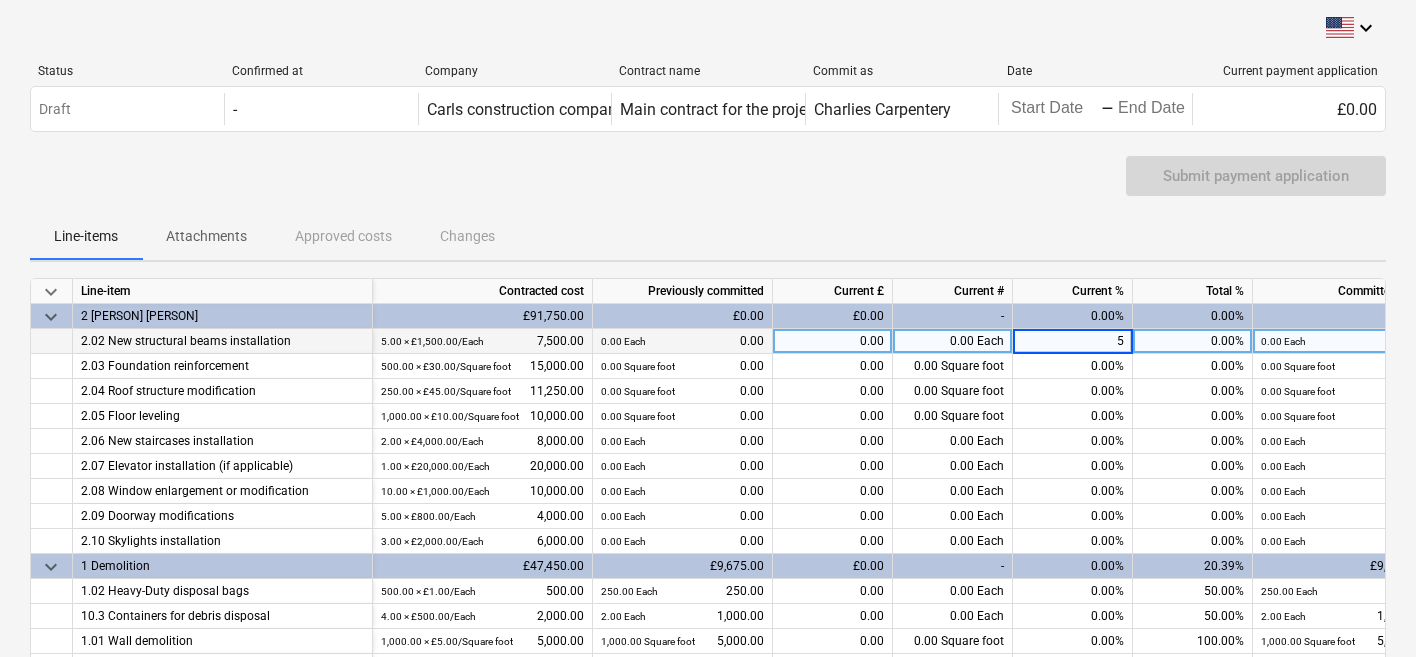 type on "50" 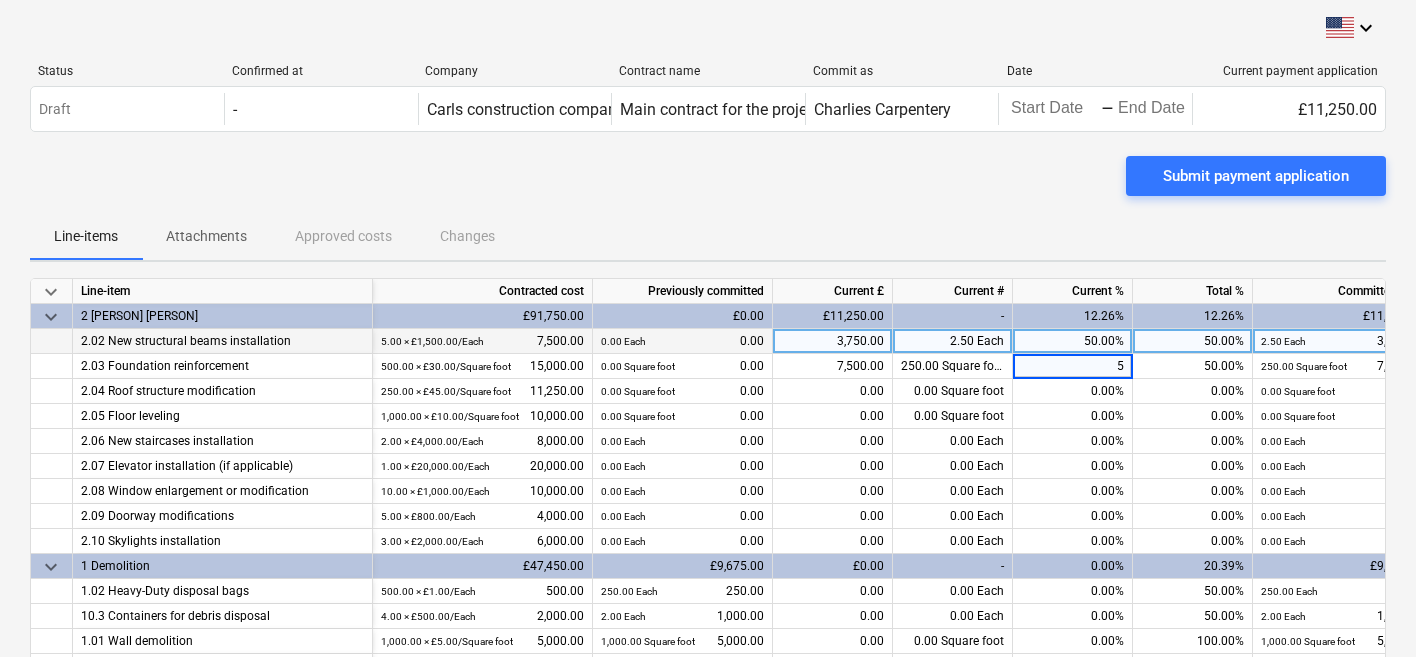 type on "50" 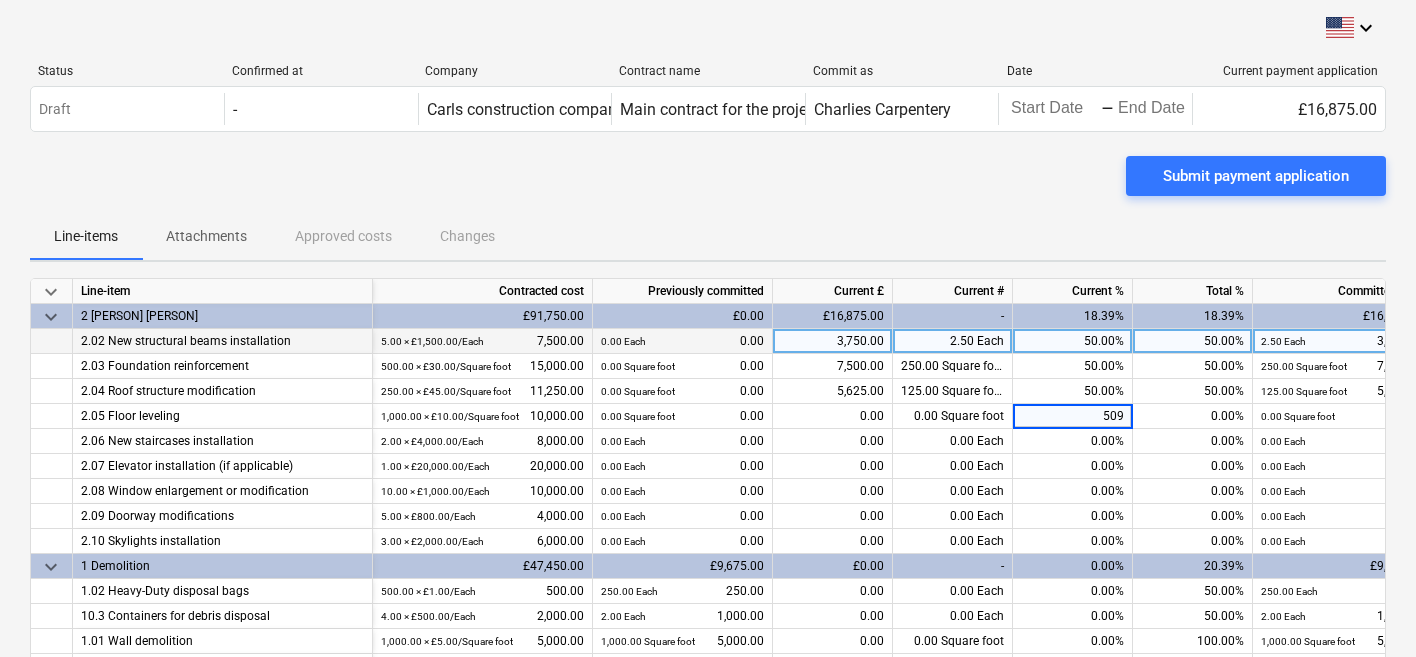 type on "50" 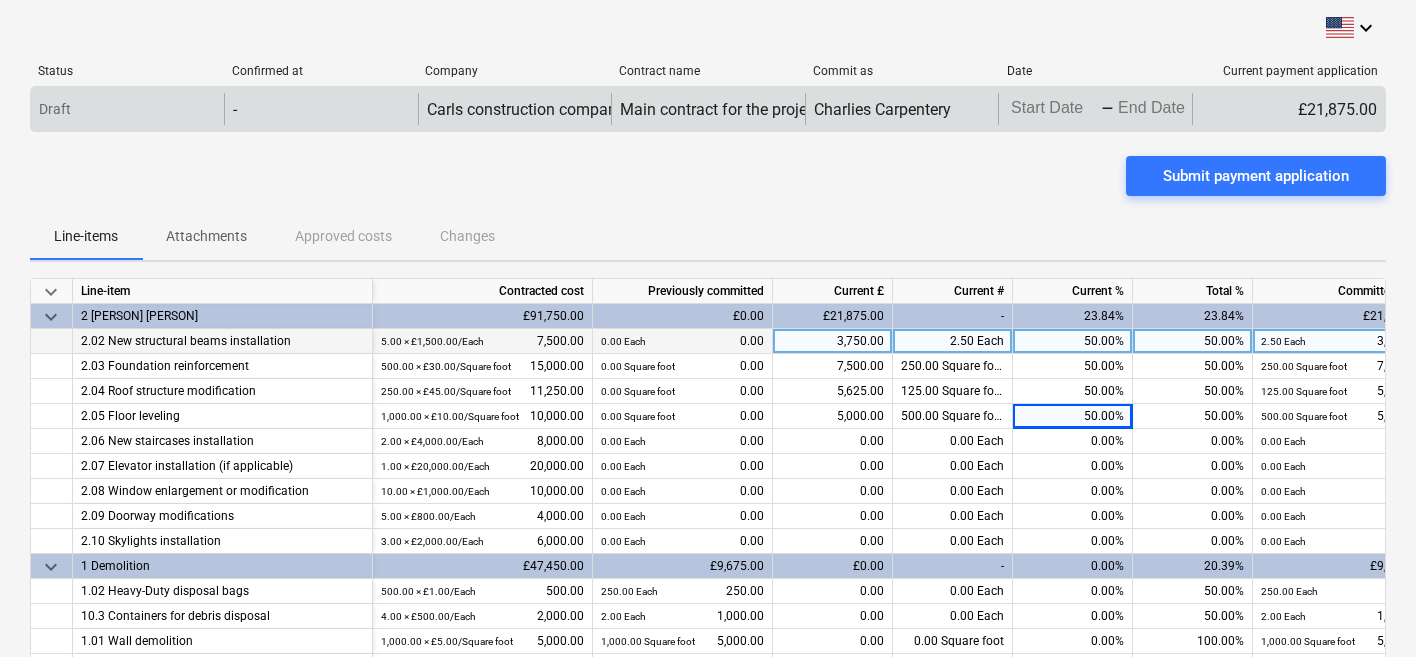 click on "Draft - Carls construction company Main contract for the project  Charlies Carpentery Press the down arrow key to interact with the calendar and
select a date. Press the question mark key to get the keyboard shortcuts for changing dates. - Press the down arrow key to interact with the calendar and
select a date. Press the question mark key to get the keyboard shortcuts for changing dates. £21,875.00" at bounding box center (708, 109) 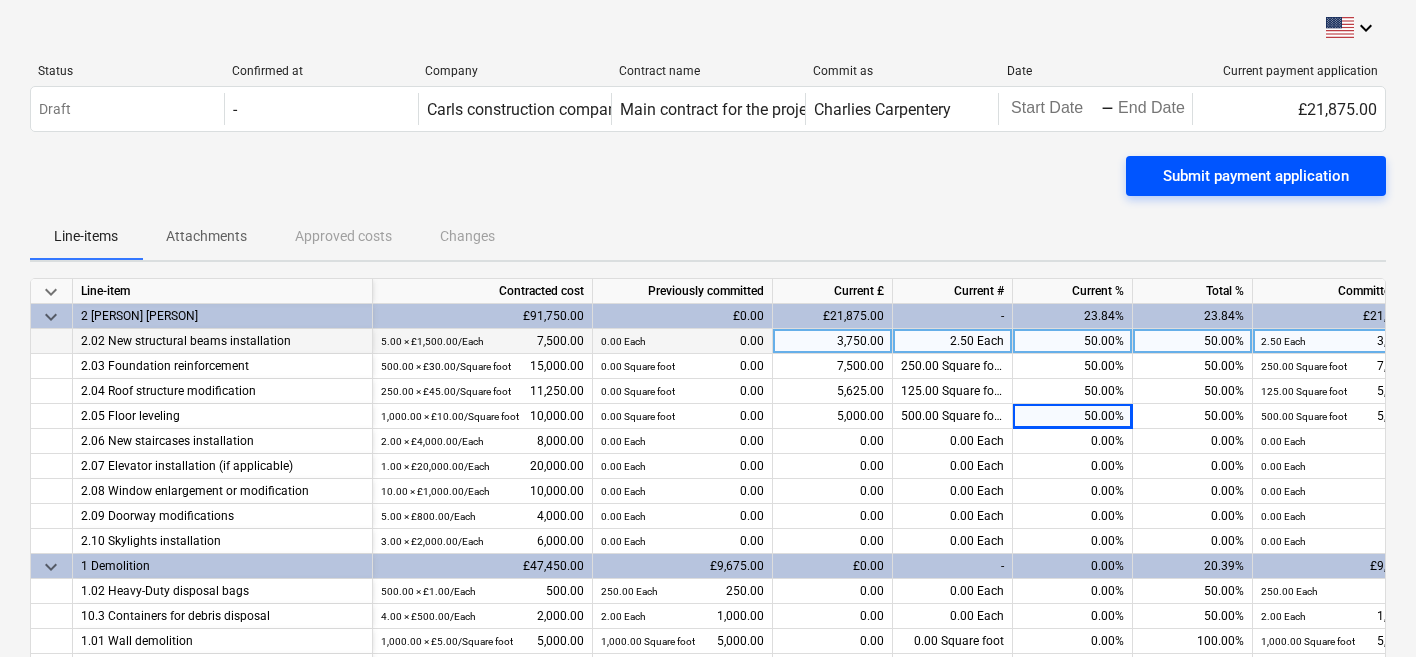 click on "Submit payment application" at bounding box center [1256, 176] 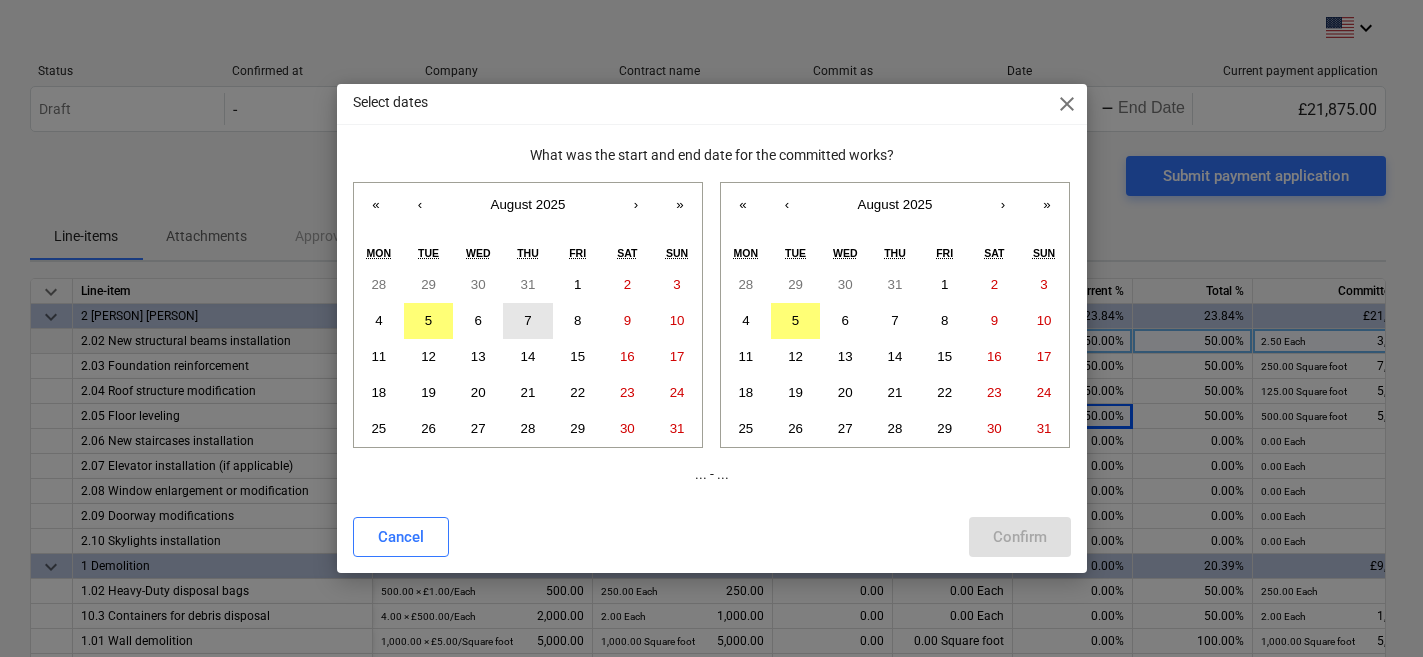 click on "7" at bounding box center (528, 321) 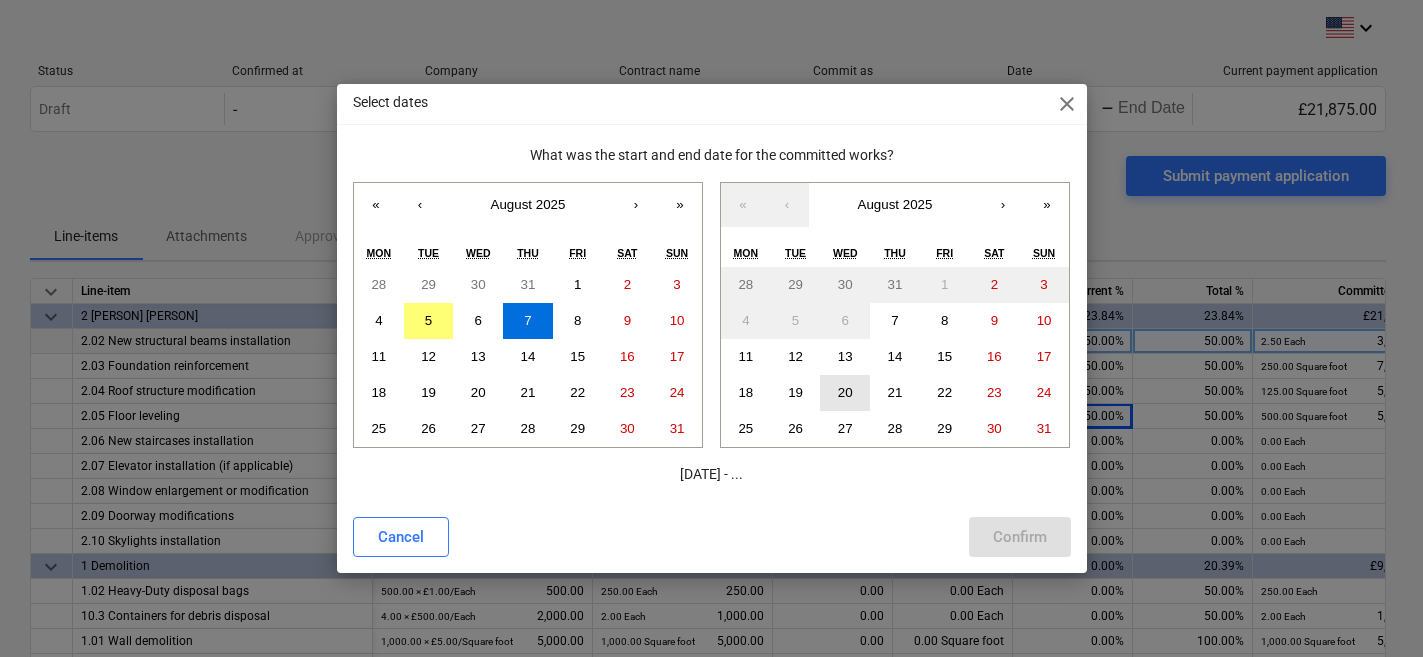 click on "20" at bounding box center [845, 393] 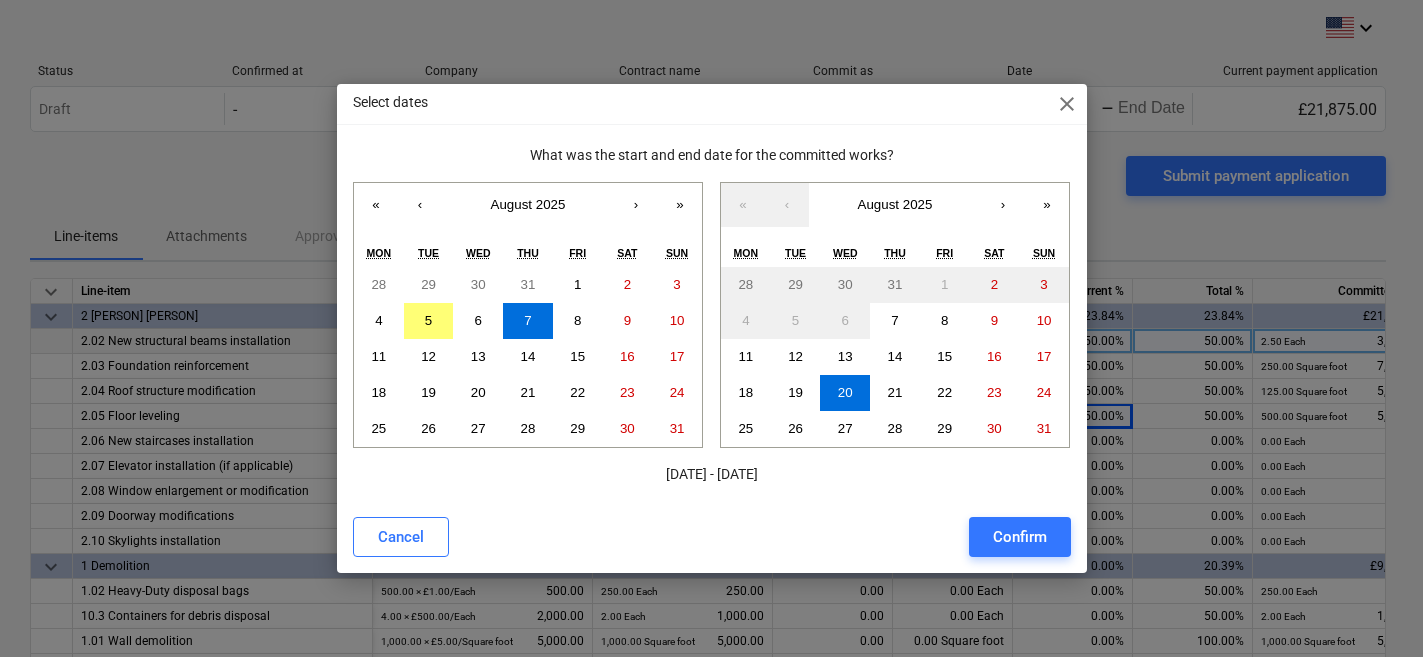 click on "Cancel Confirm" at bounding box center (712, 537) 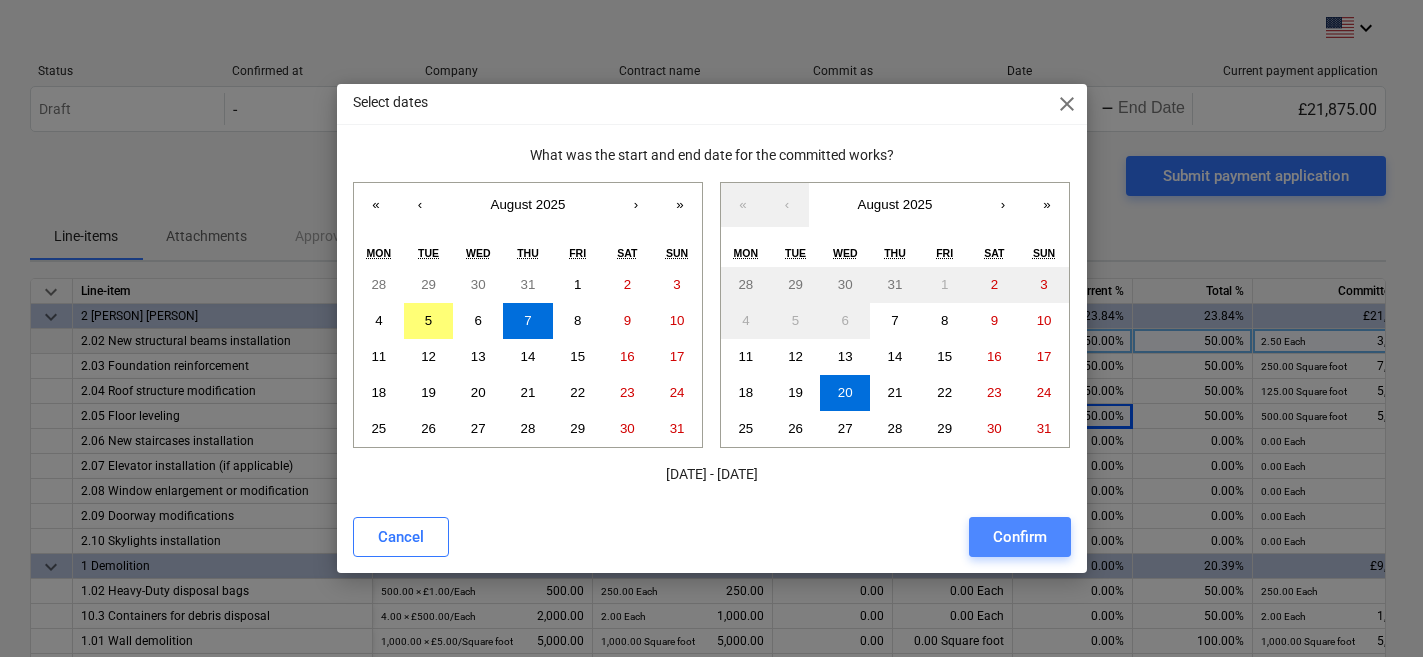 click on "Confirm" at bounding box center [1020, 537] 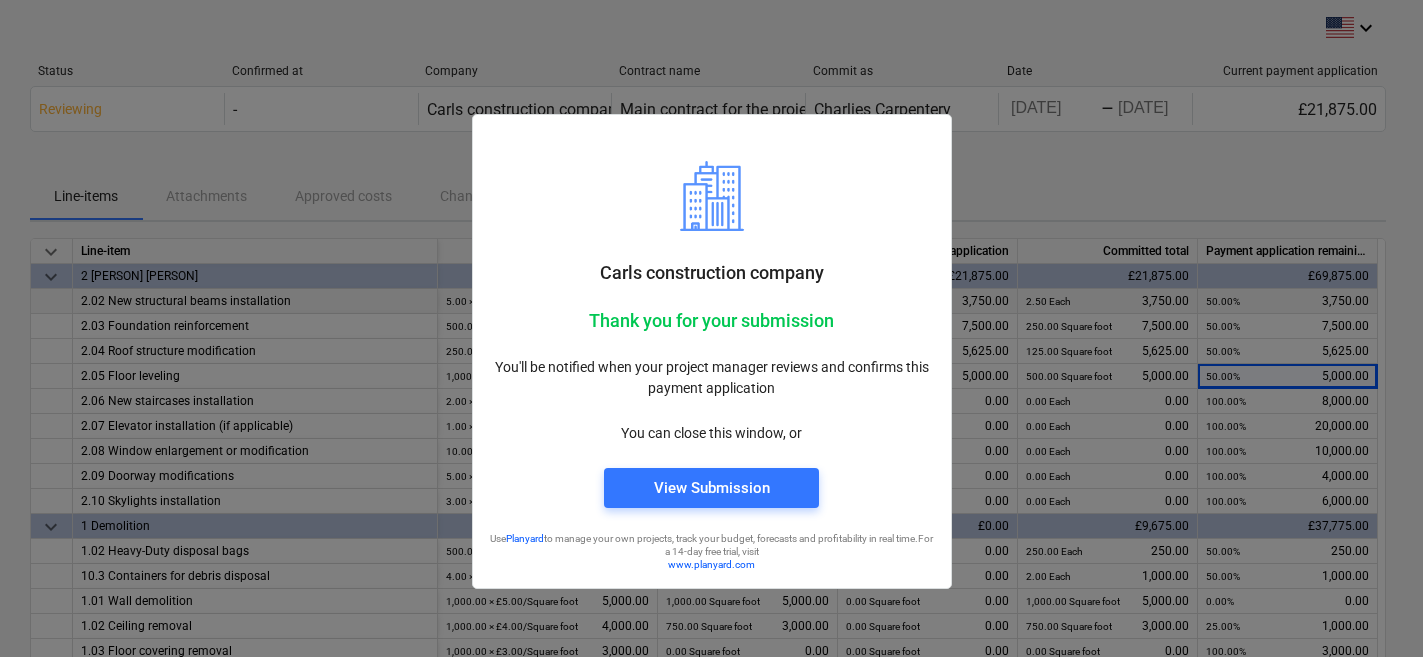 click at bounding box center [711, 328] 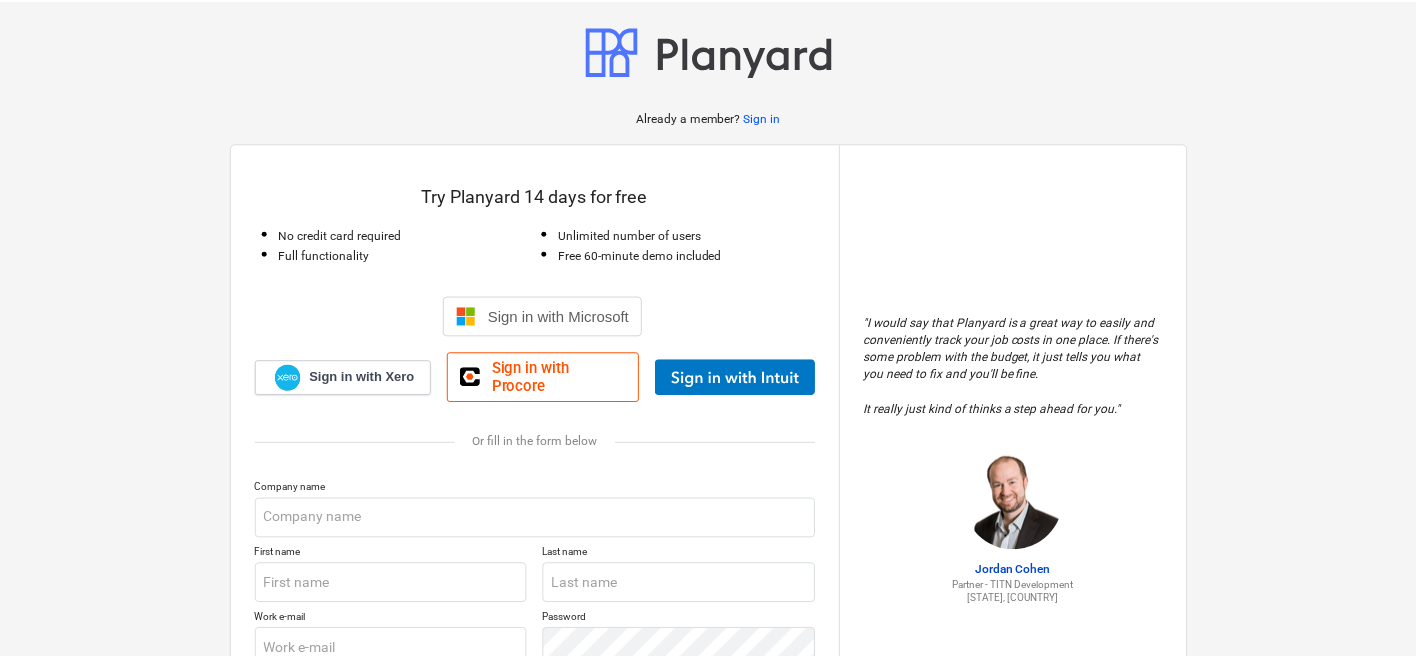 scroll, scrollTop: 0, scrollLeft: 0, axis: both 